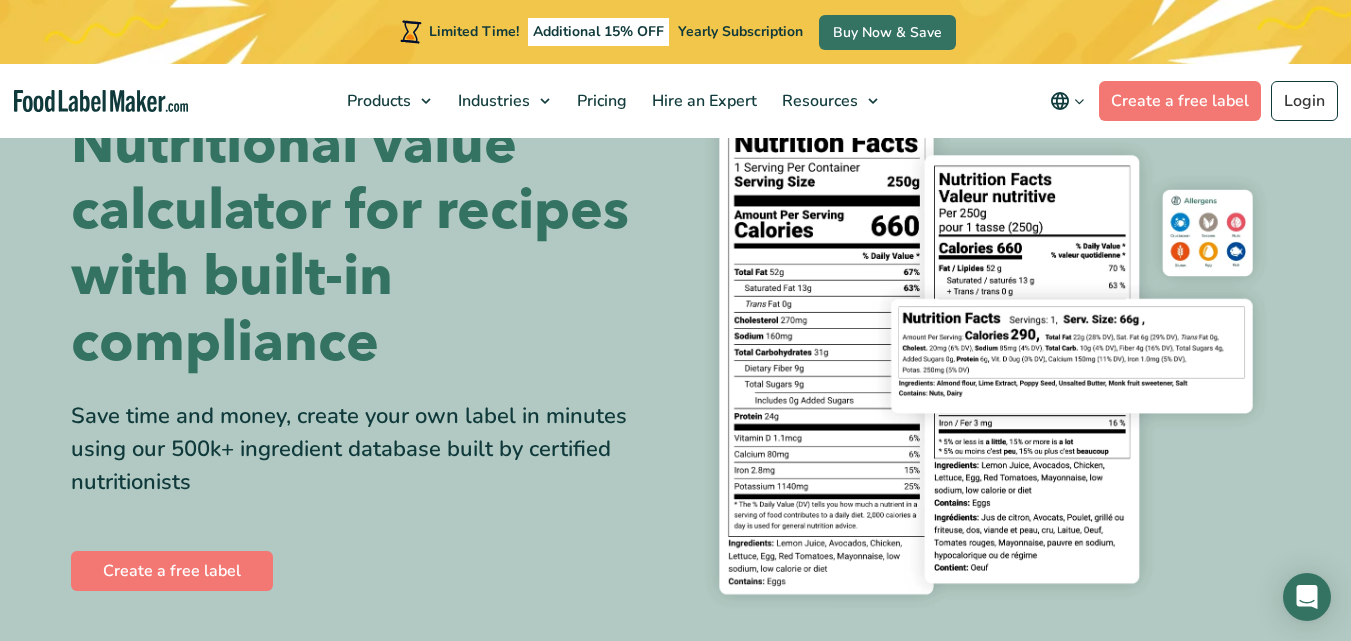 scroll, scrollTop: 100, scrollLeft: 0, axis: vertical 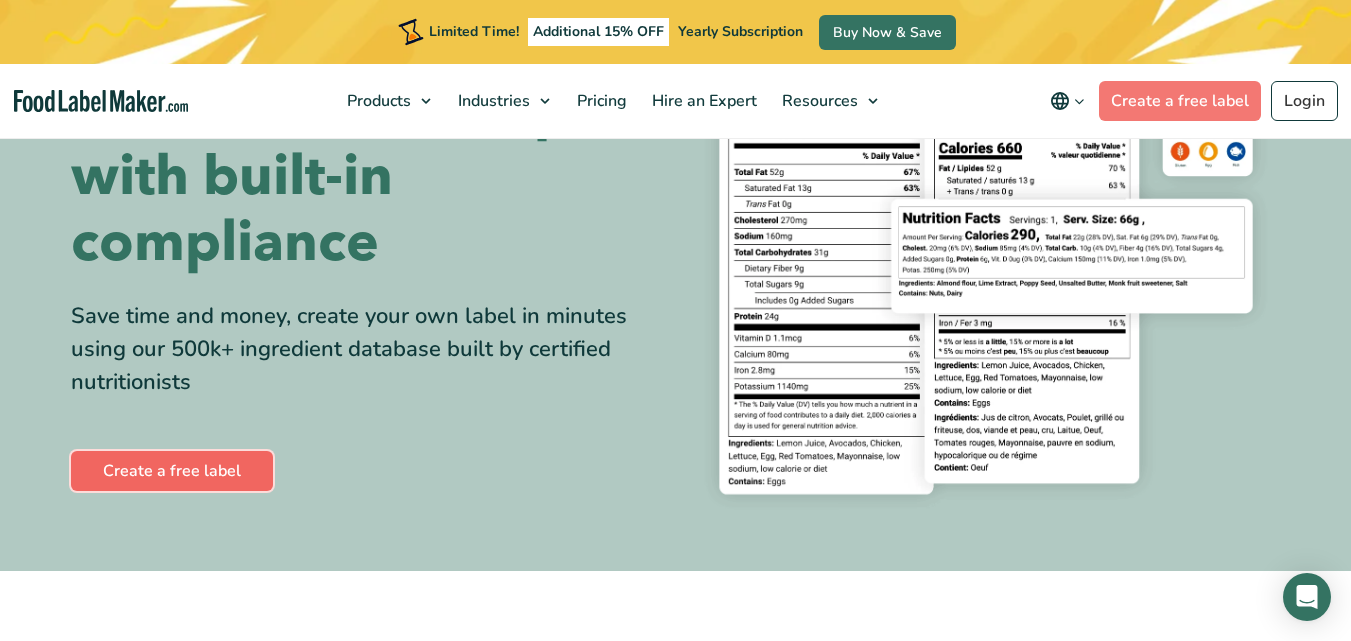 click on "Create a free label" at bounding box center [172, 471] 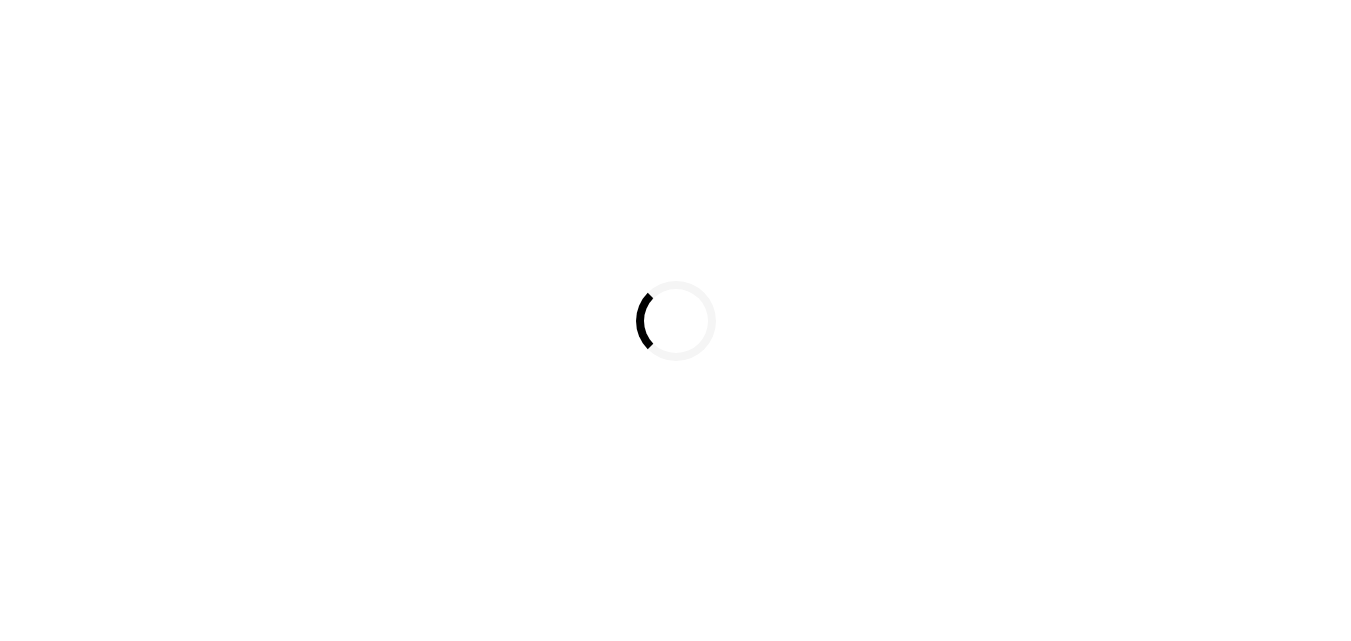 scroll, scrollTop: 0, scrollLeft: 0, axis: both 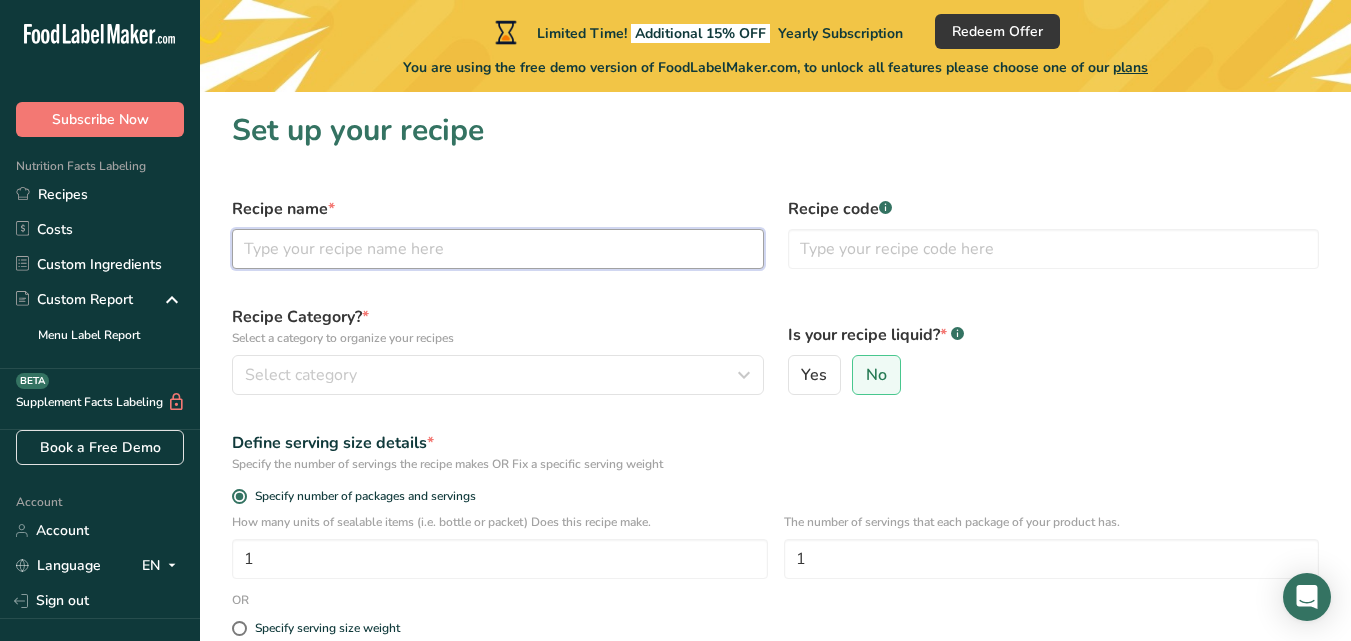 click at bounding box center [498, 249] 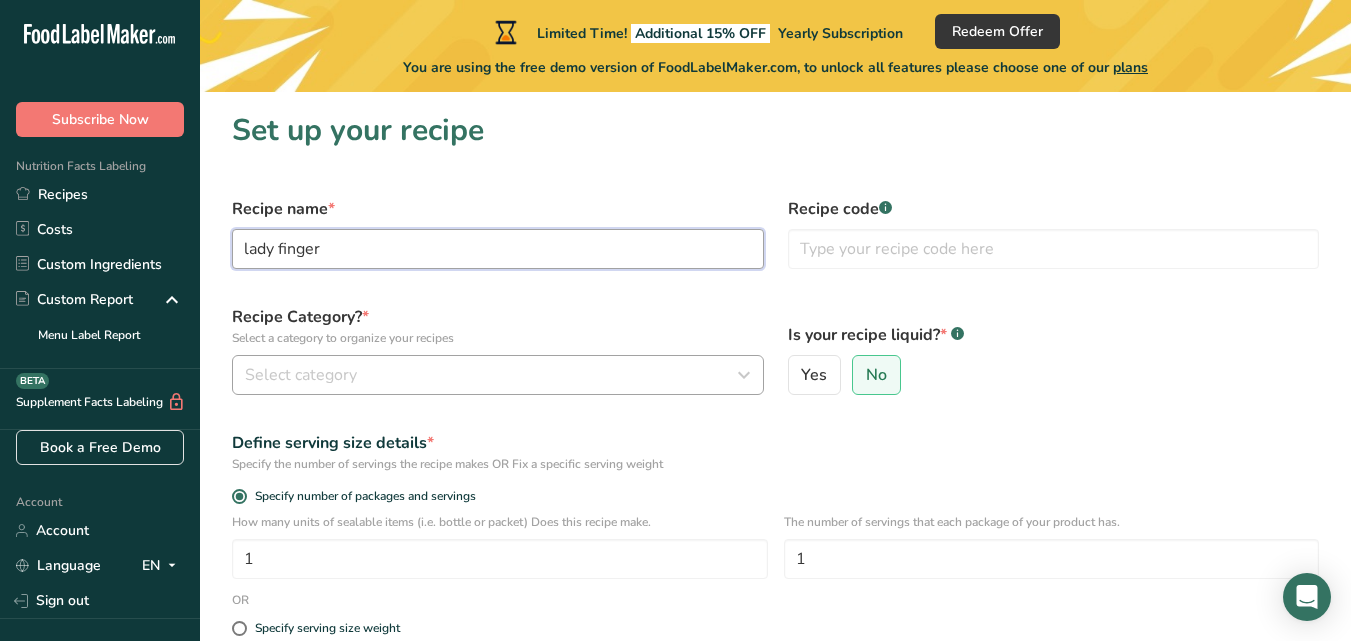 type on "lady finger" 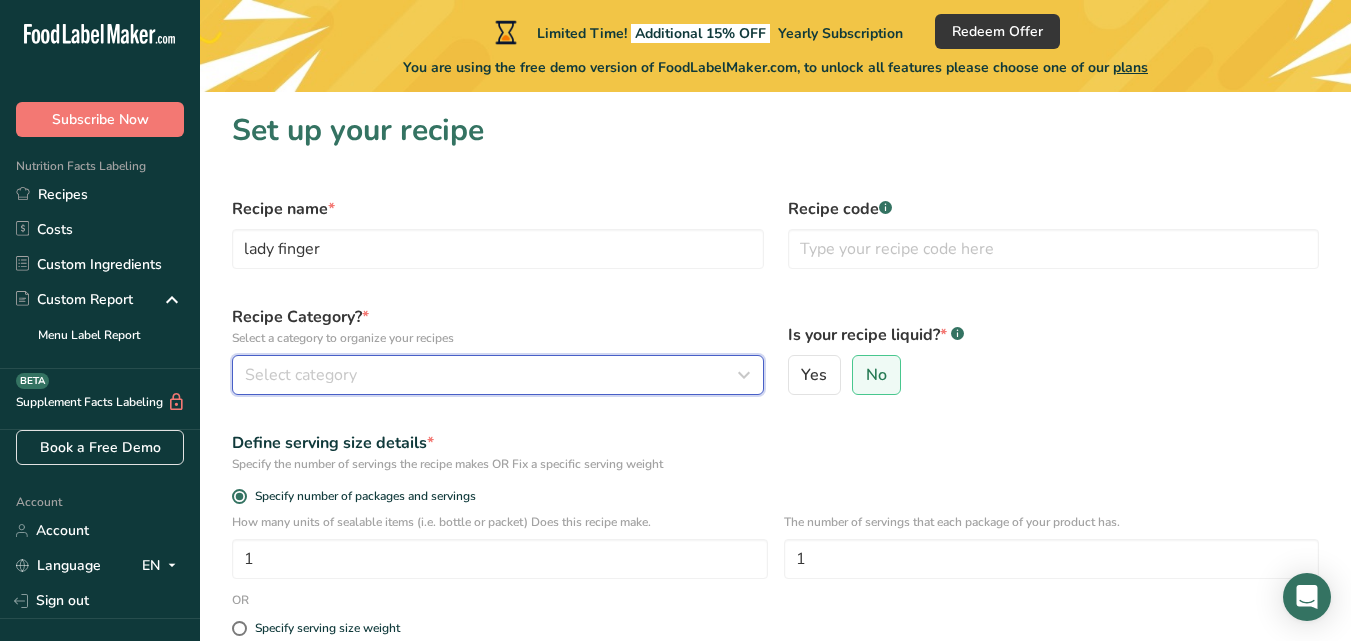 click on "Select category" at bounding box center (498, 375) 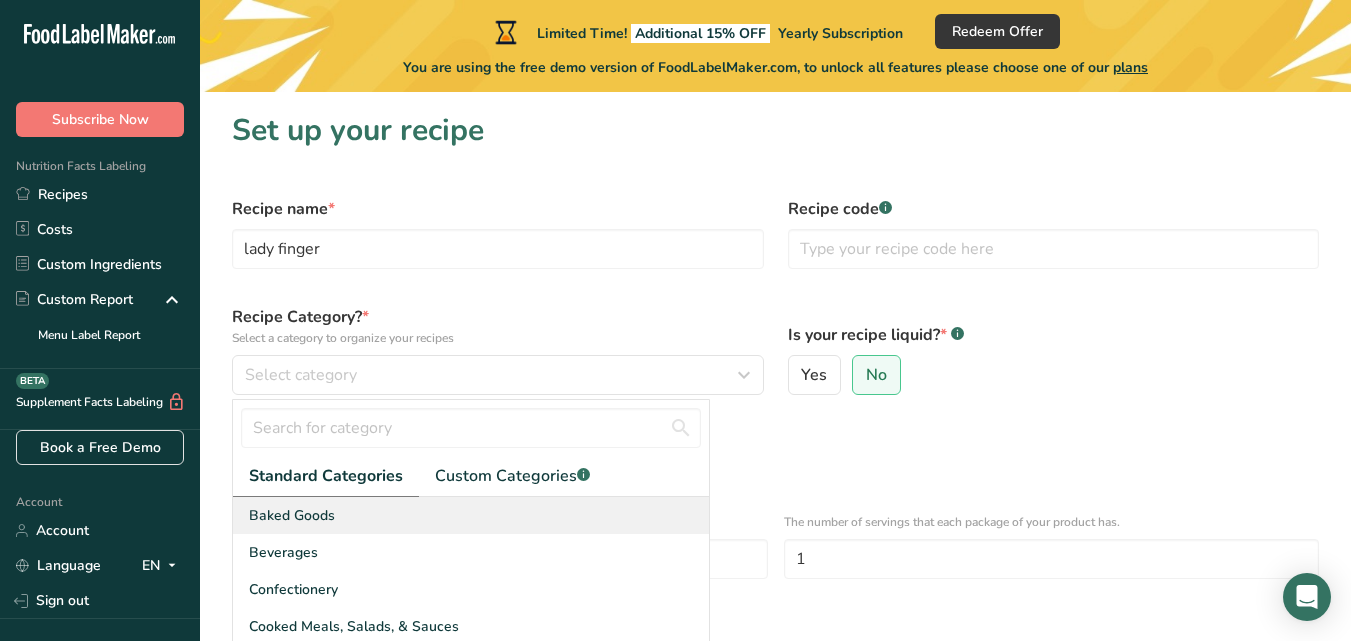 click on "Baked Goods" at bounding box center [471, 515] 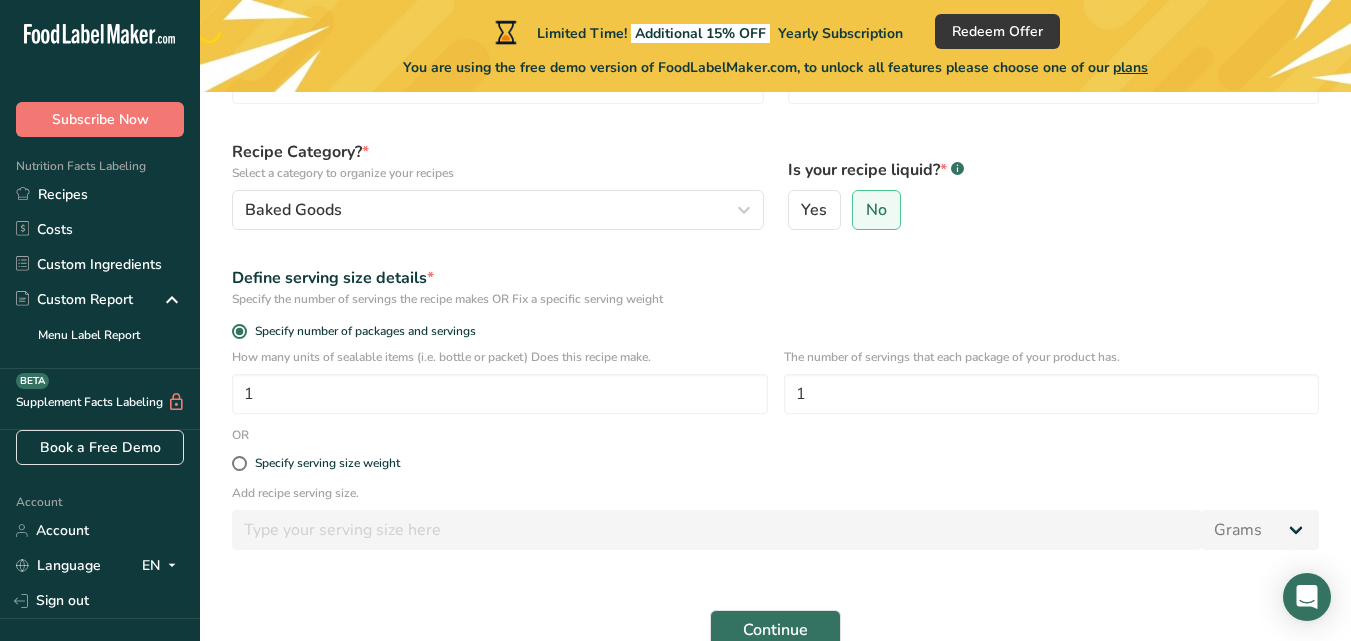 scroll, scrollTop: 200, scrollLeft: 0, axis: vertical 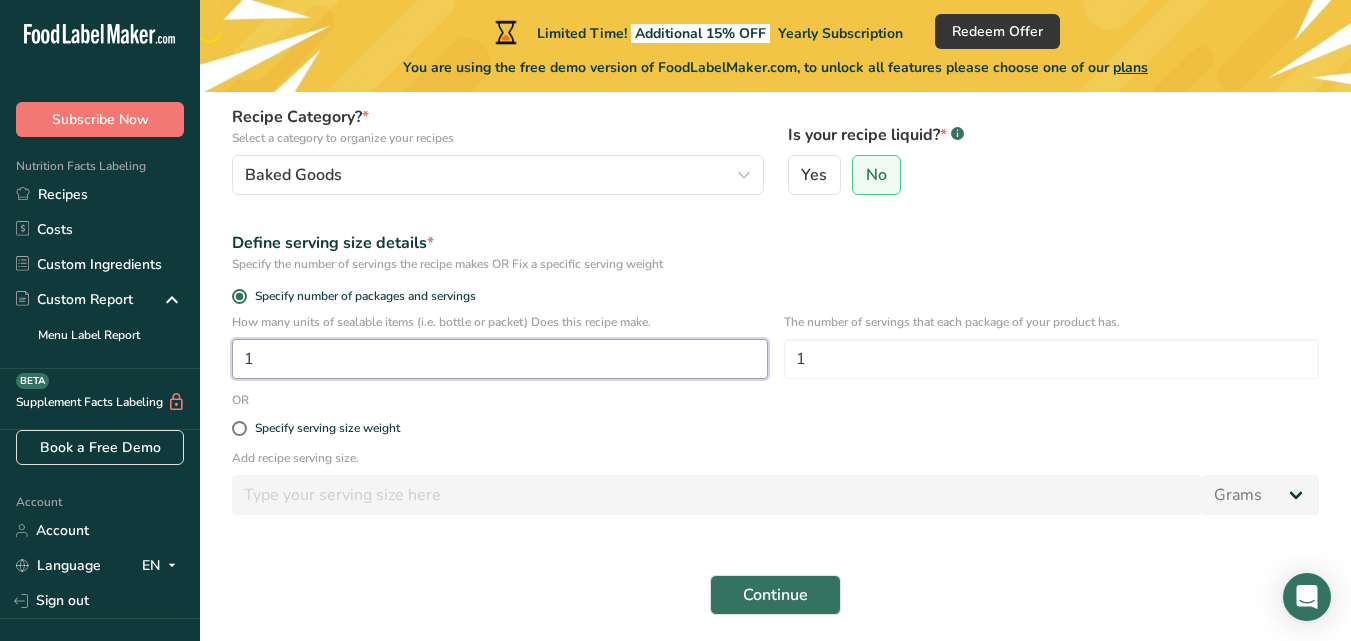 click on "1" at bounding box center [500, 359] 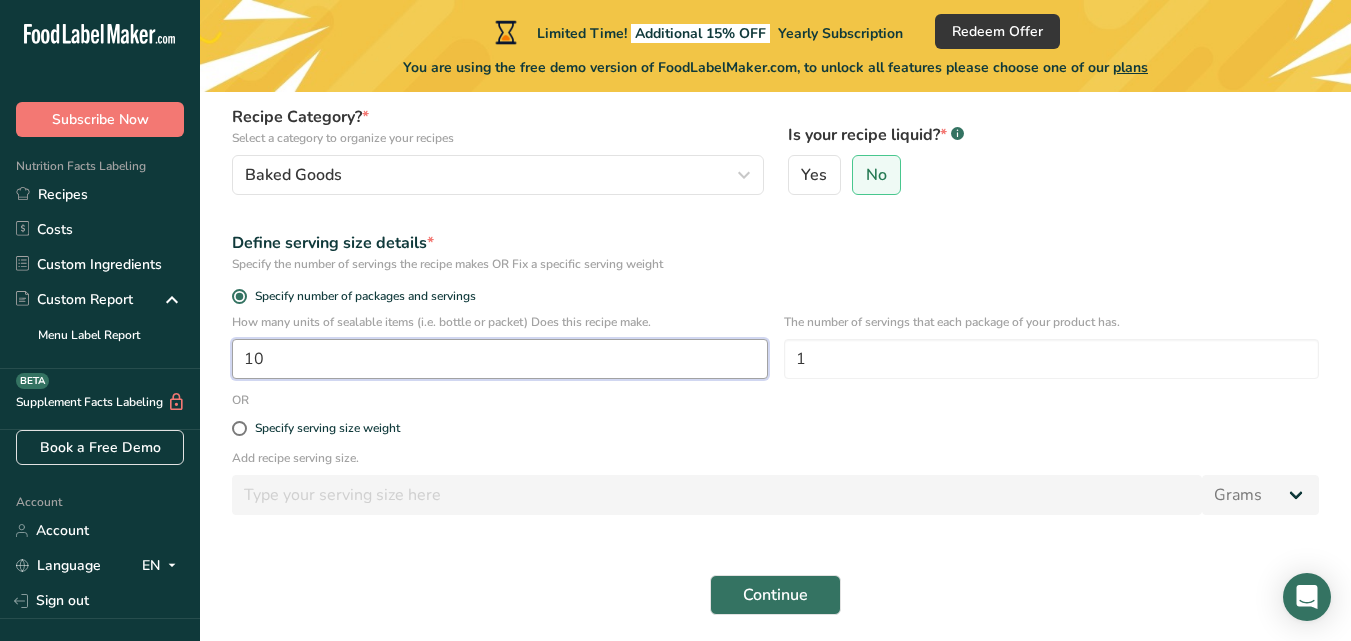 click on "10" at bounding box center (500, 359) 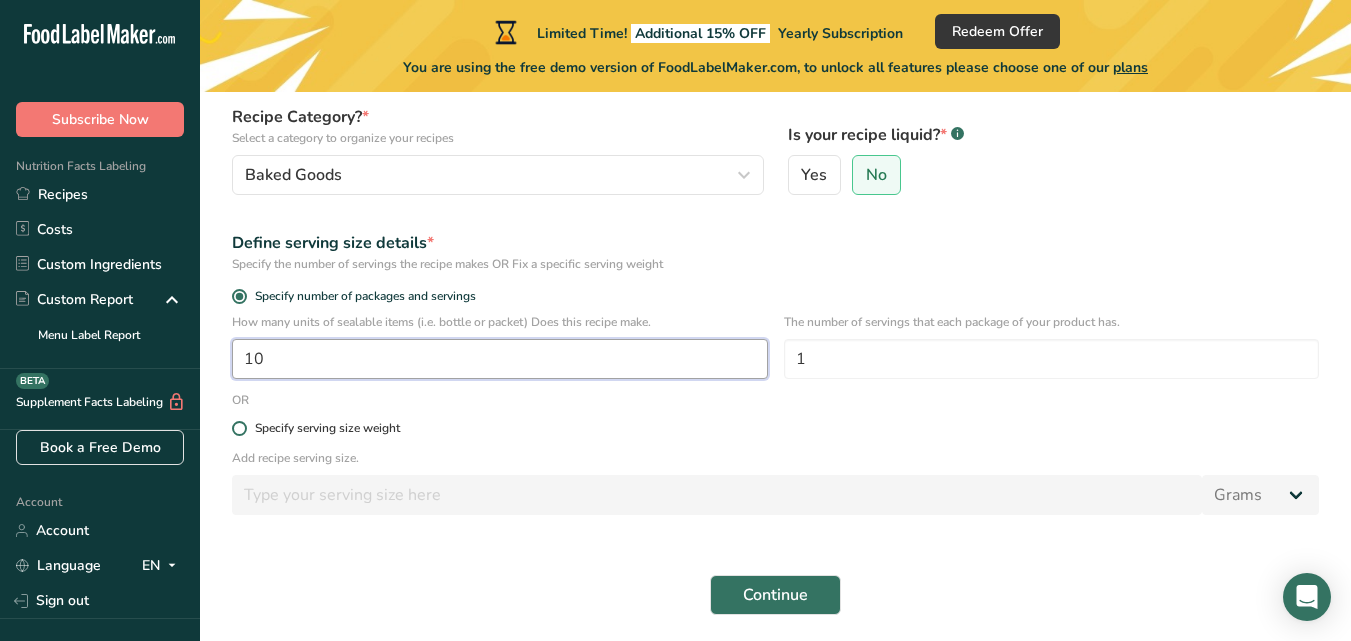 type on "10" 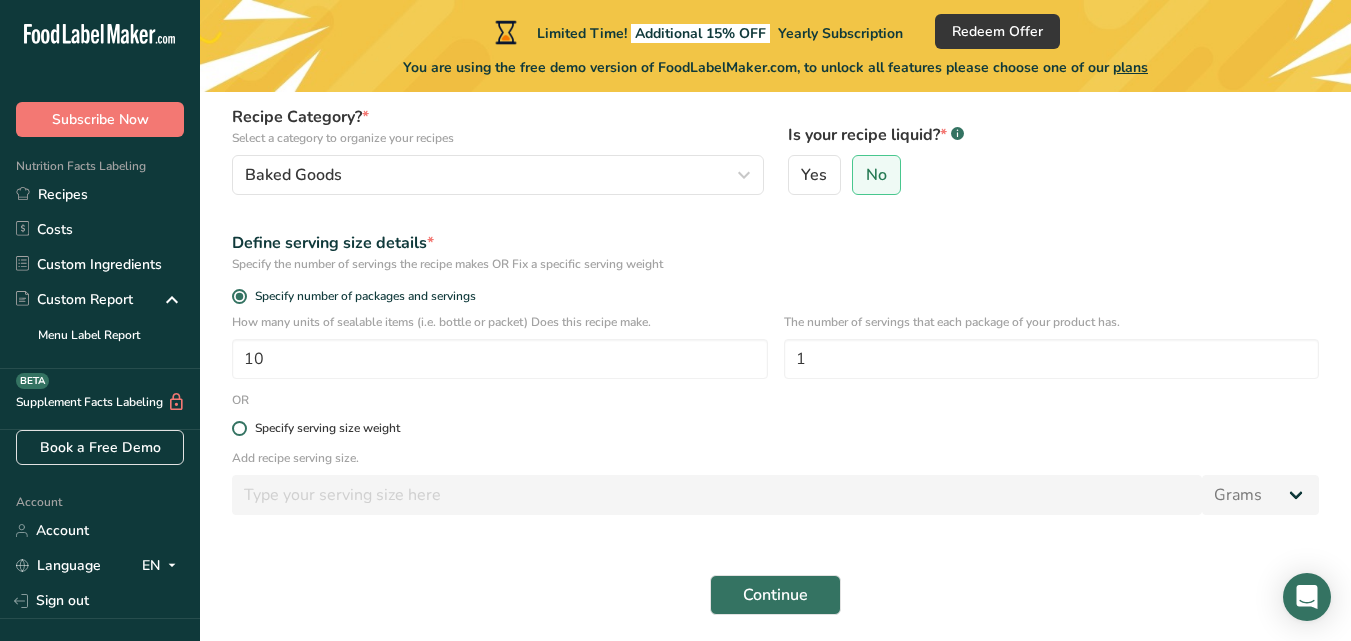 click at bounding box center [239, 428] 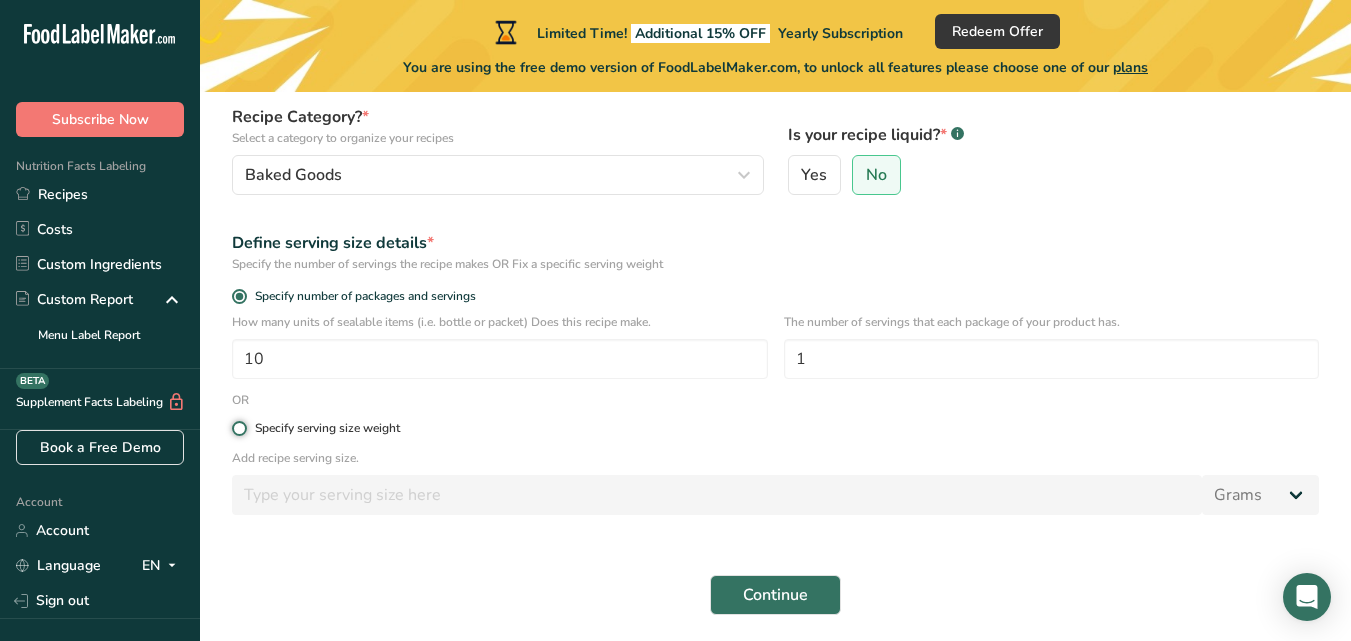 click on "Specify serving size weight" at bounding box center [238, 428] 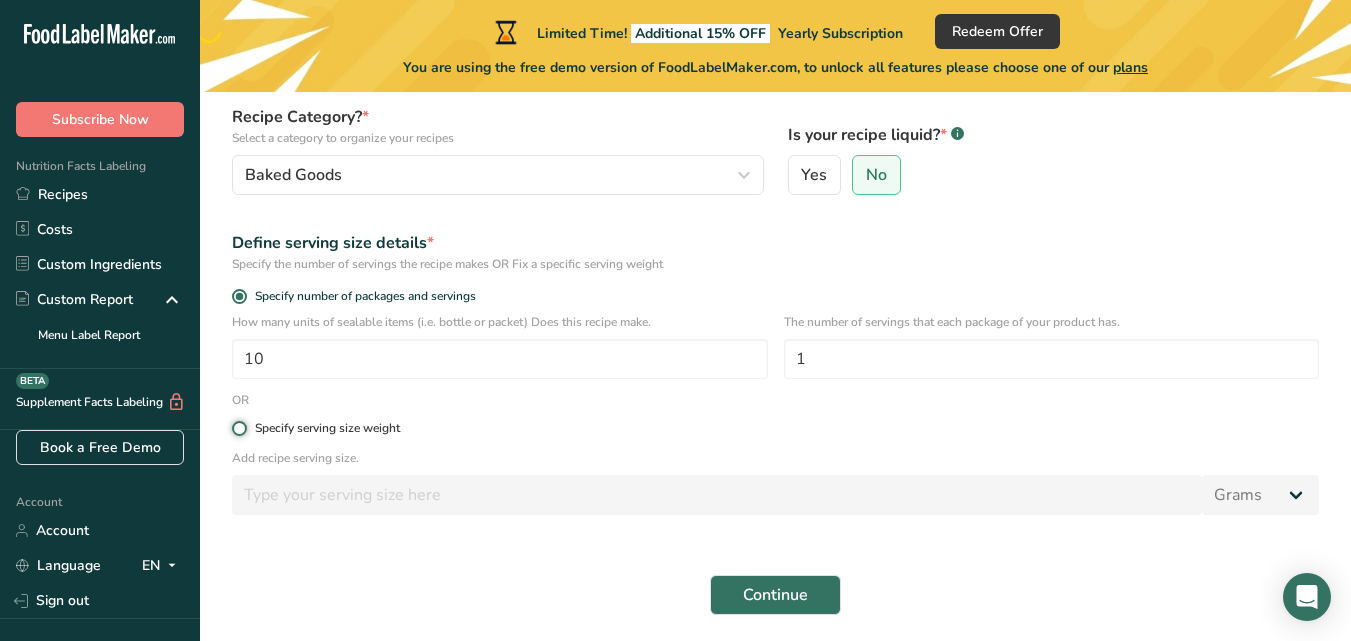 radio on "true" 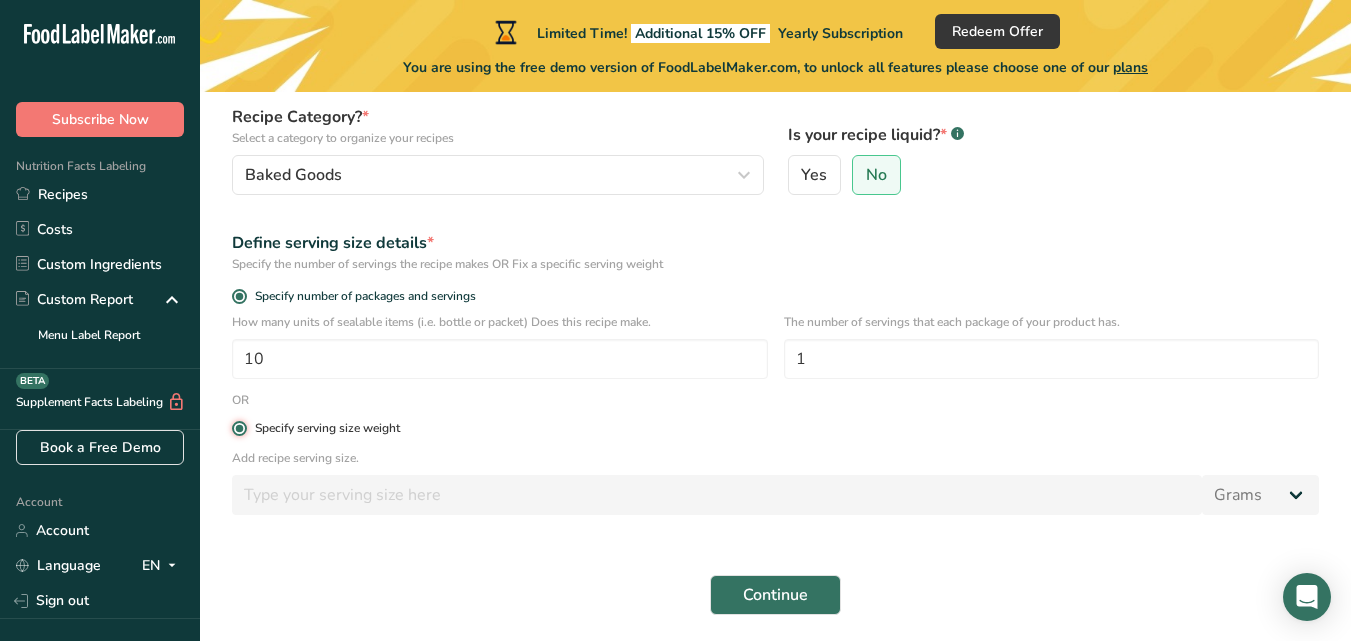 radio on "false" 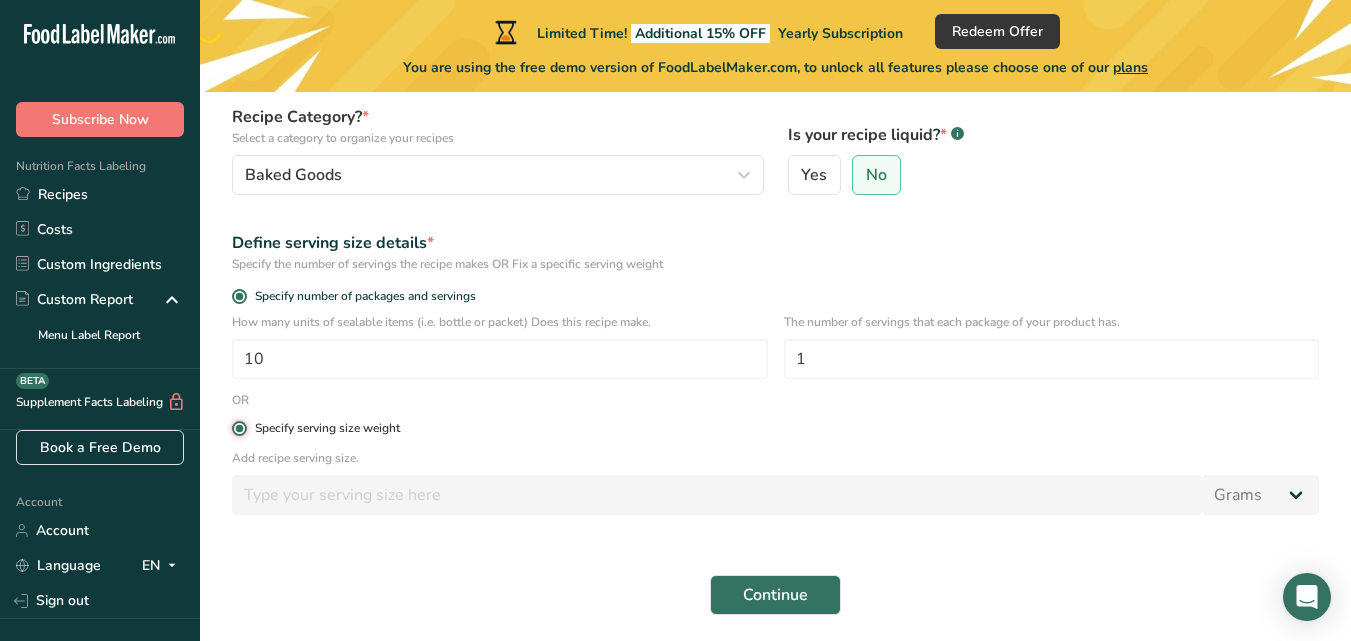 type 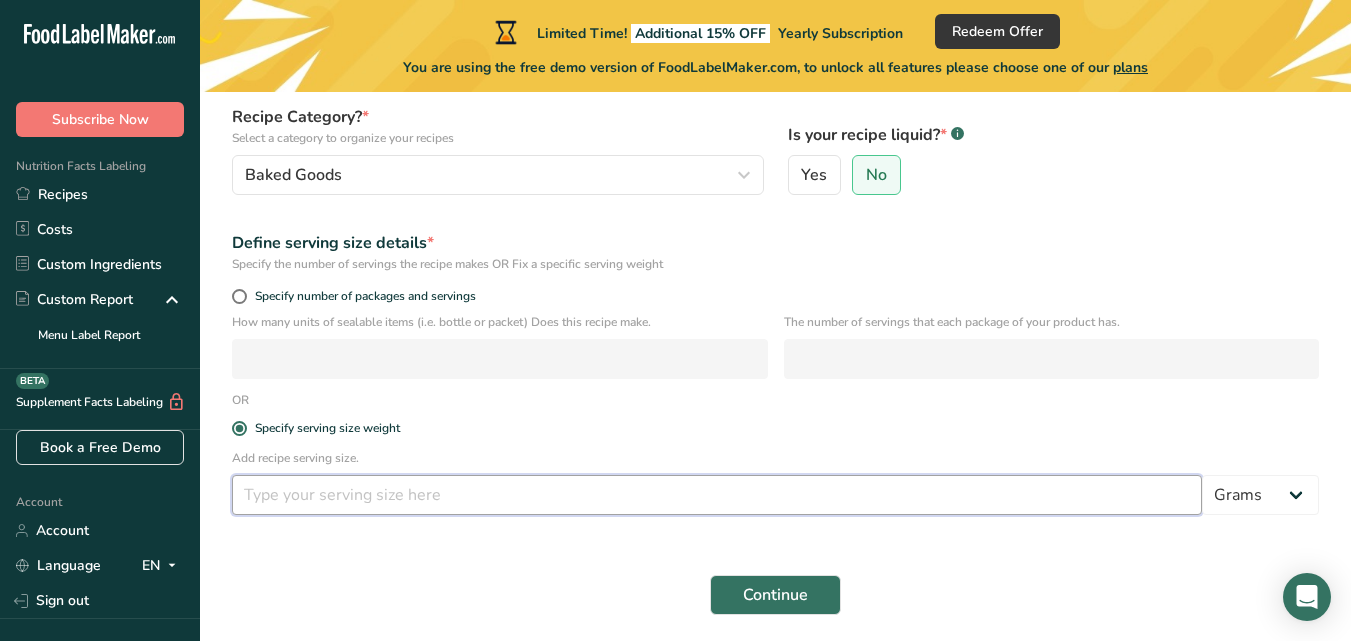 click at bounding box center (717, 495) 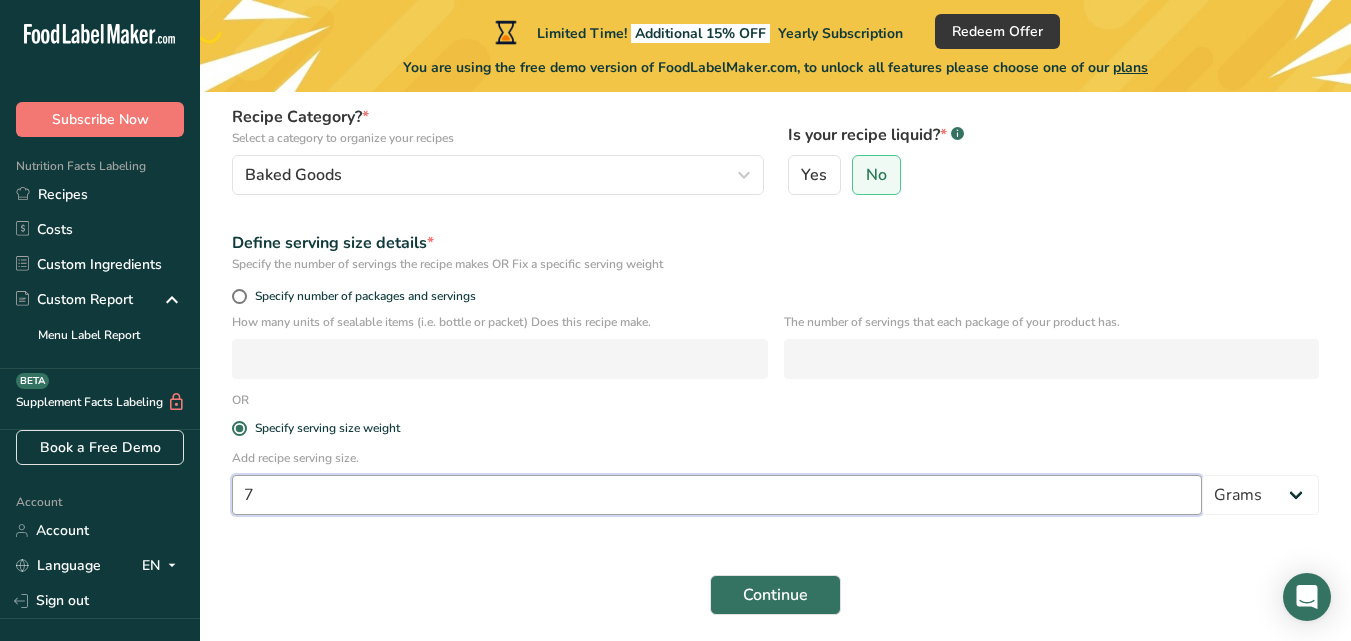 type on "7" 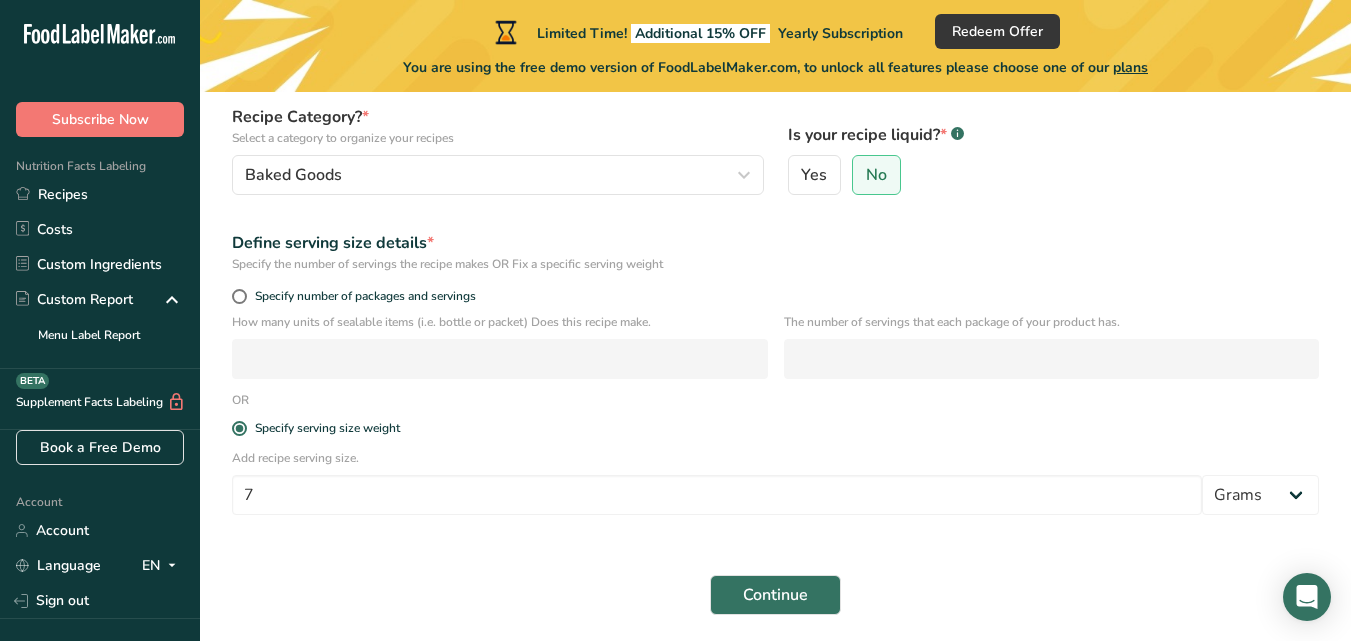 click on "Recipe name *   [NAME]
Recipe code
.a-a{fill:#347362;}.b-a{fill:#fff;}
Recipe Category? *
Select a category to organize your recipes
Baked Goods
Standard Categories
Custom Categories
.a-a{fill:#347362;}.b-a{fill:#fff;}
Baked Goods
Beverages
Confectionery
Cooked Meals, Salads, & Sauces
Dairy
Snacks
Add New Category
Is your recipe liquid? *   .a-a{fill:#347362;}.b-a{fill:#fff;}           Yes   No
Define serving size details *
Specify the number of servings the recipe makes OR Fix a specific serving weight
Specify number of packages and servings
OR
7" at bounding box center [775, 306] 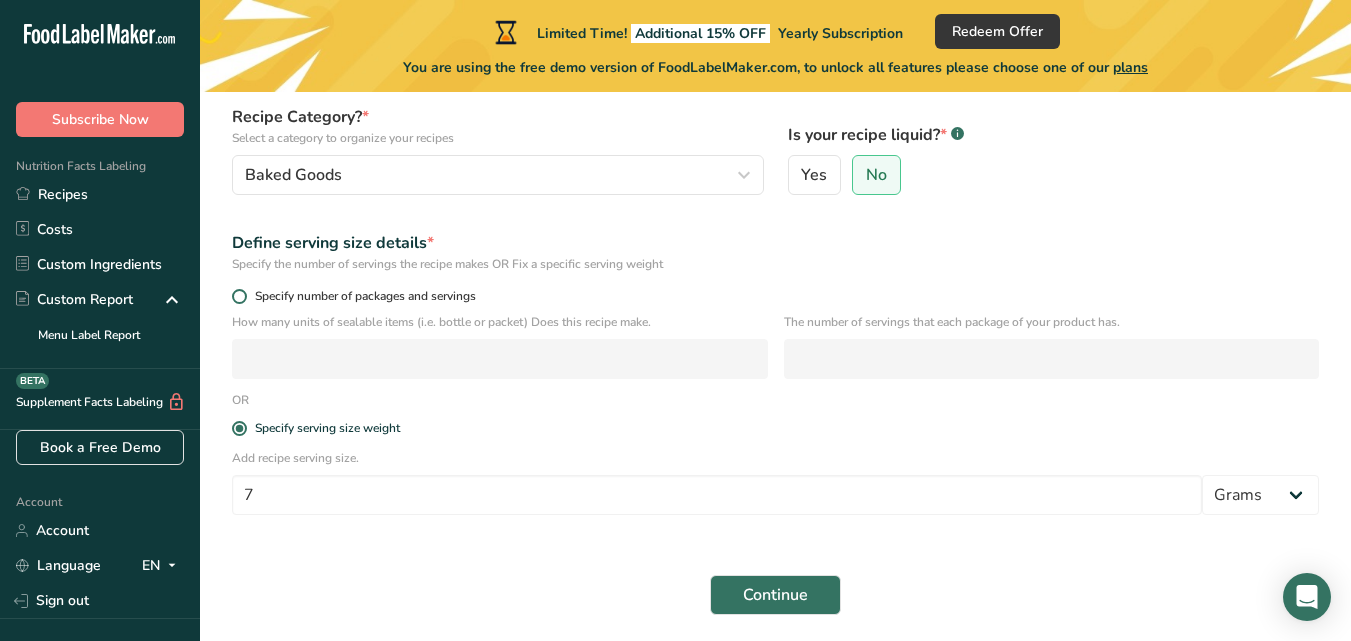 click at bounding box center [239, 296] 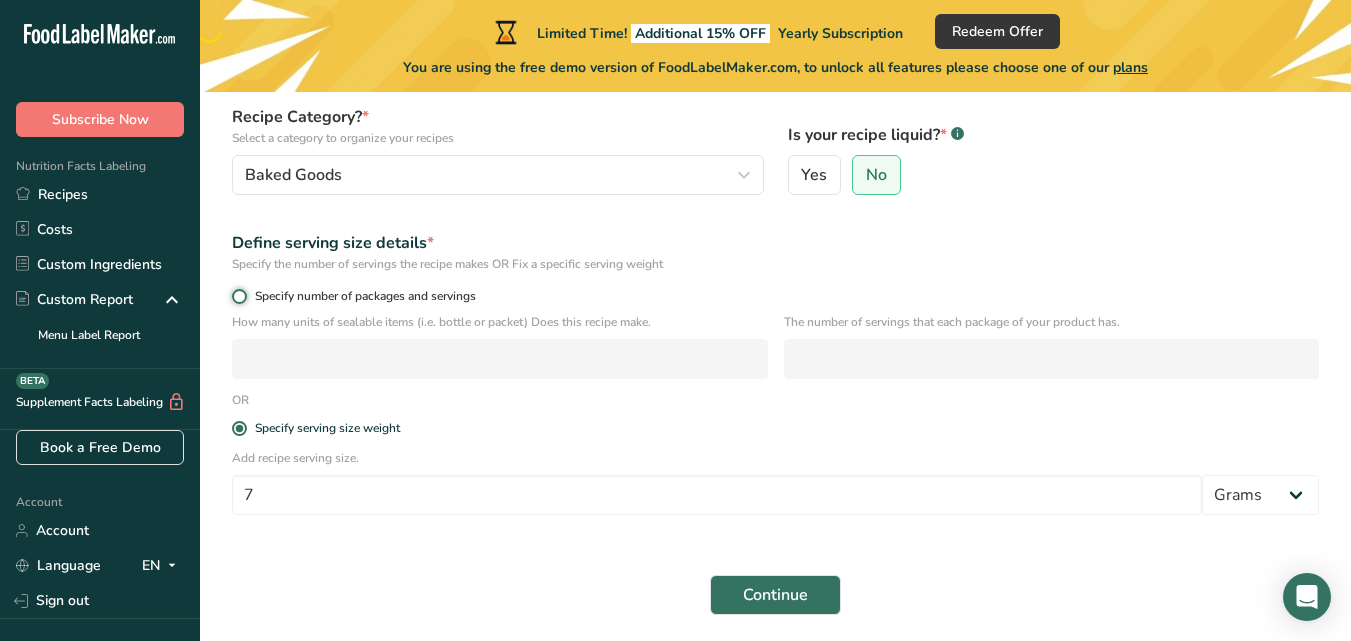 radio on "true" 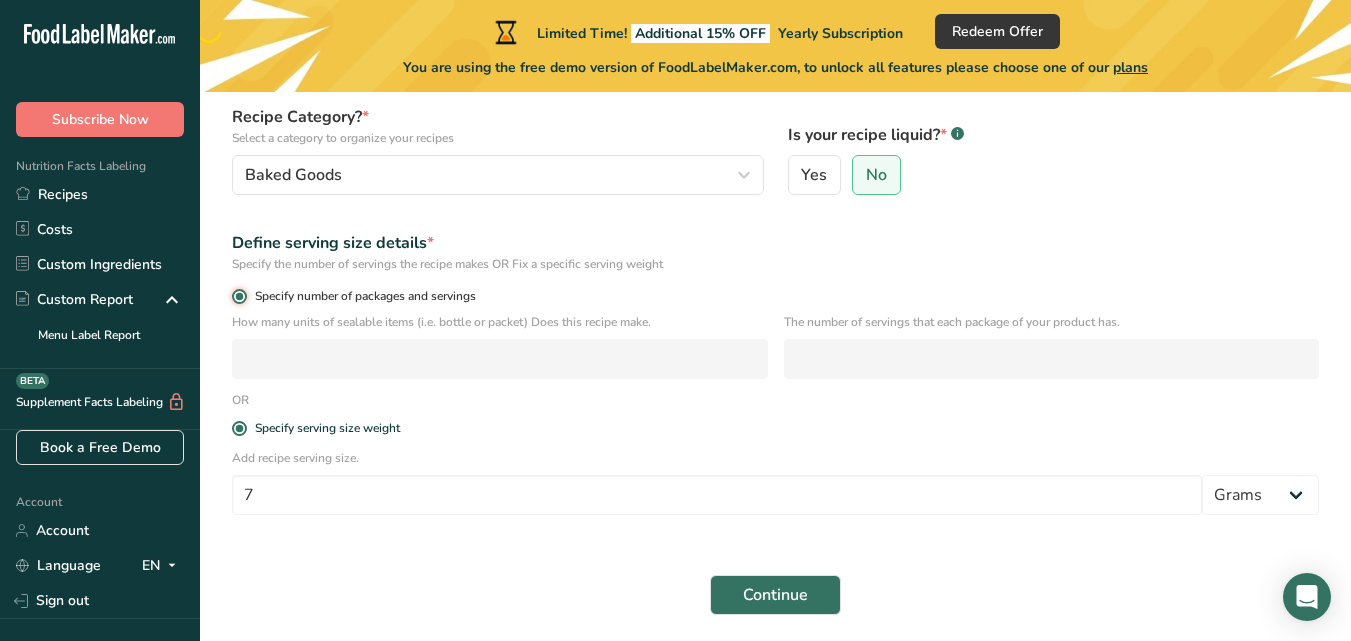 radio on "false" 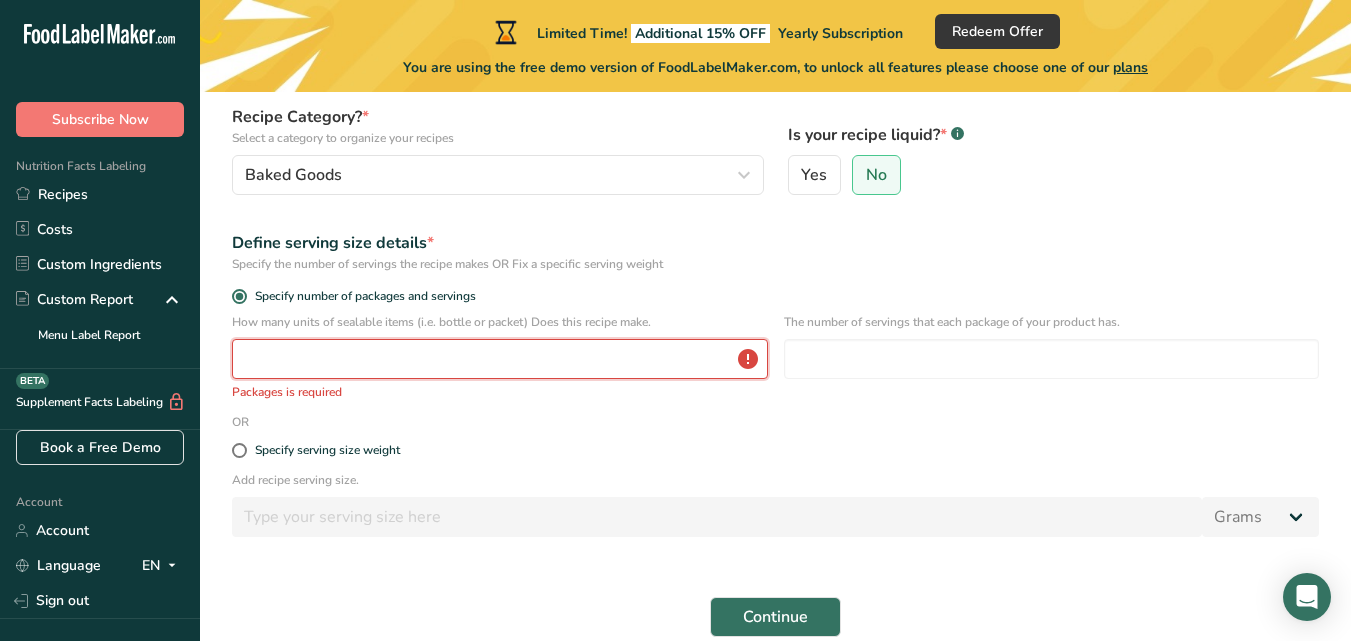 click at bounding box center (500, 359) 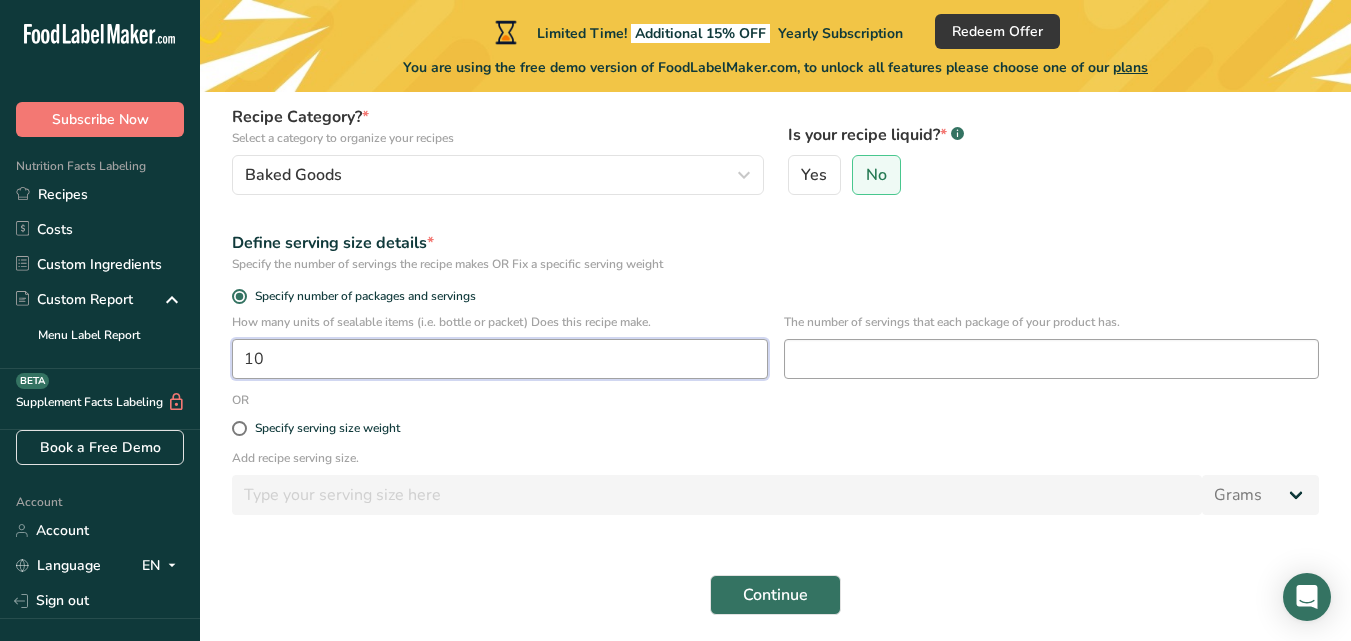 type on "10" 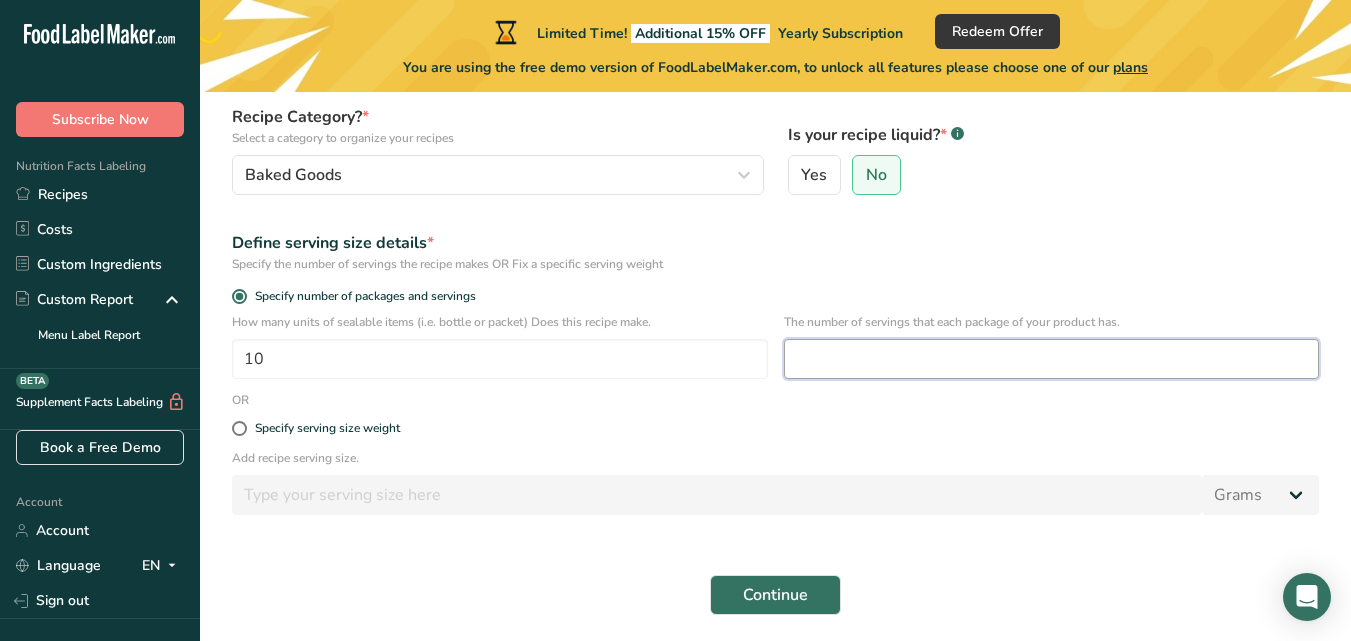 click at bounding box center [1052, 359] 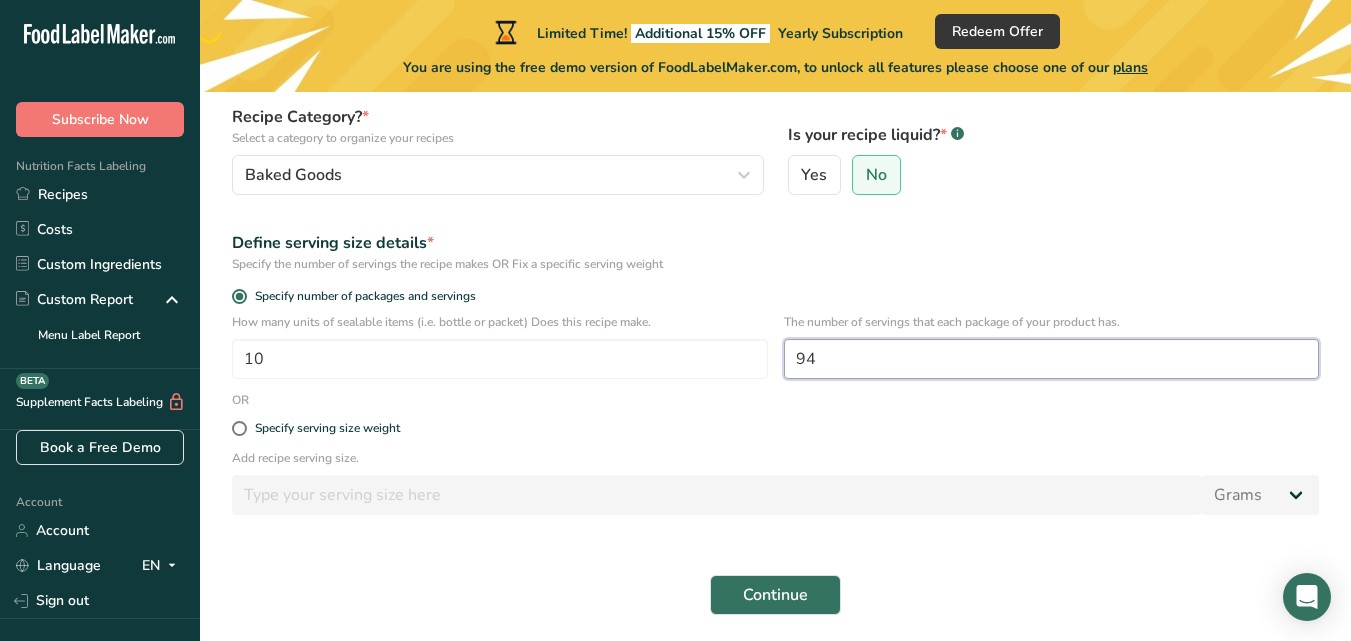 click on "Continue" at bounding box center (775, 595) 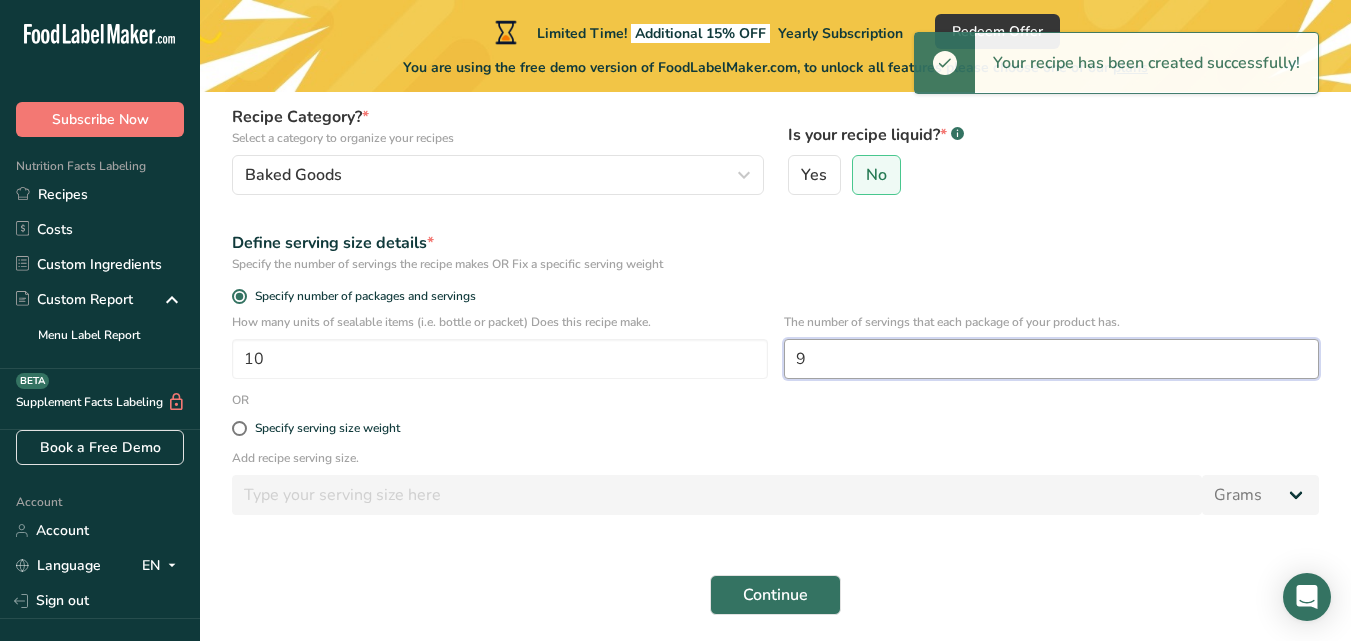 type on "90" 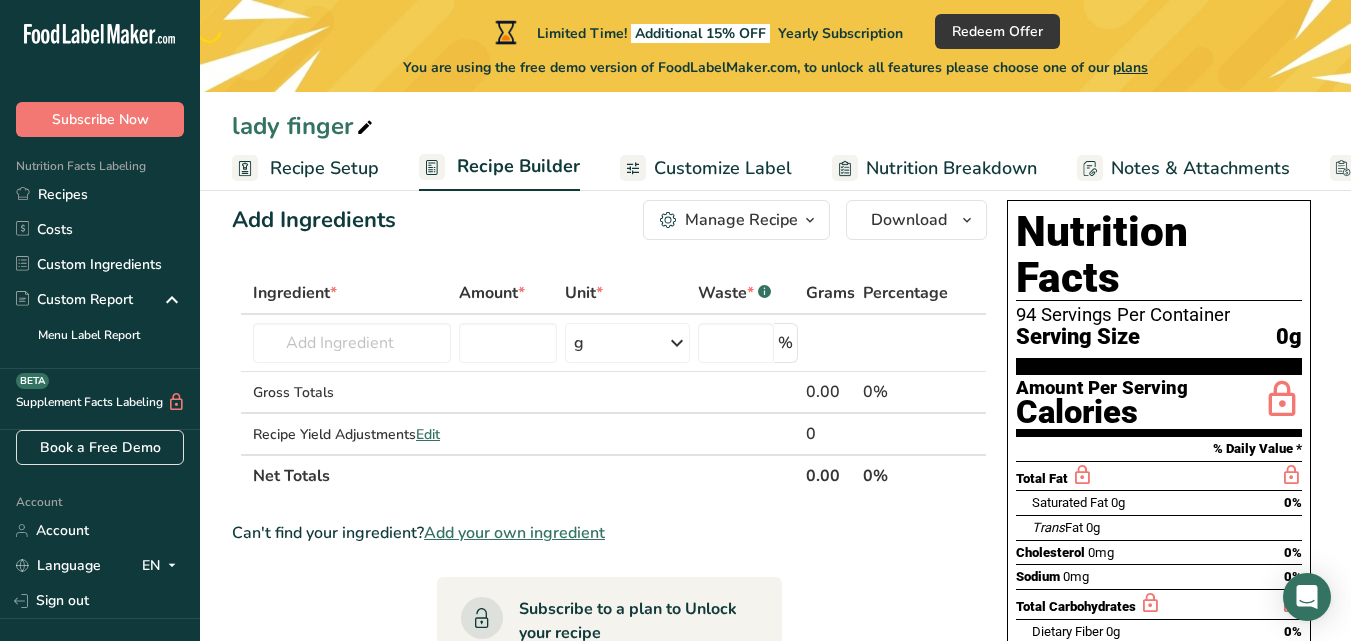 scroll, scrollTop: 0, scrollLeft: 0, axis: both 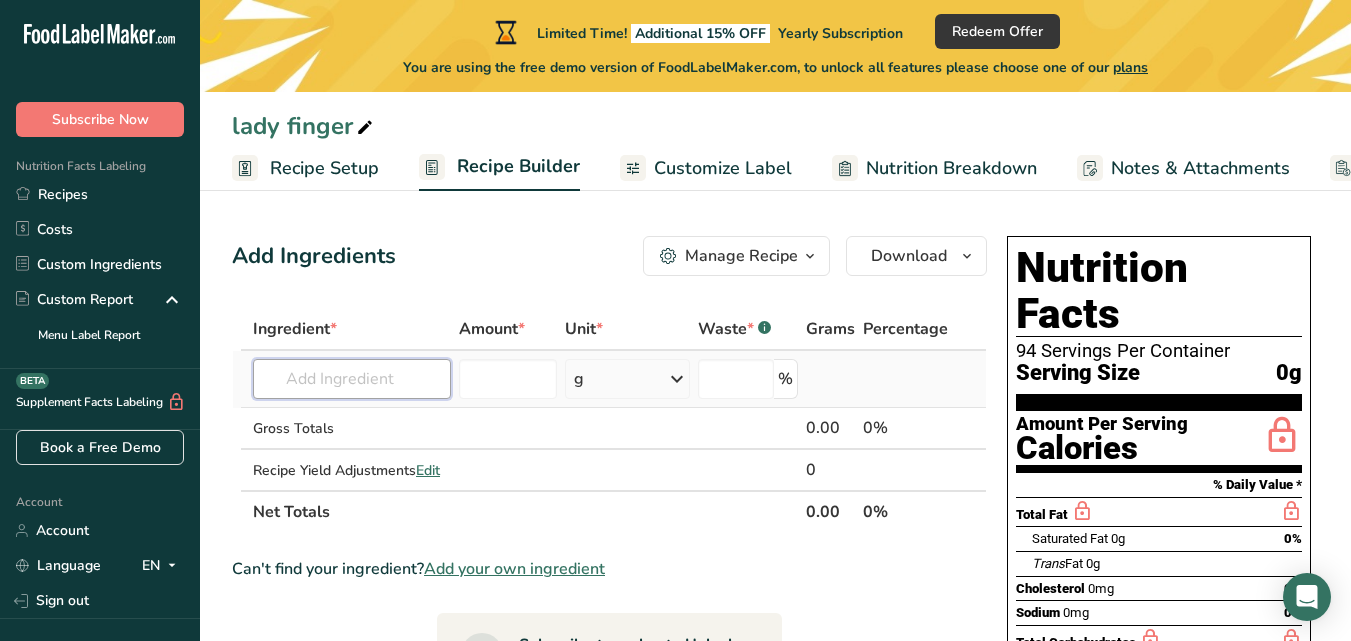 click at bounding box center (352, 379) 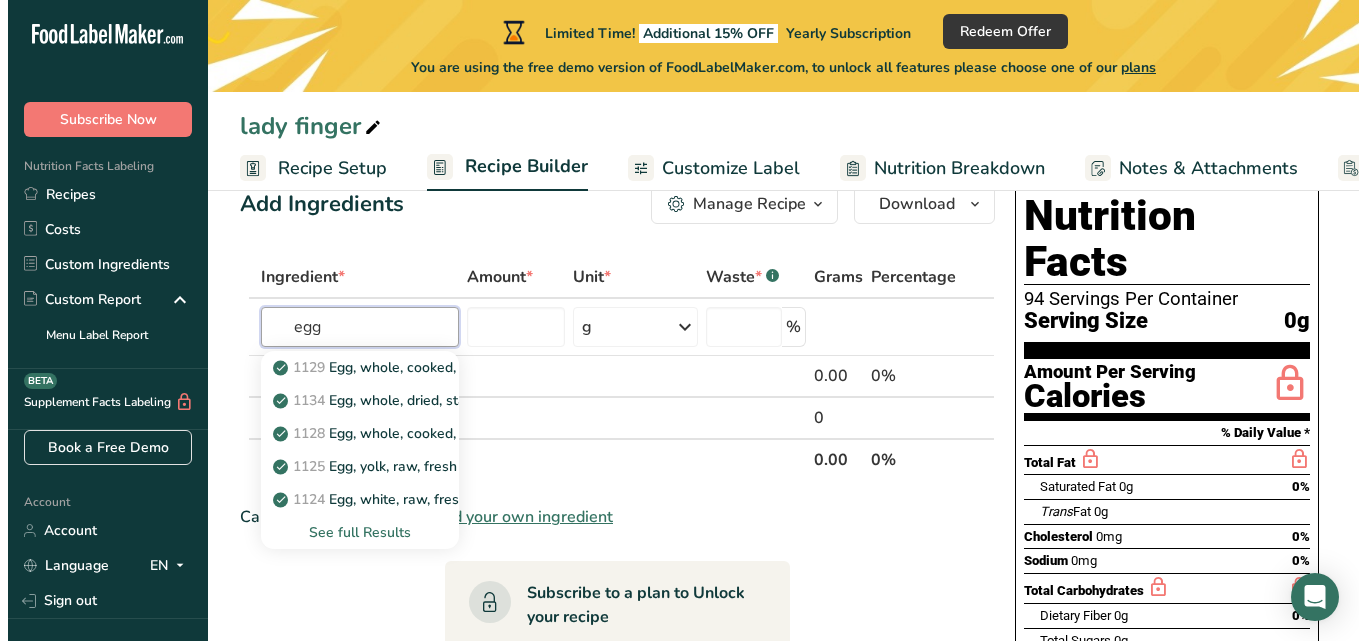 scroll, scrollTop: 0, scrollLeft: 0, axis: both 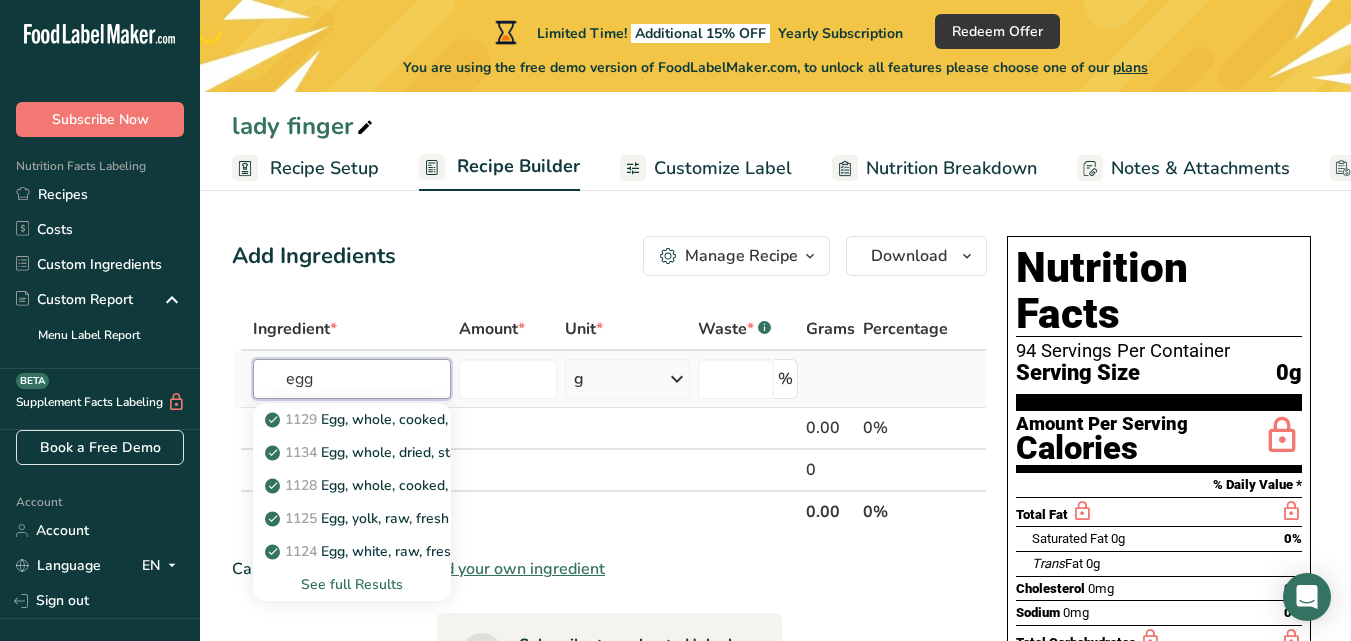 type on "egg" 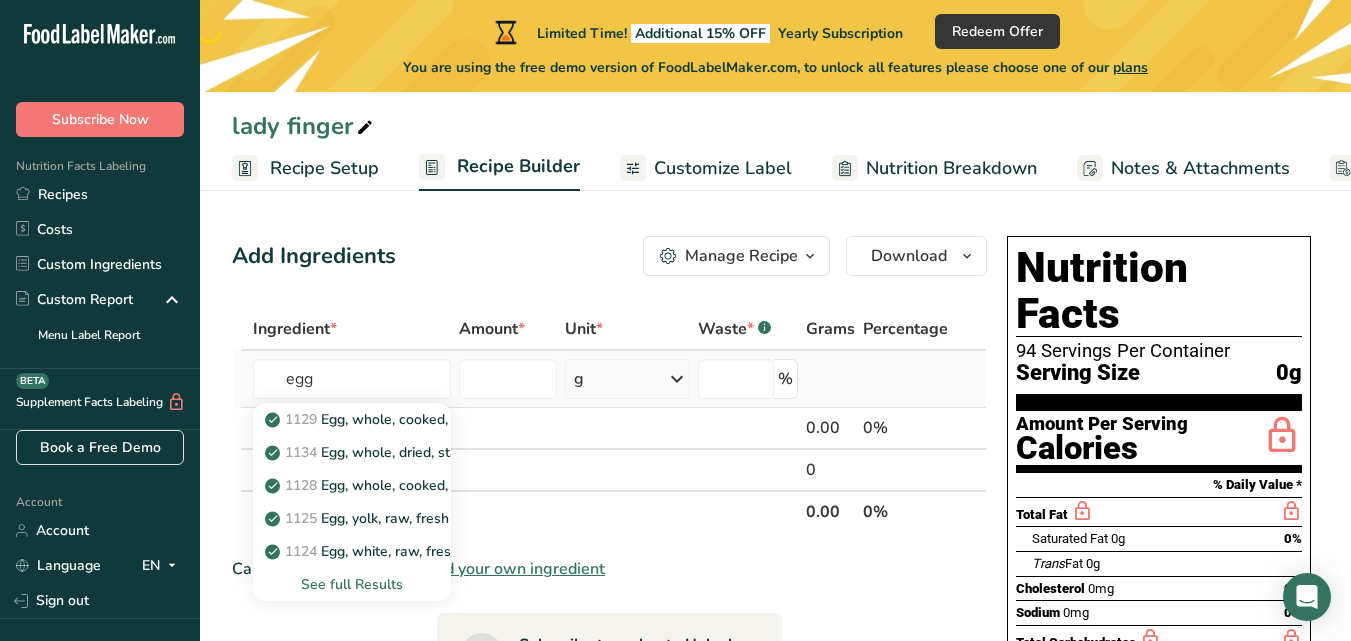 type 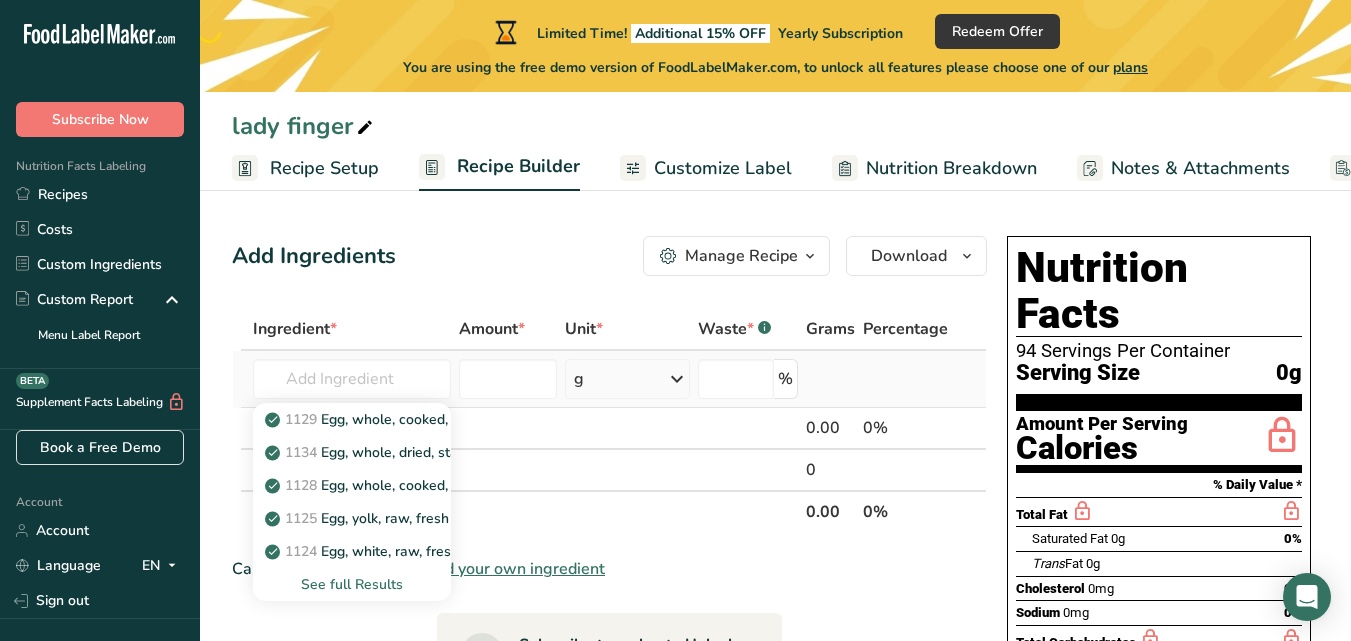 click on "See full Results" at bounding box center [352, 584] 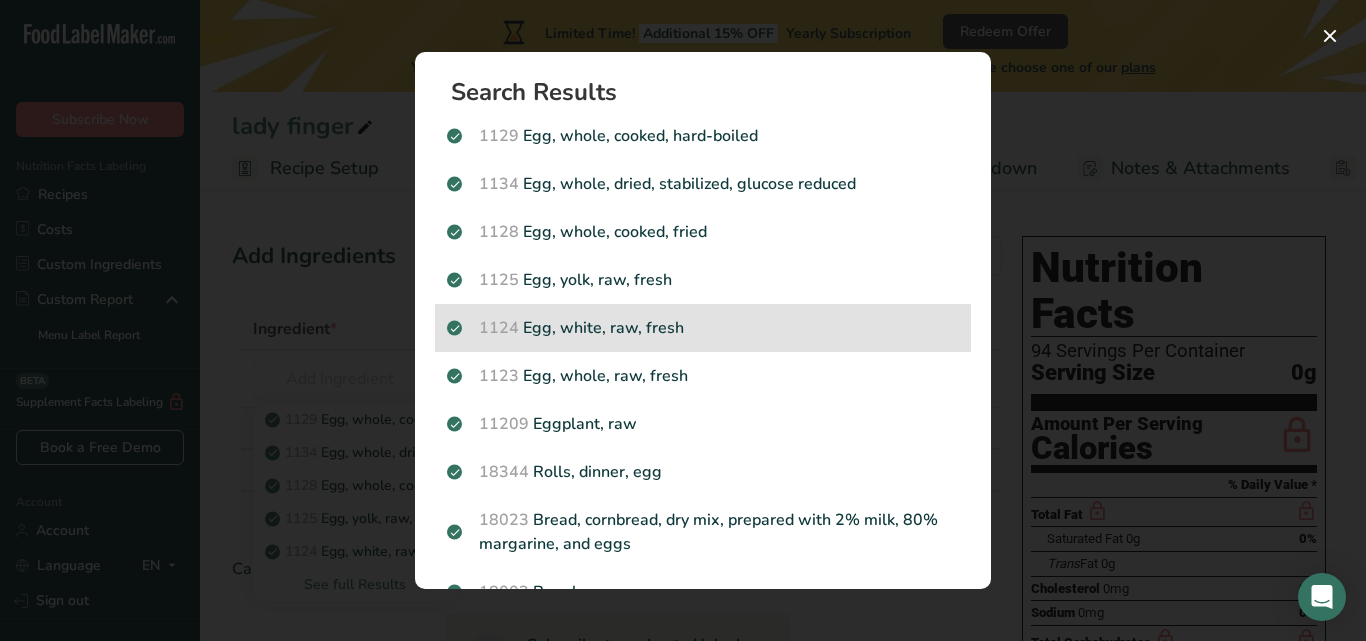 click on "1124
Egg, white, raw, fresh" at bounding box center (703, 328) 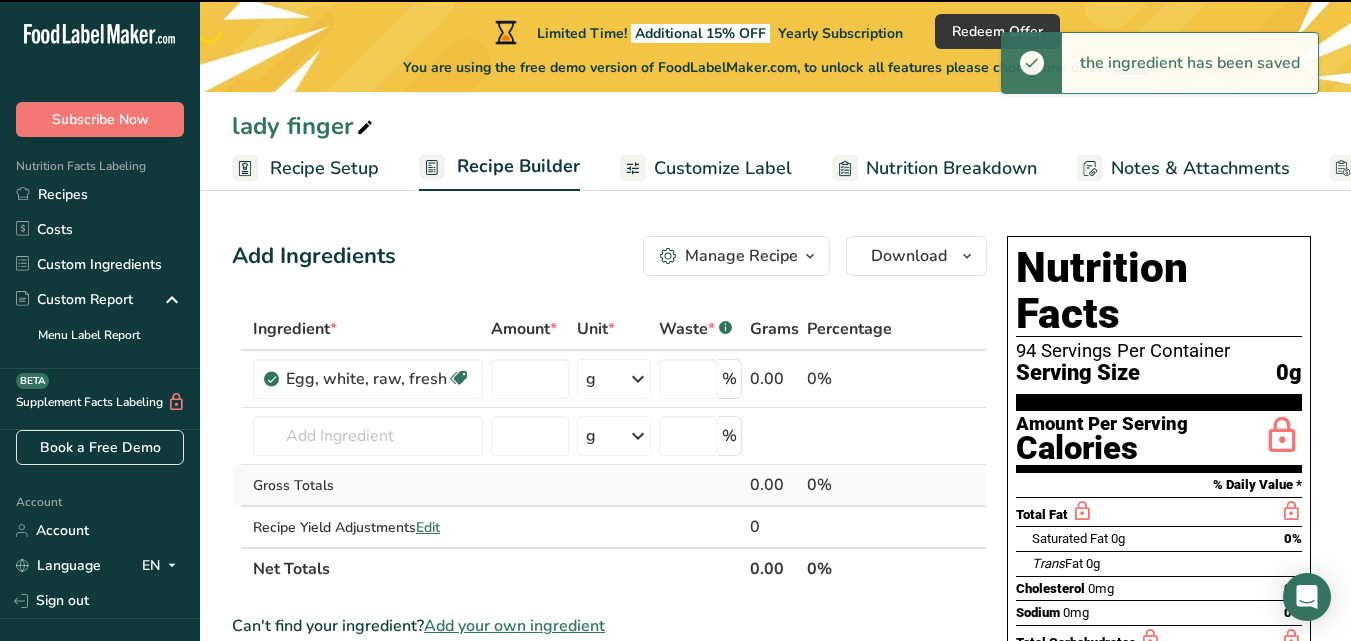 type on "0" 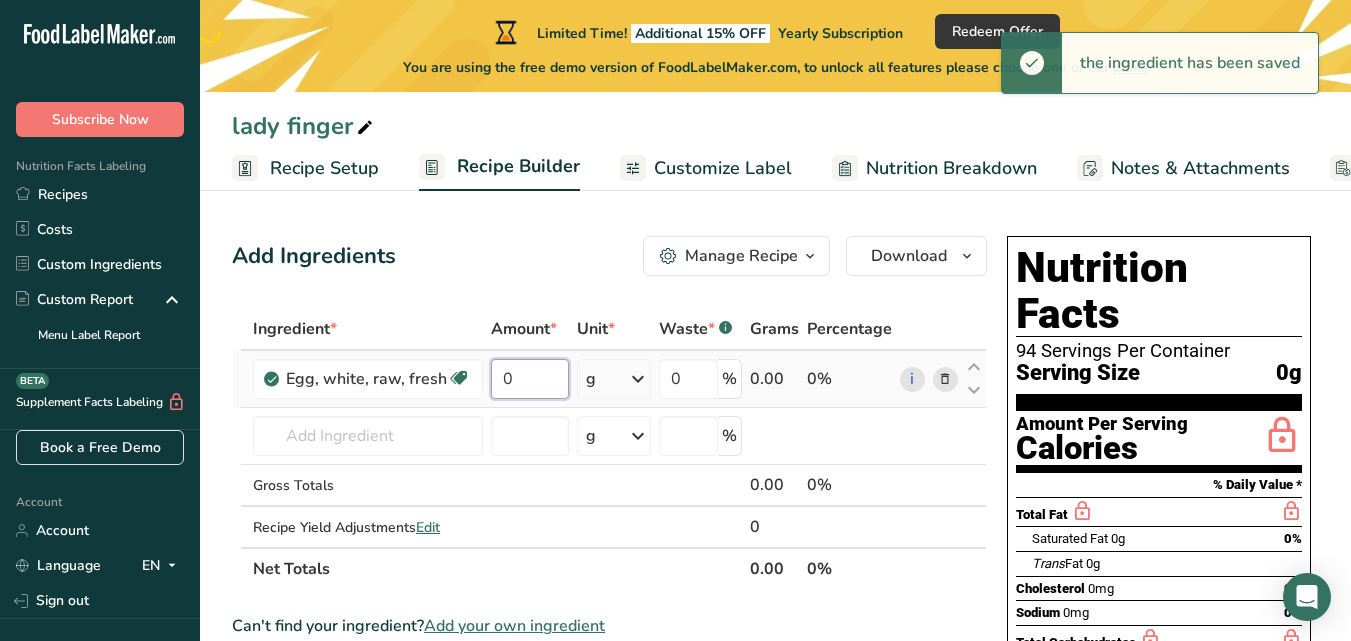 click on "0" at bounding box center [530, 379] 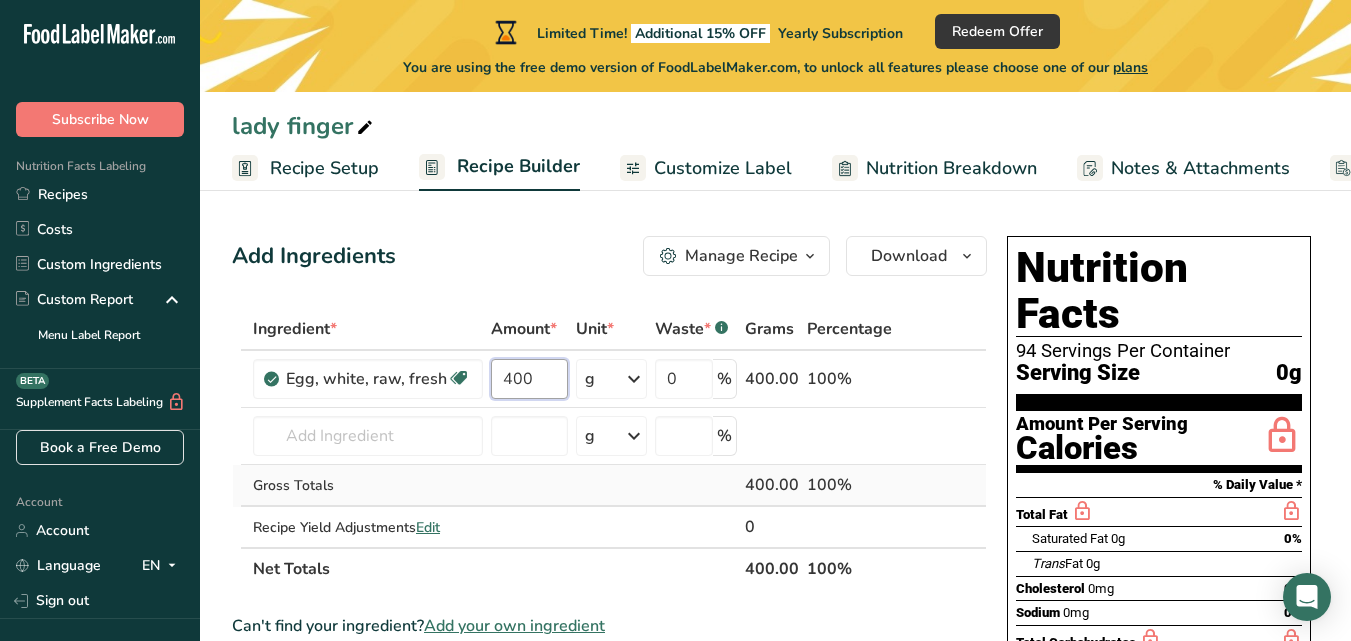 type on "400" 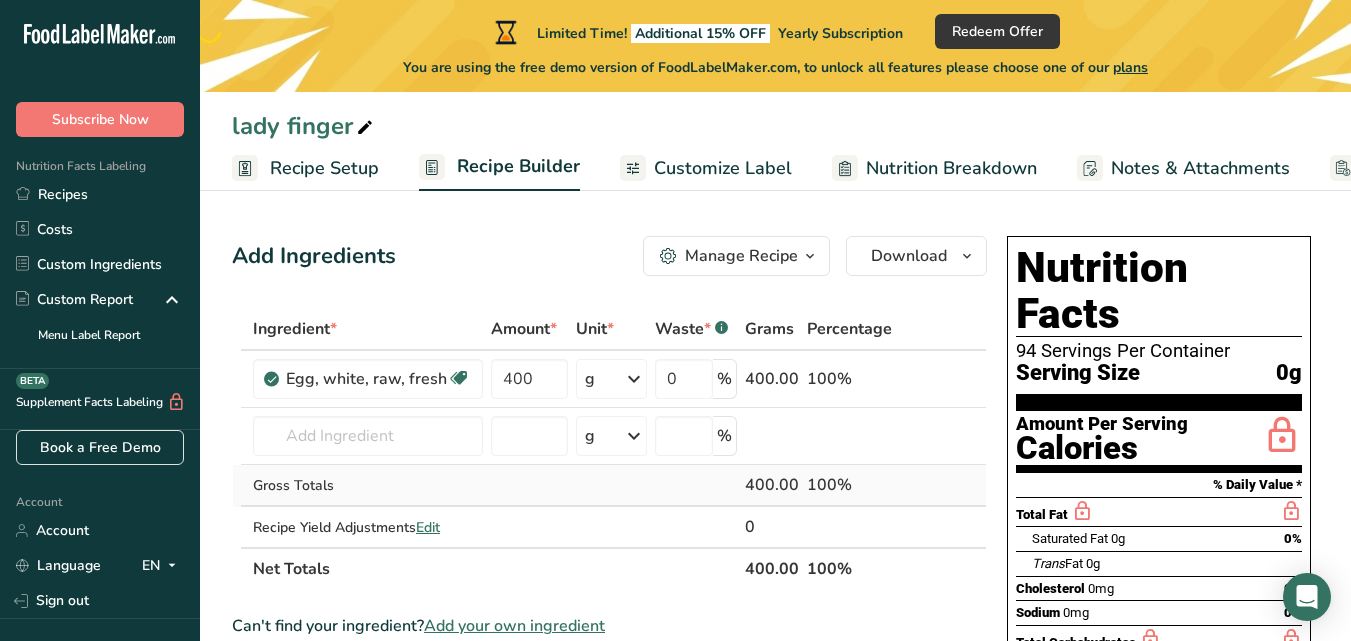 click on "Ingredient *
Amount *
Unit *
Waste *   .a-a{fill:#347362;}.b-a{fill:#fff;}          Grams
Percentage
Egg, white, raw, fresh
Dairy free
Gluten free
Vegetarian
Soy free
400
g
Portions
1 large
1 cup
Weight Units
g
kg
mg
See more
Volume Units
l
Volume units require a density conversion. If you know your ingredient's density enter it below. Otherwise, click on "RIA" our AI Regulatory bot - she will be able to help you
lb/ft3
g/cm3
Confirm
mL
lb/ft3
fl oz" at bounding box center (609, 449) 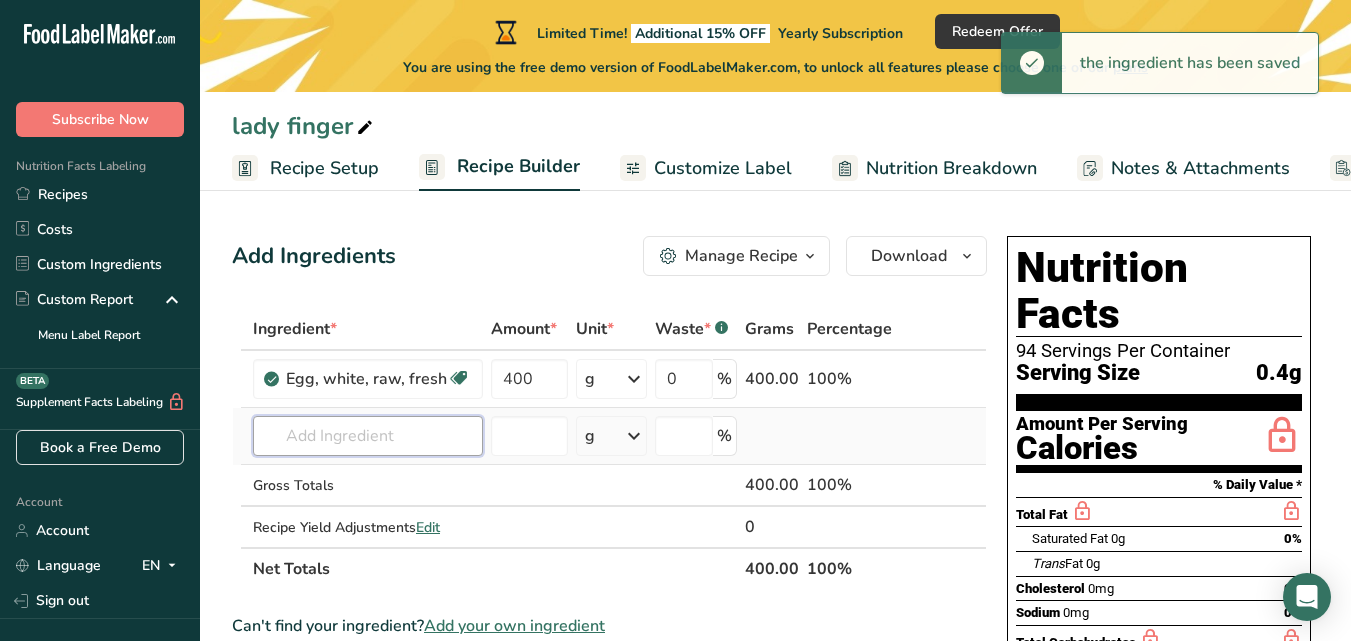 click at bounding box center [368, 436] 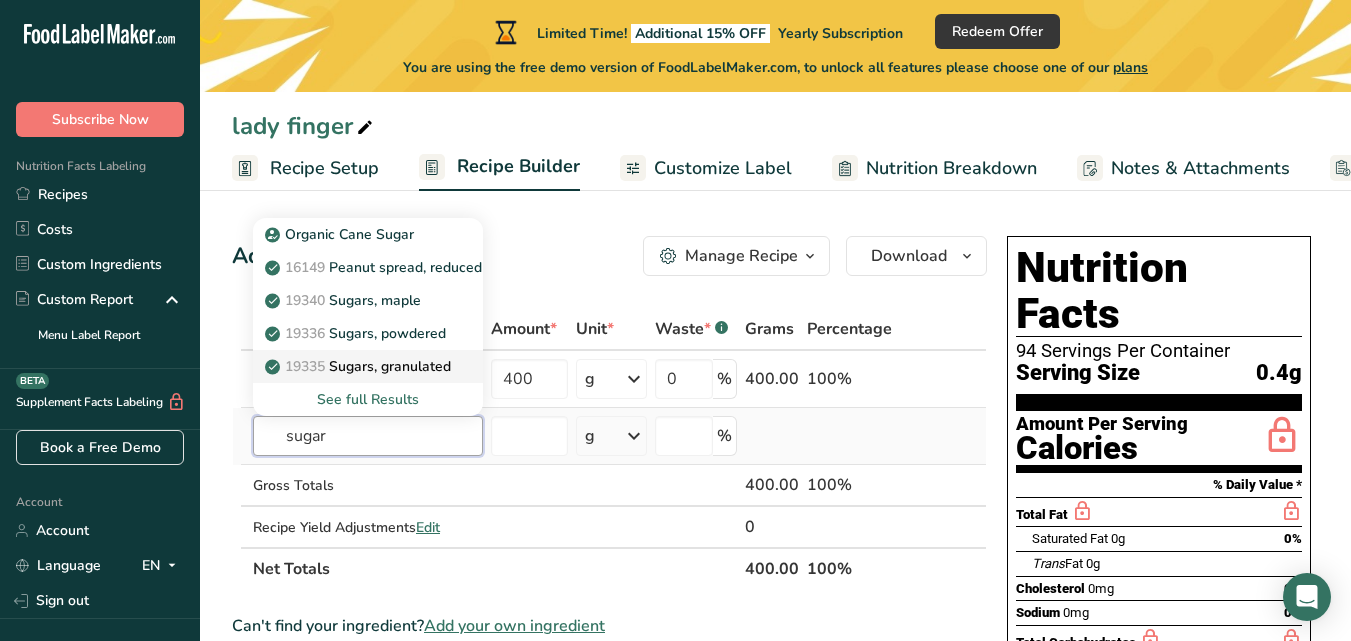 type on "sugar" 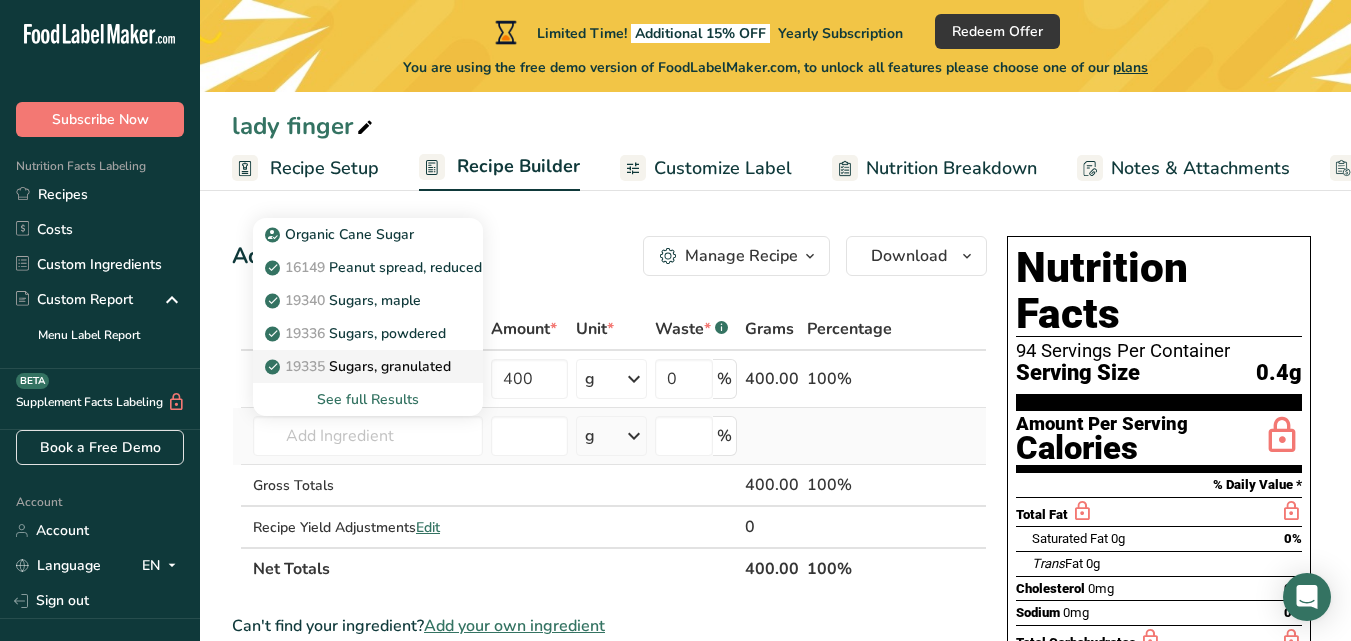click on "19335
Sugars, granulated" at bounding box center [360, 366] 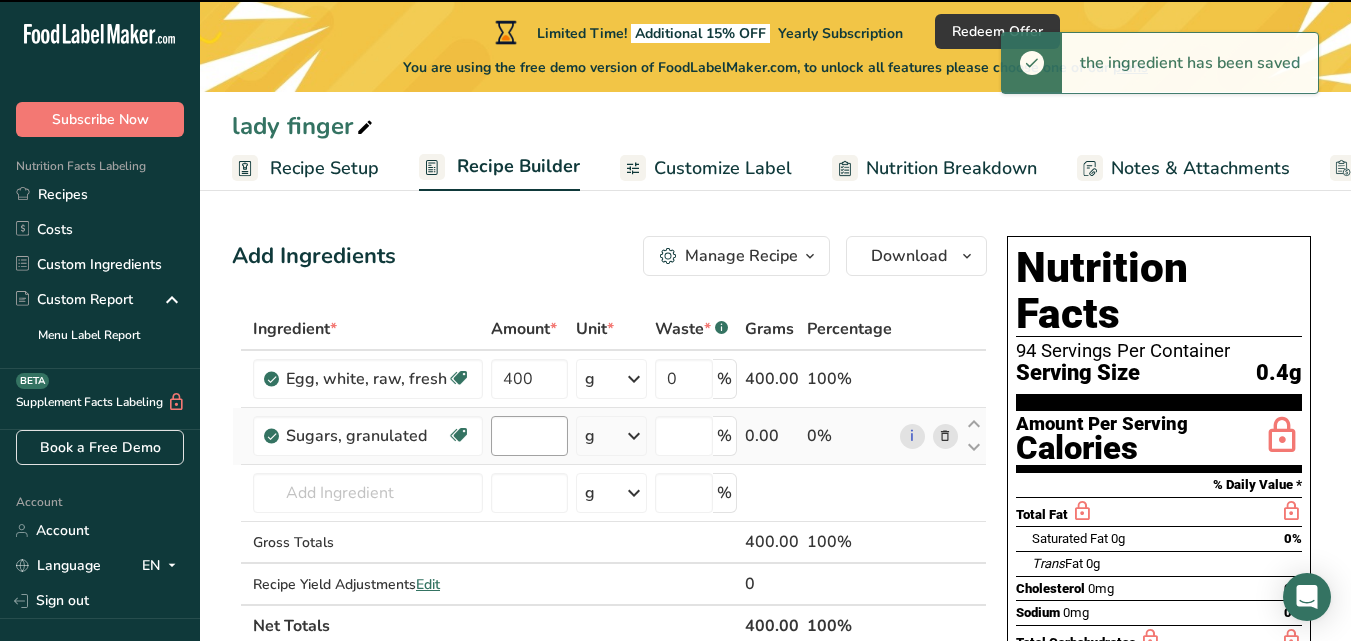 type on "0" 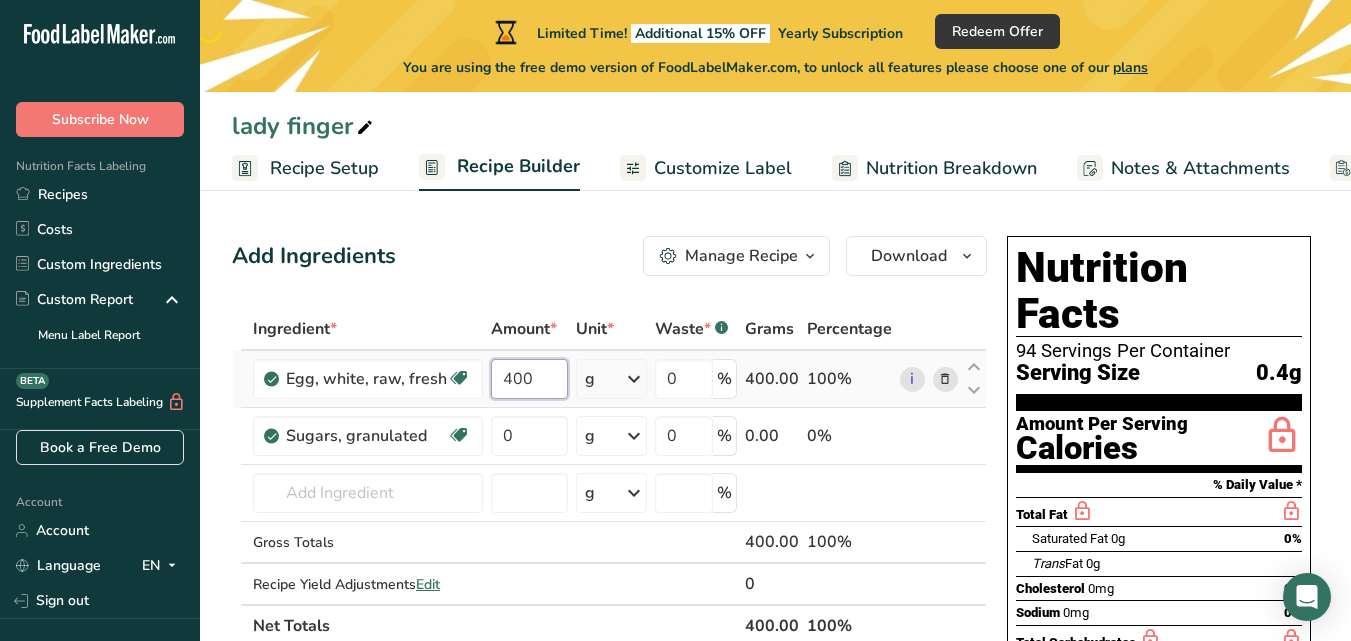 click on "400" at bounding box center (529, 379) 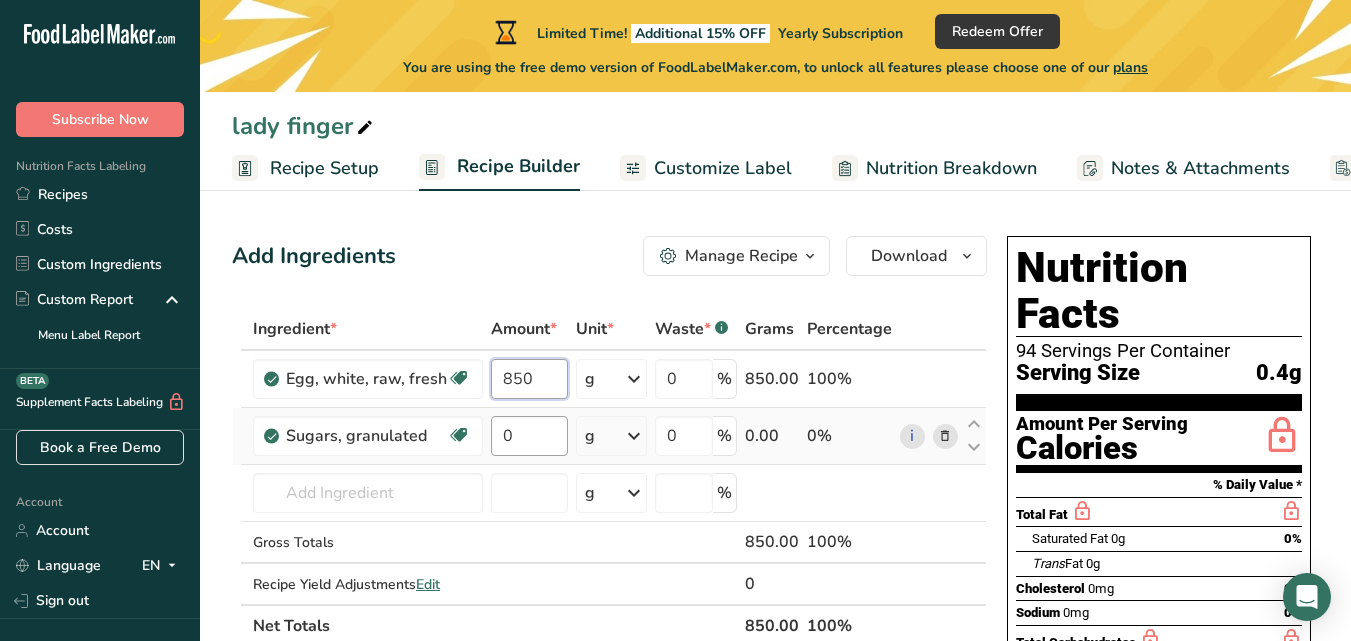 type on "850" 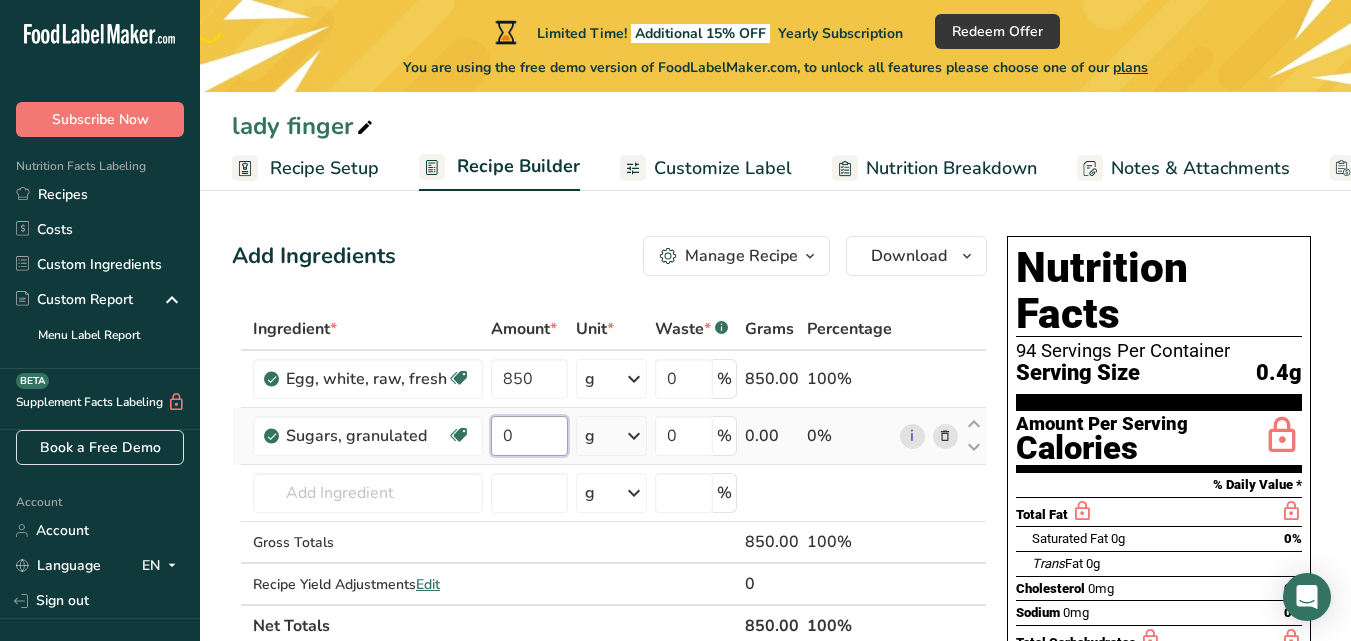 click on "Ingredient *
Amount *
Unit *
Waste *   .a-a{fill:#347362;}.b-a{fill:#fff;}          Grams
Percentage
Egg, white, raw, fresh
Dairy free
Gluten free
Vegetarian
Soy free
850
g
Portions
1 large
1 cup
Weight Units
g
kg
mg
See more
Volume Units
l
Volume units require a density conversion. If you know your ingredient's density enter it below. Otherwise, click on "RIA" our AI Regulatory bot - she will be able to help you
lb/ft3
g/cm3
Confirm
mL
lb/ft3
fl oz" at bounding box center (609, 477) 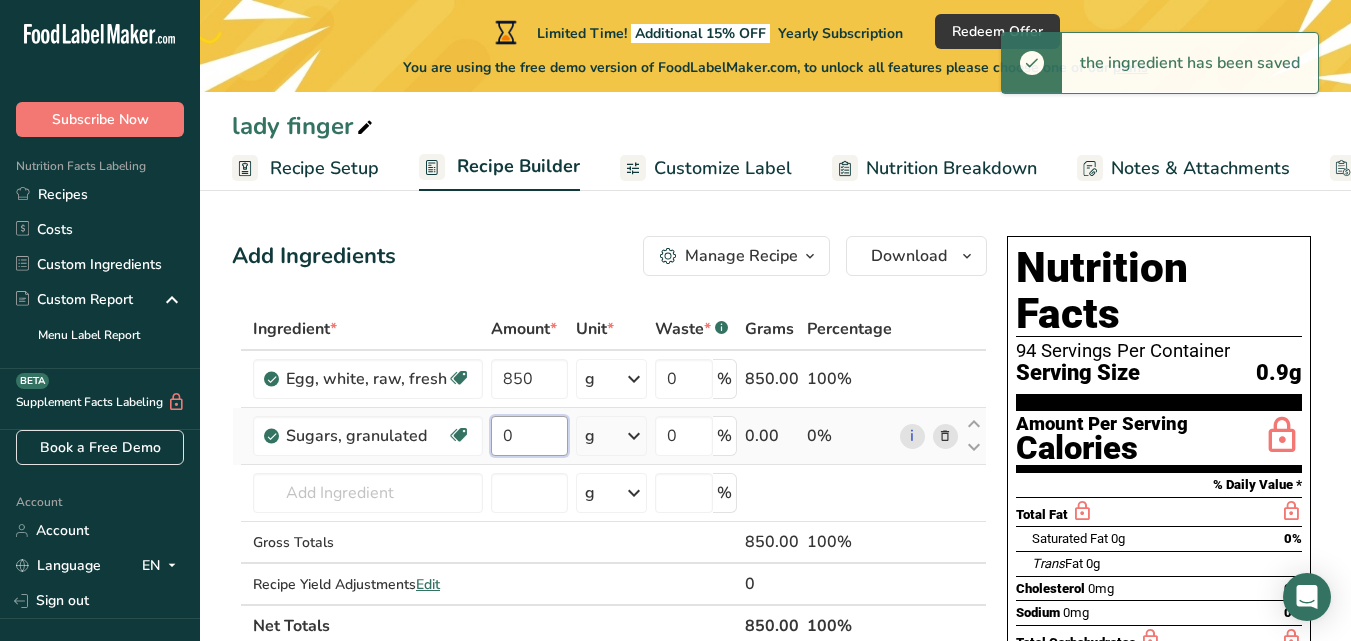drag, startPoint x: 529, startPoint y: 435, endPoint x: 487, endPoint y: 440, distance: 42.296574 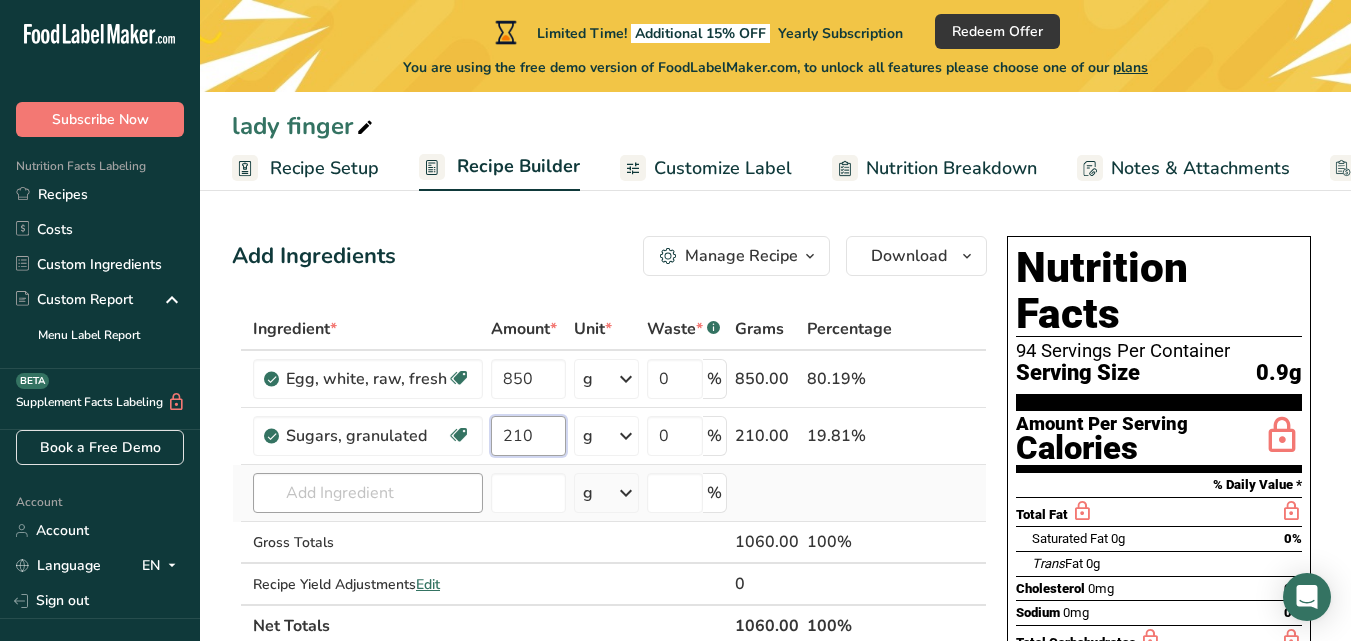 type on "210" 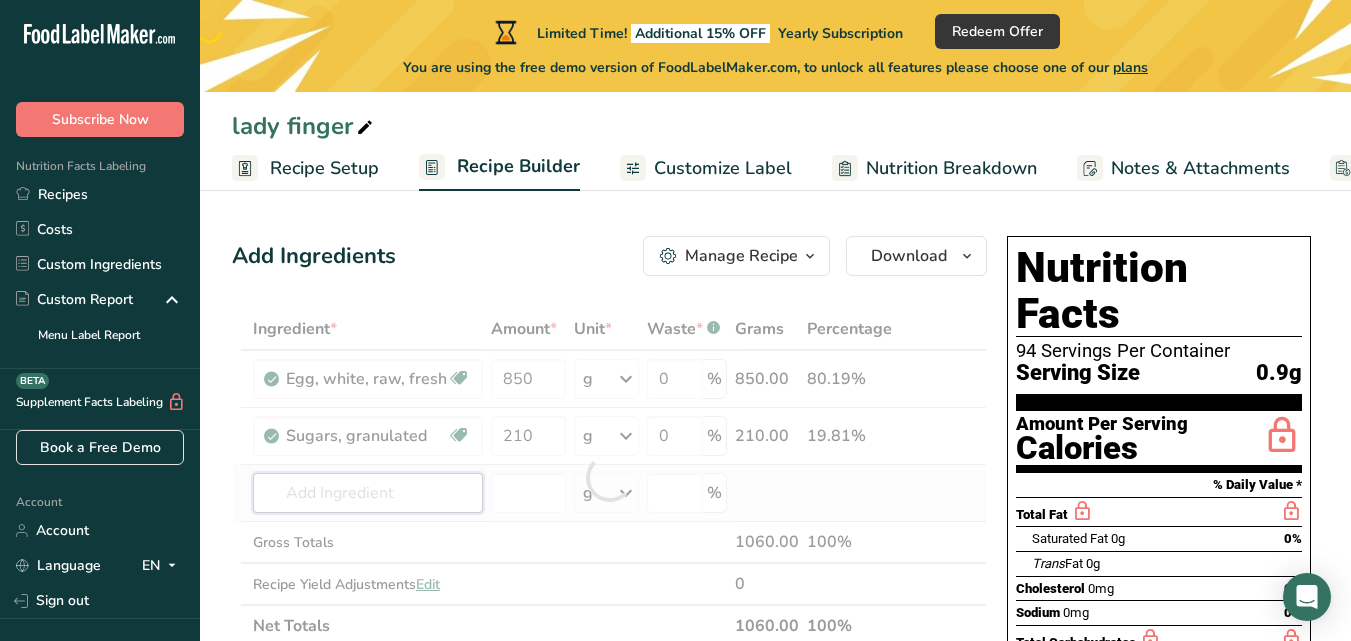 click on "Ingredient *
Amount *
Unit *
Waste *   .a-a{fill:#347362;}.b-a{fill:#fff;}          Grams
Percentage
Egg, white, raw, fresh
Dairy free
Gluten free
Vegetarian
Soy free
850
g
Portions
1 large
1 cup
Weight Units
g
kg
mg
See more
Volume Units
l
Volume units require a density conversion. If you know your ingredient's density enter it below. Otherwise, click on "RIA" our AI Regulatory bot - she will be able to help you
lb/ft3
g/cm3
Confirm
mL
lb/ft3
fl oz" at bounding box center [609, 477] 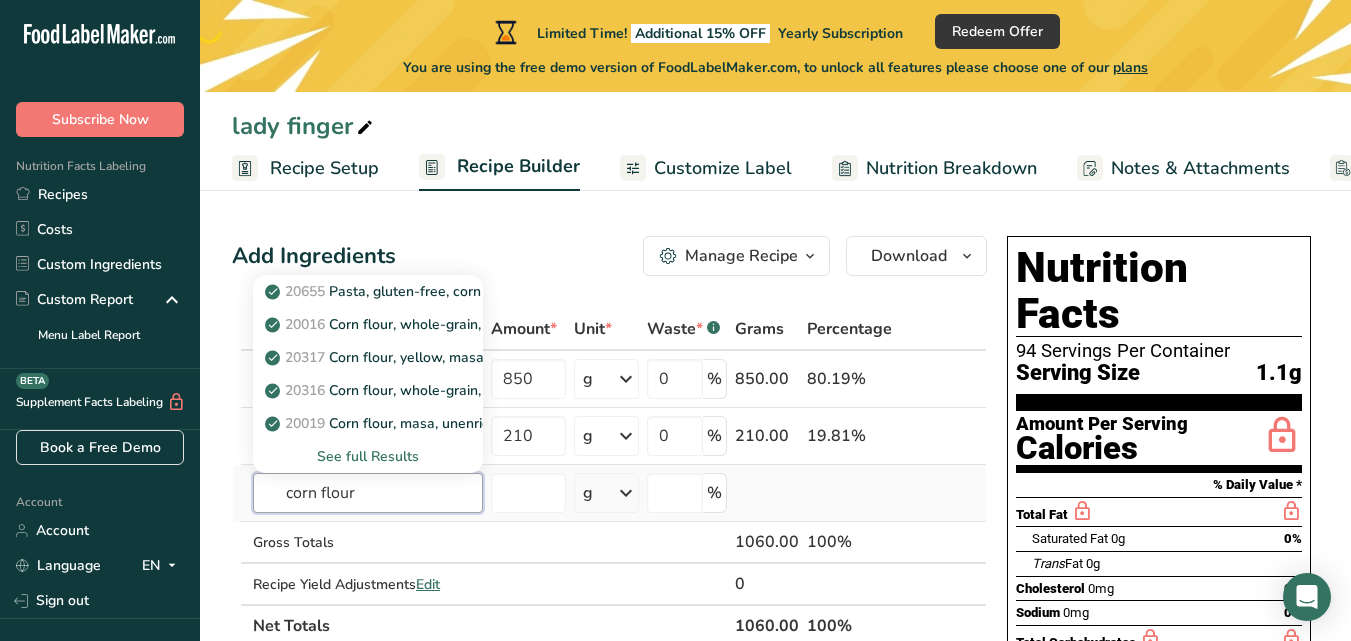type on "corn flour" 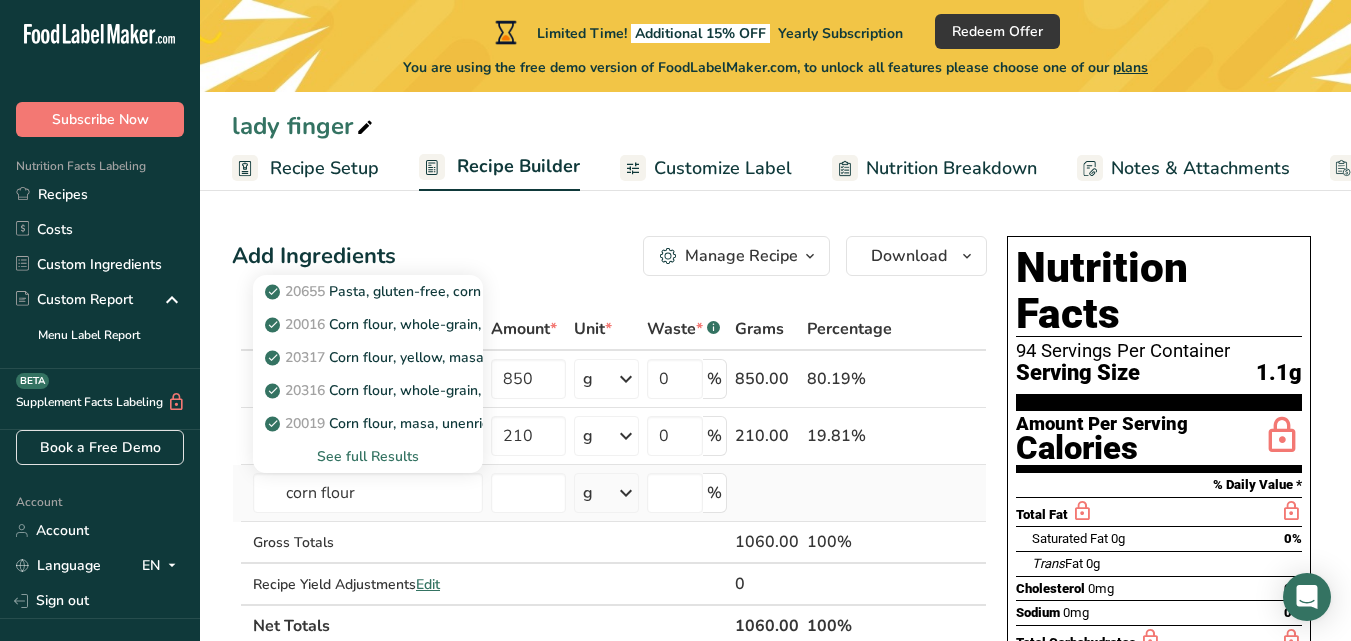 type 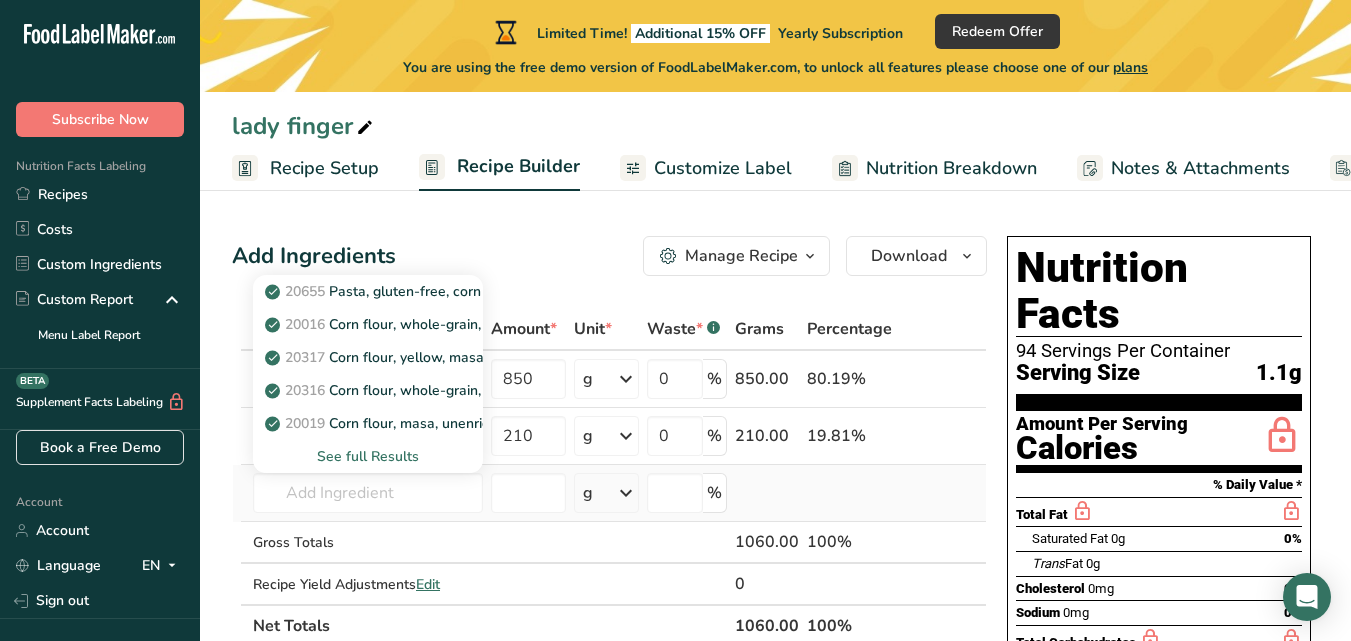 click on "See full Results" at bounding box center [368, 456] 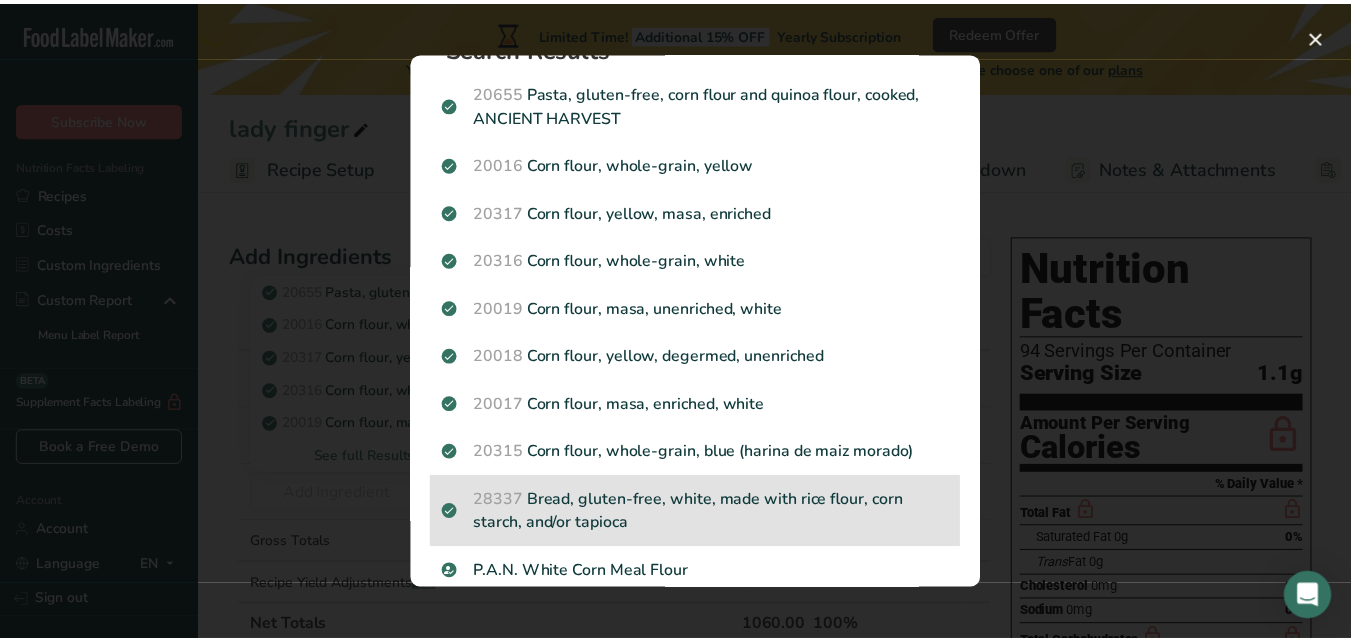 scroll, scrollTop: 0, scrollLeft: 0, axis: both 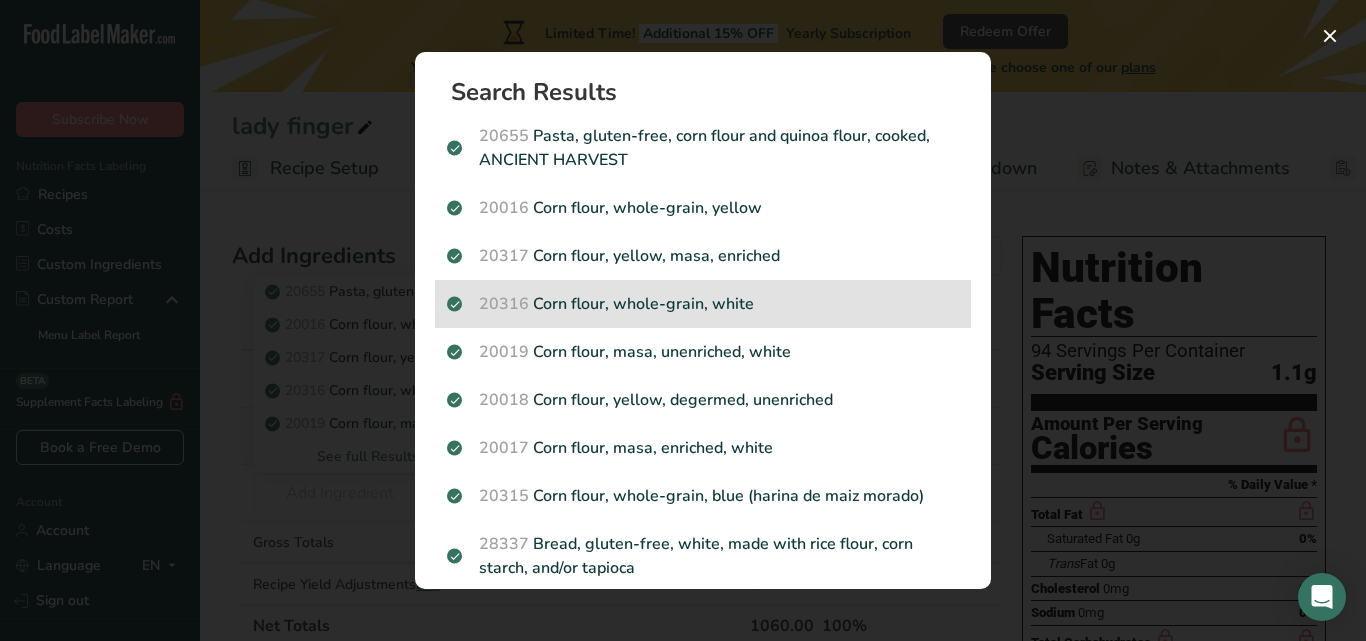 click on "20316
Corn flour, whole-grain, white" at bounding box center [703, 304] 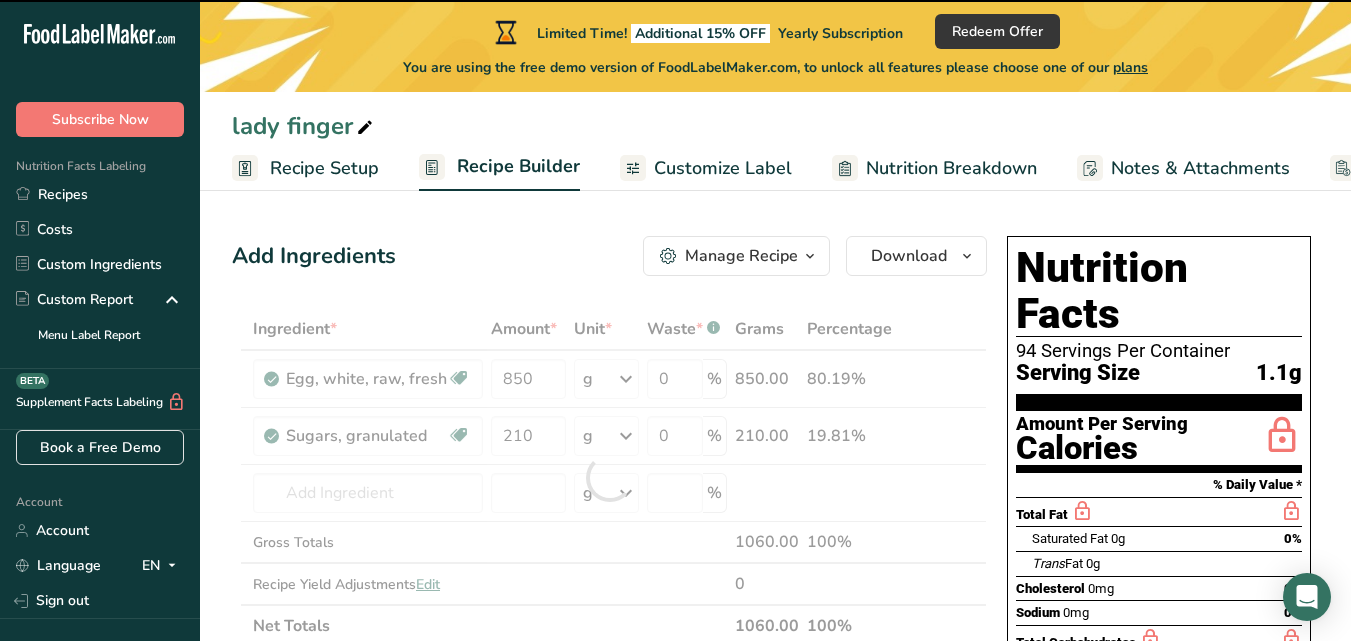 type on "0" 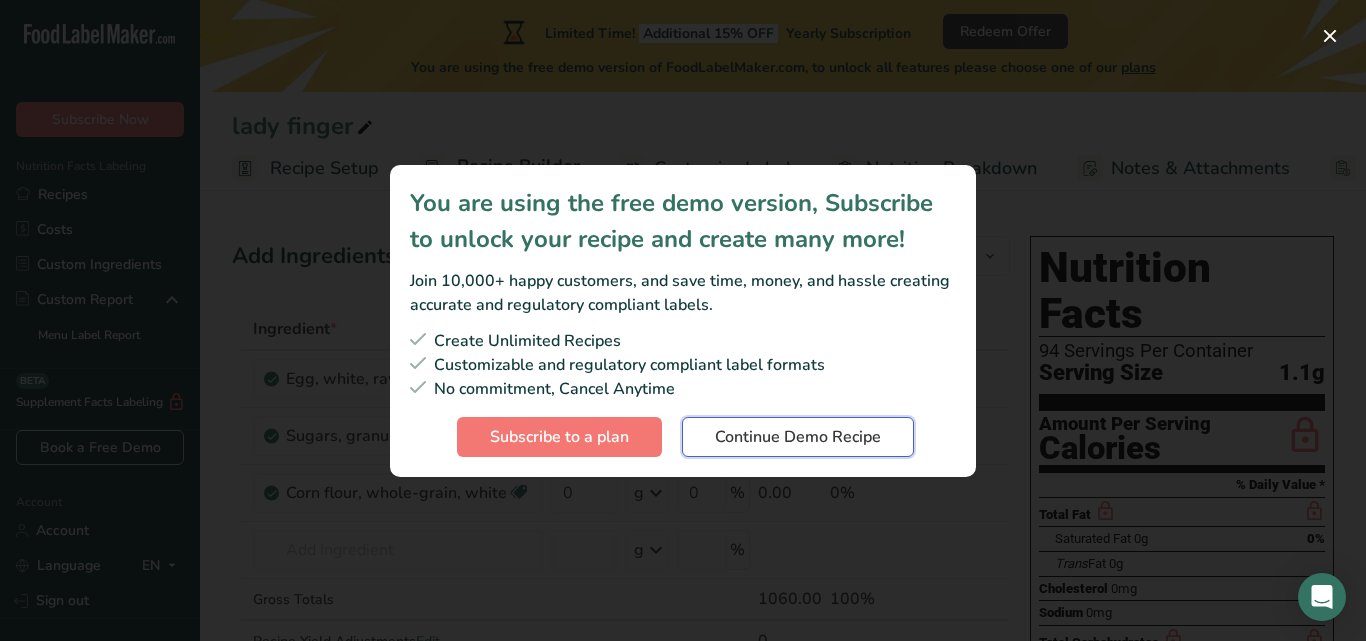 click on "Continue Demo Recipe" at bounding box center [798, 437] 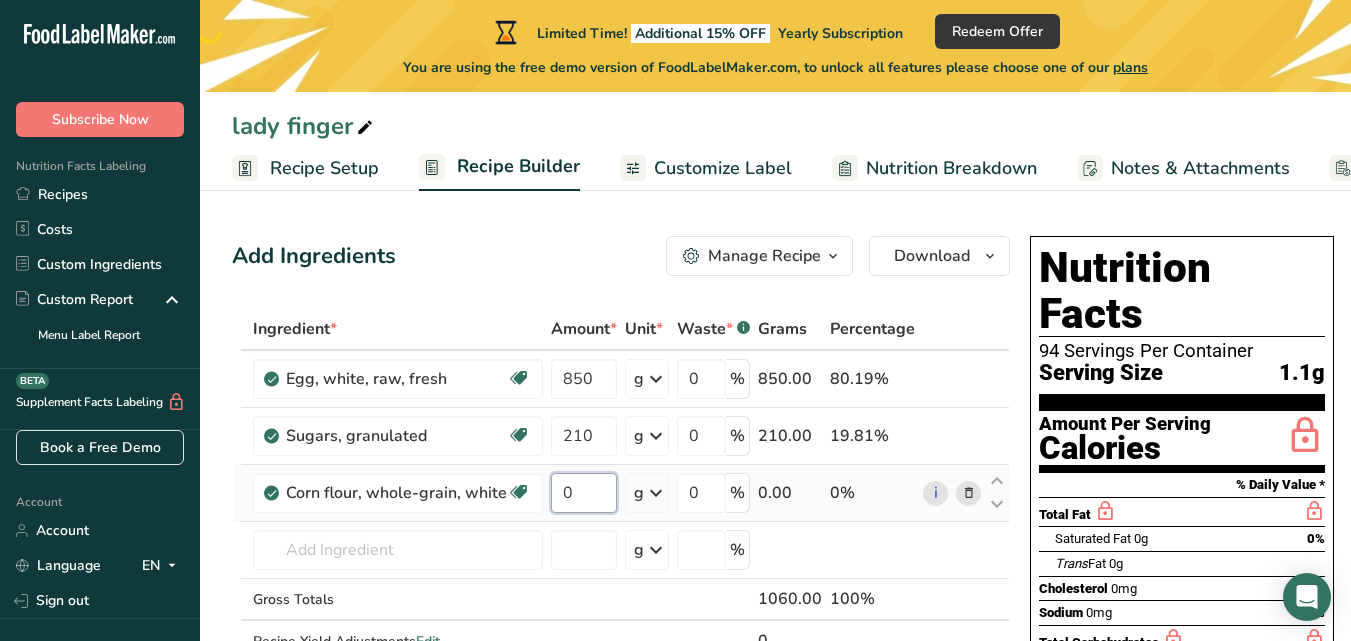 click on "0" at bounding box center (584, 493) 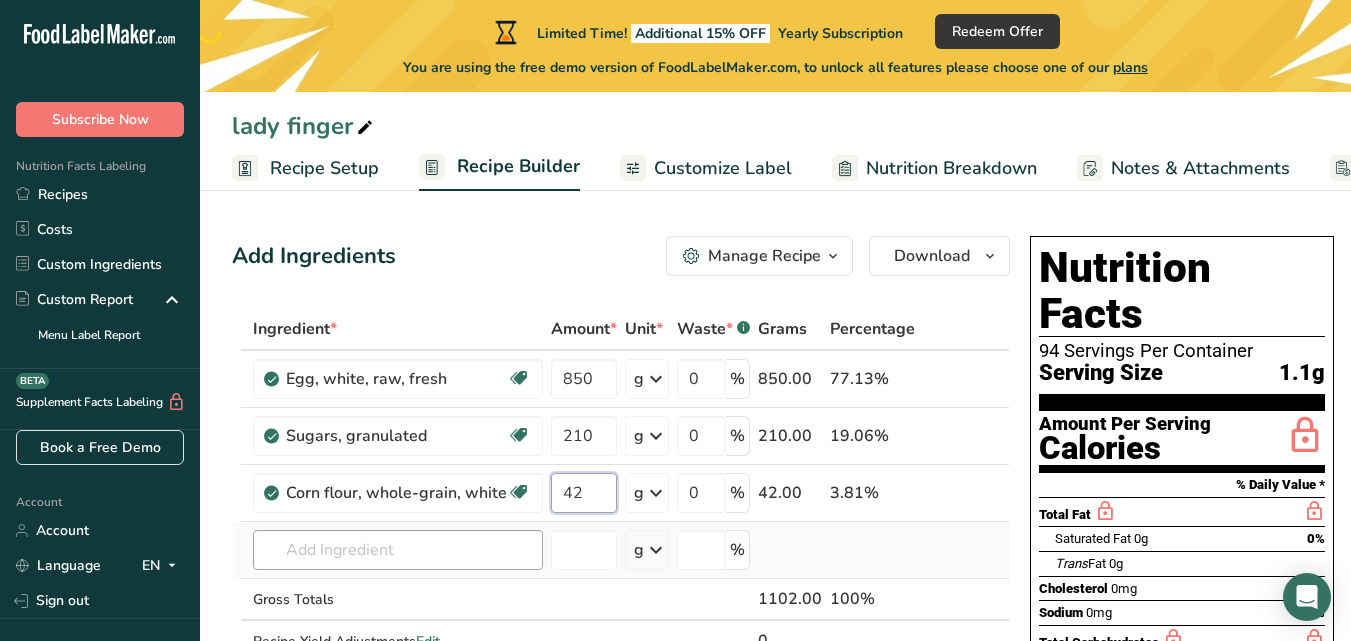 type on "42" 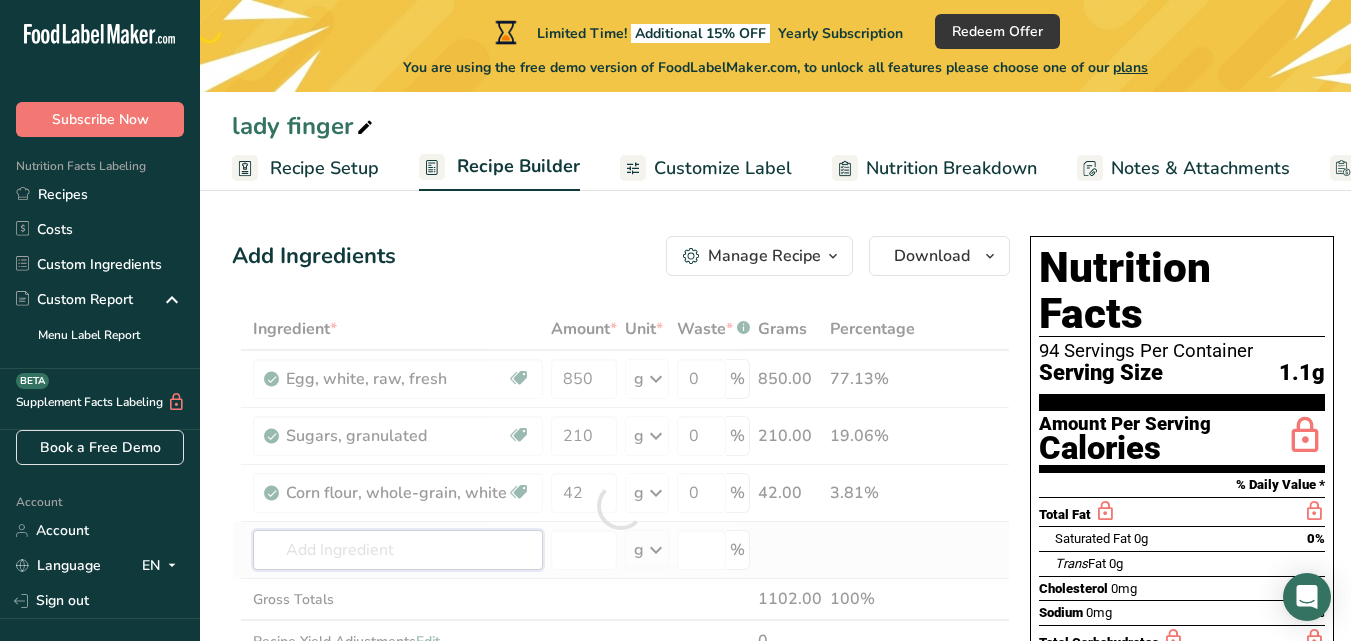 click on "Ingredient *
Amount *
Unit *
Waste *   .a-a{fill:#347362;}.b-a{fill:#fff;}          Grams
Percentage
Egg, white, raw, fresh
Dairy free
Gluten free
Vegetarian
Soy free
850
g
Portions
1 large
1 cup
Weight Units
g
kg
mg
See more
Volume Units
l
Volume units require a density conversion. If you know your ingredient's density enter it below. Otherwise, click on "RIA" our AI Regulatory bot - she will be able to help you
lb/ft3
g/cm3
Confirm
mL
lb/ft3
fl oz" at bounding box center (621, 506) 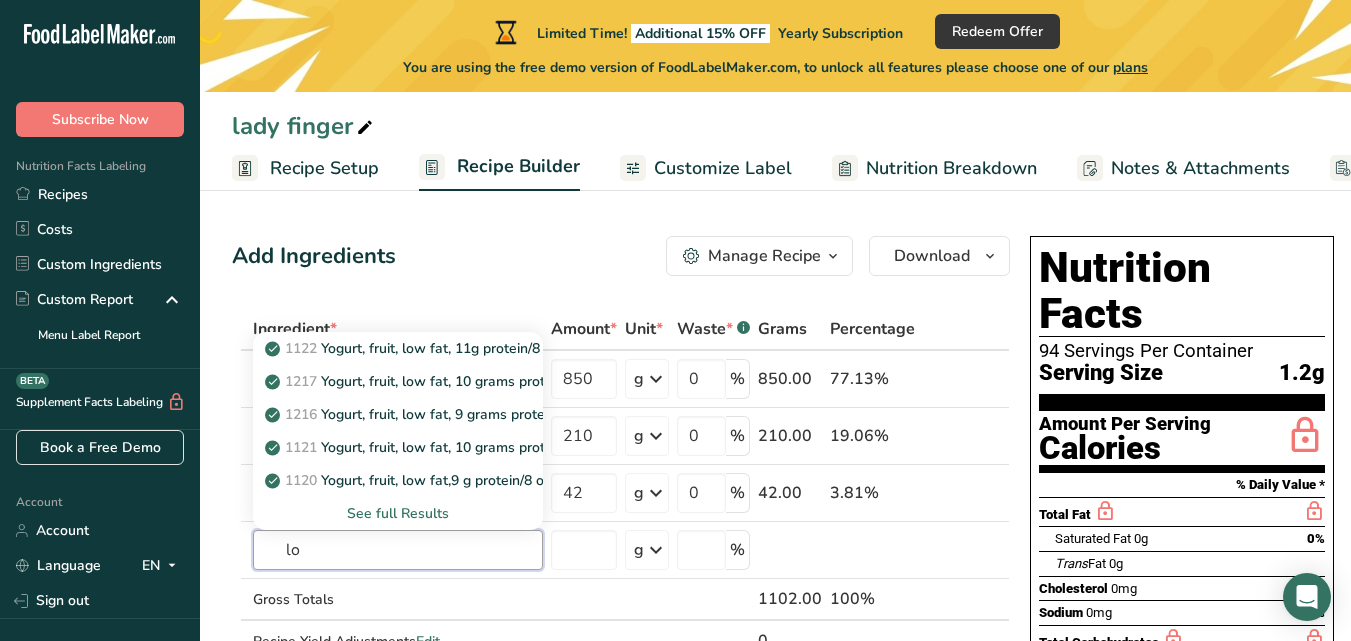 type on "l" 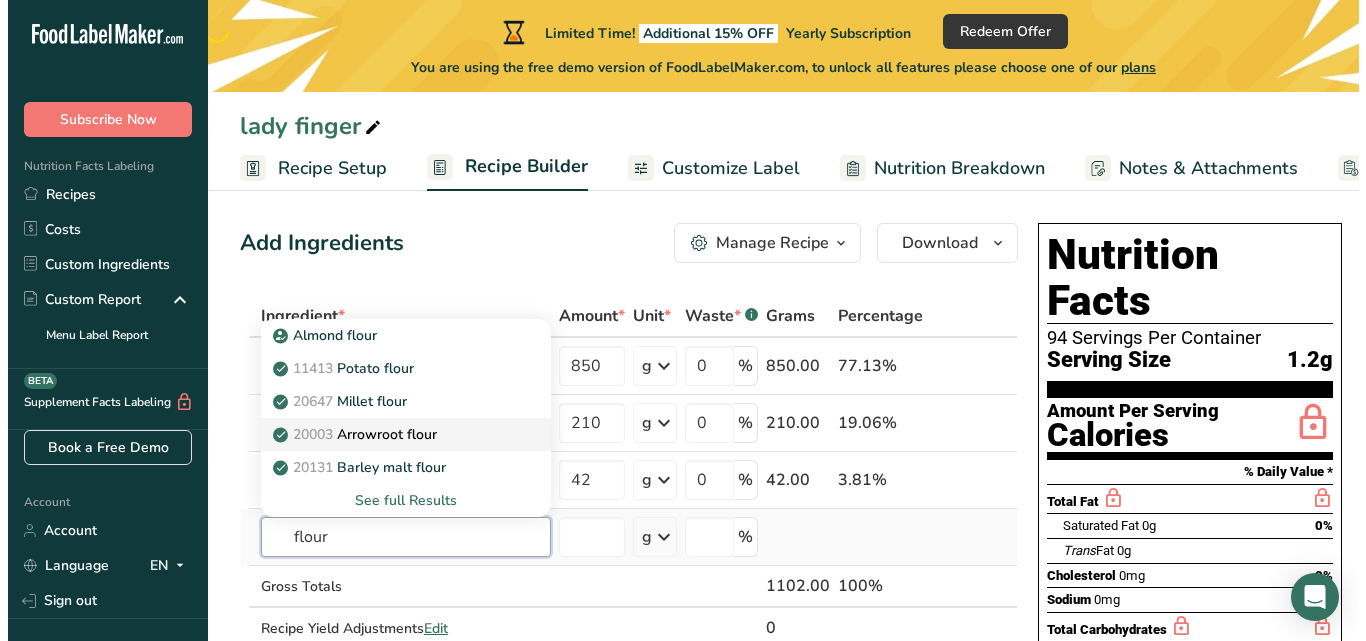 scroll, scrollTop: 100, scrollLeft: 0, axis: vertical 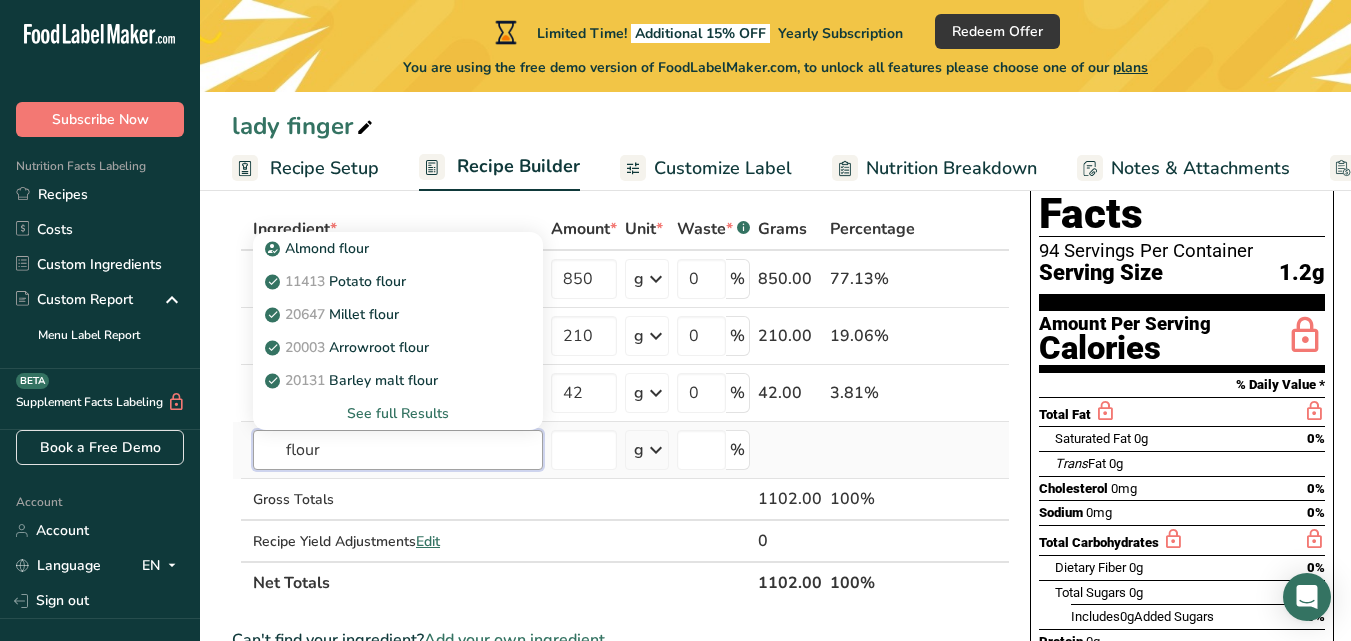 type on "flour" 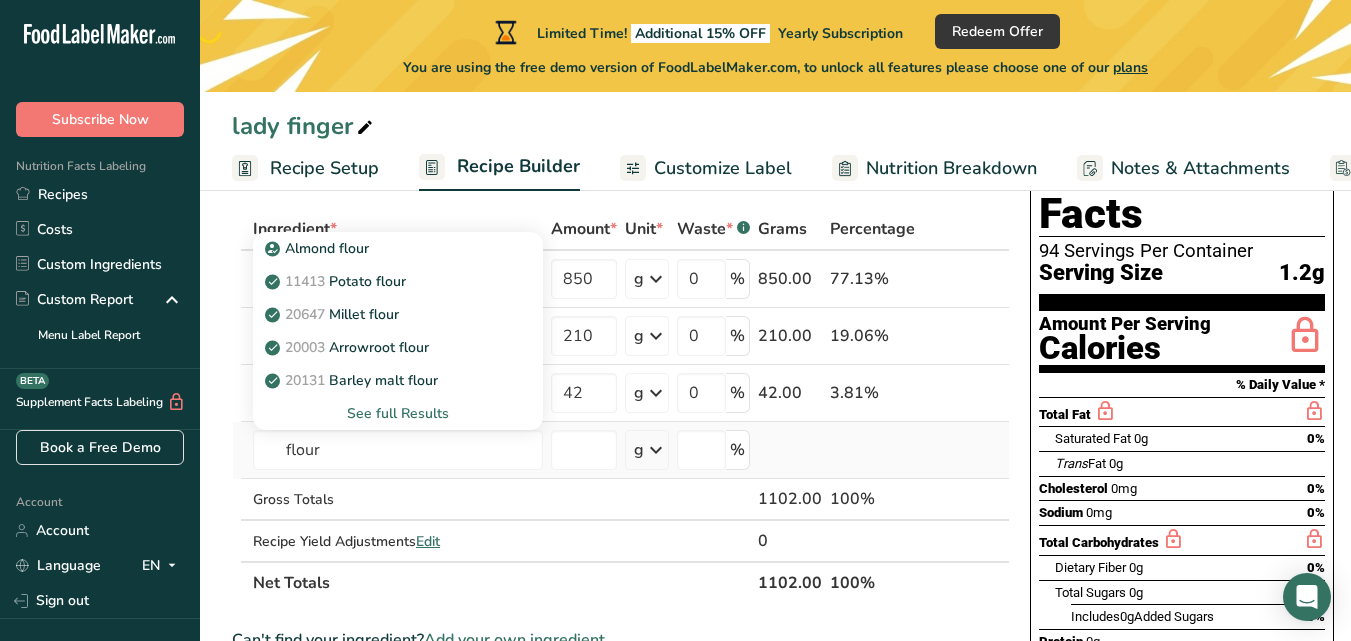 type 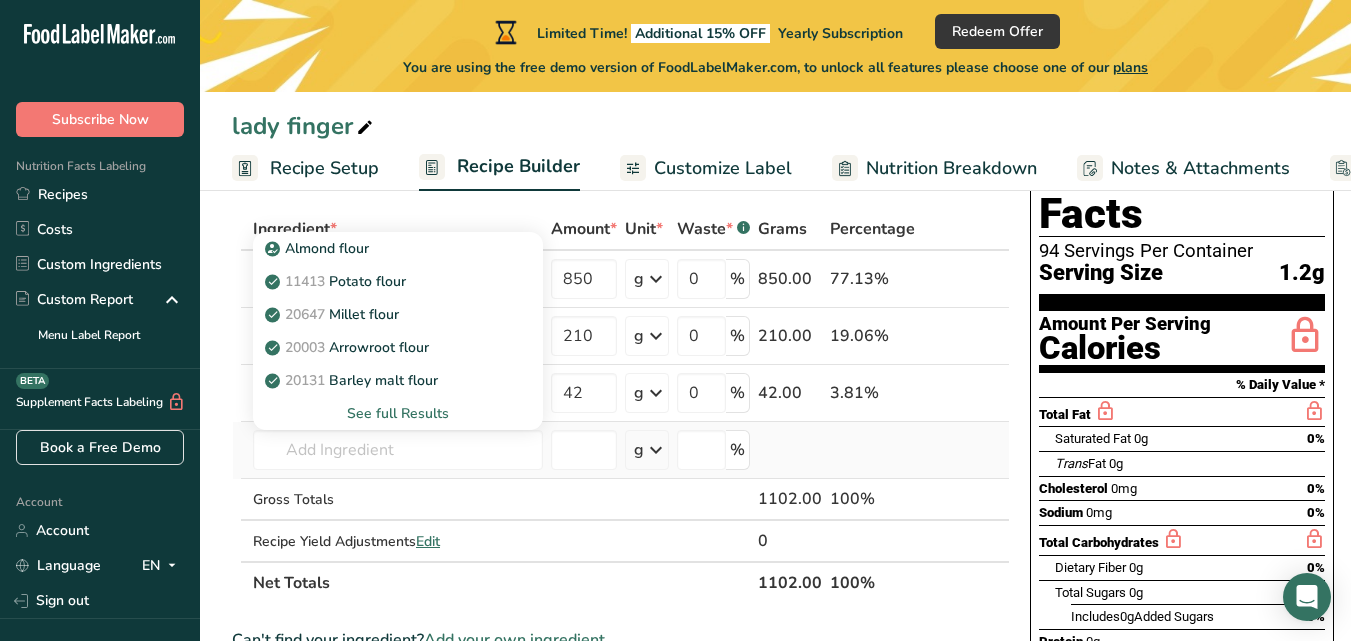 click on "See full Results" at bounding box center [398, 413] 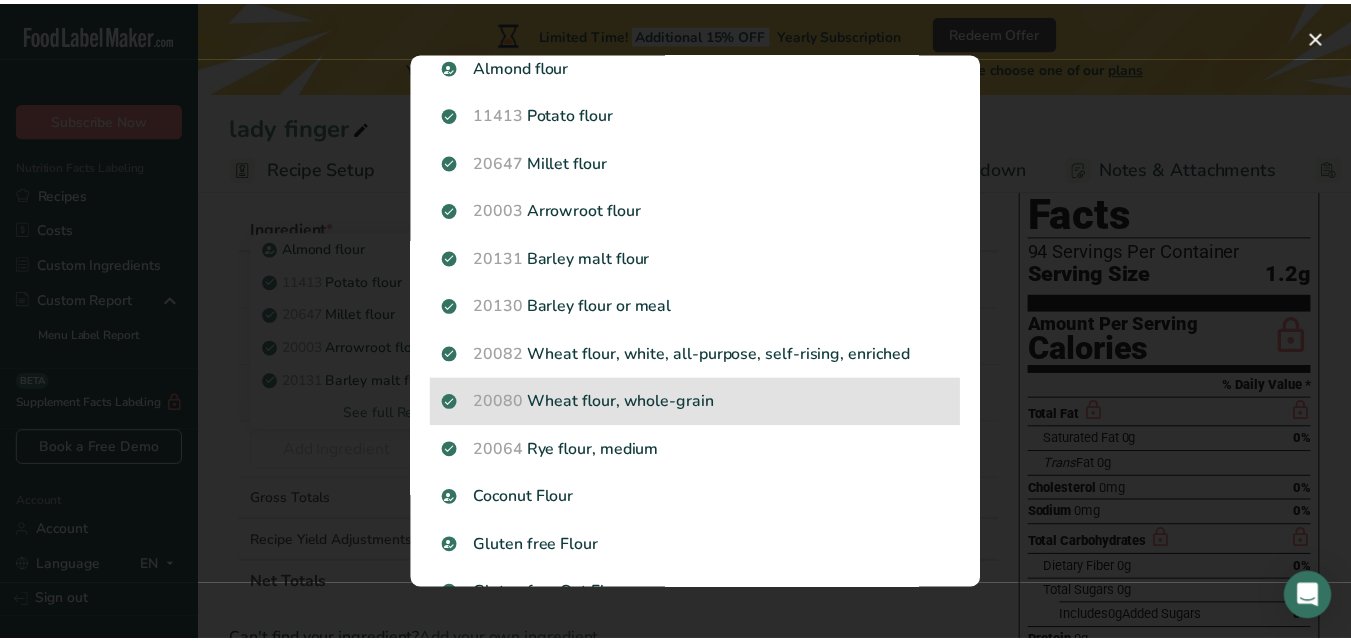 scroll, scrollTop: 100, scrollLeft: 0, axis: vertical 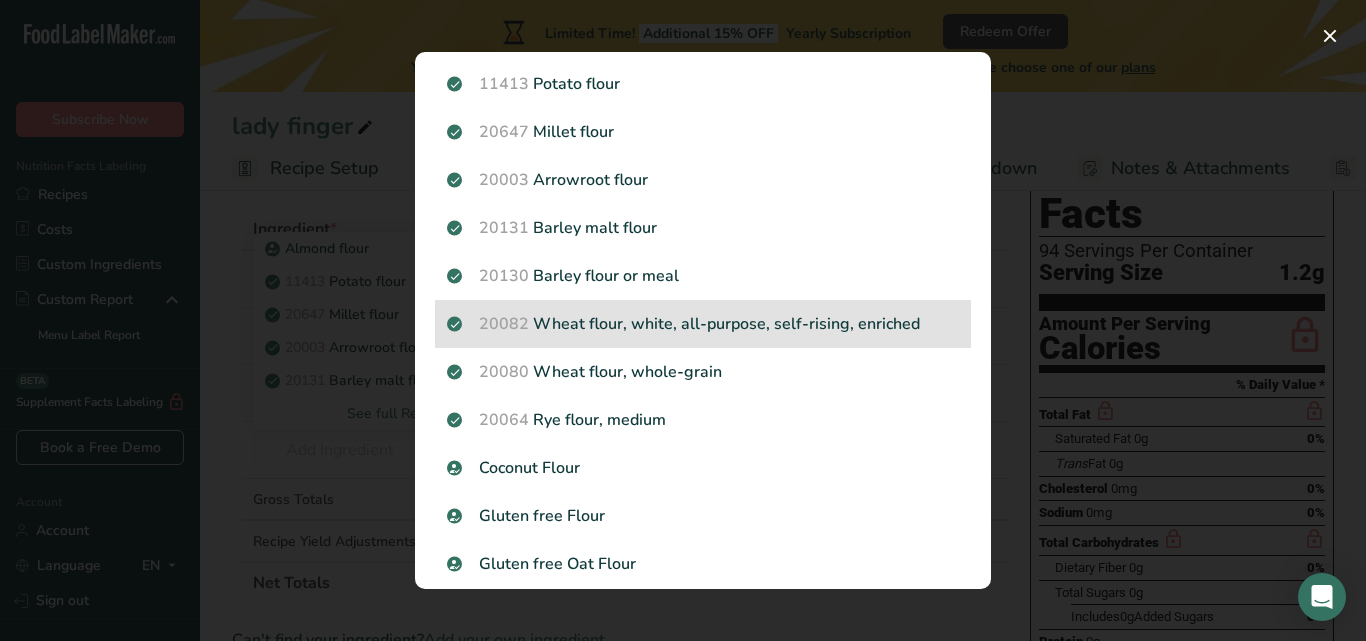 click on "20082
Wheat flour, white, all-purpose, self-rising, enriched" at bounding box center [703, 324] 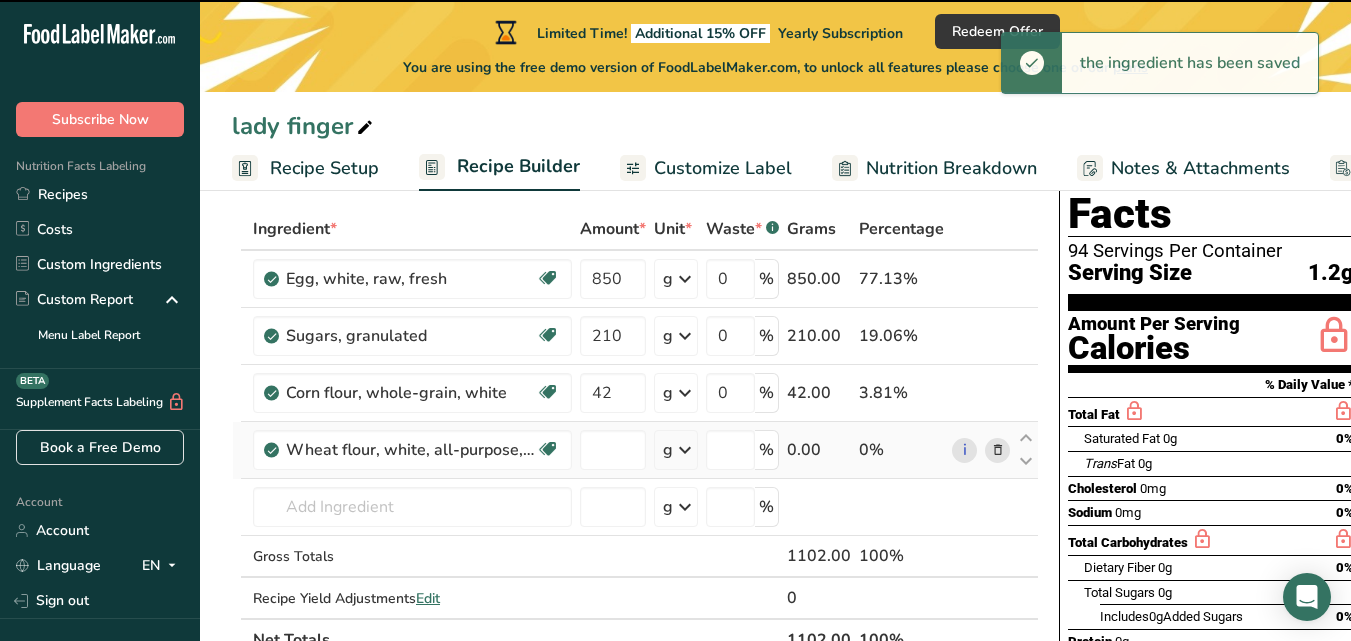 type on "0" 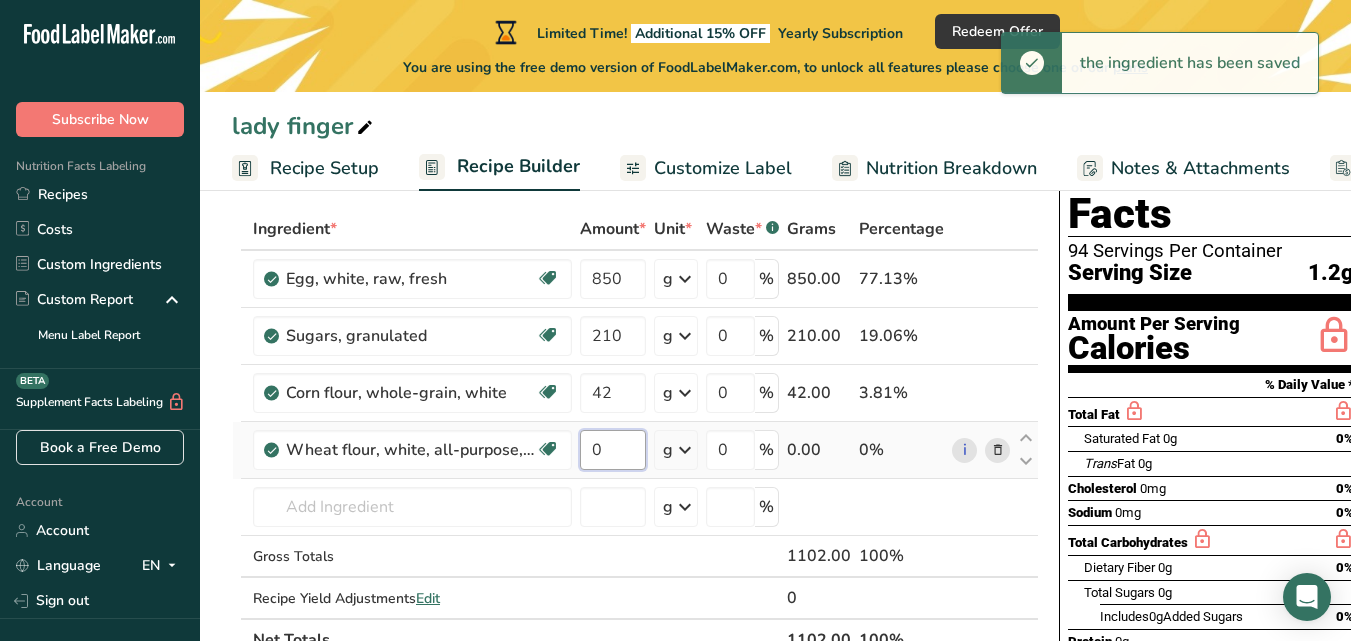 click on "0" at bounding box center [613, 450] 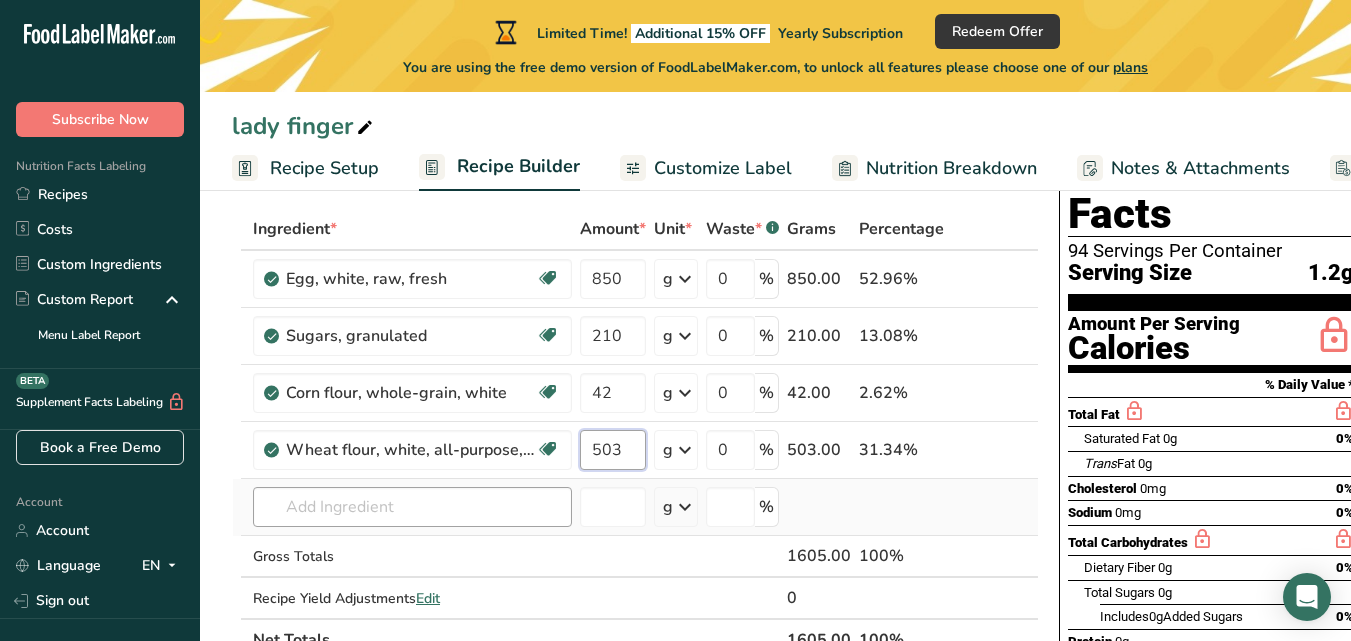 type on "503" 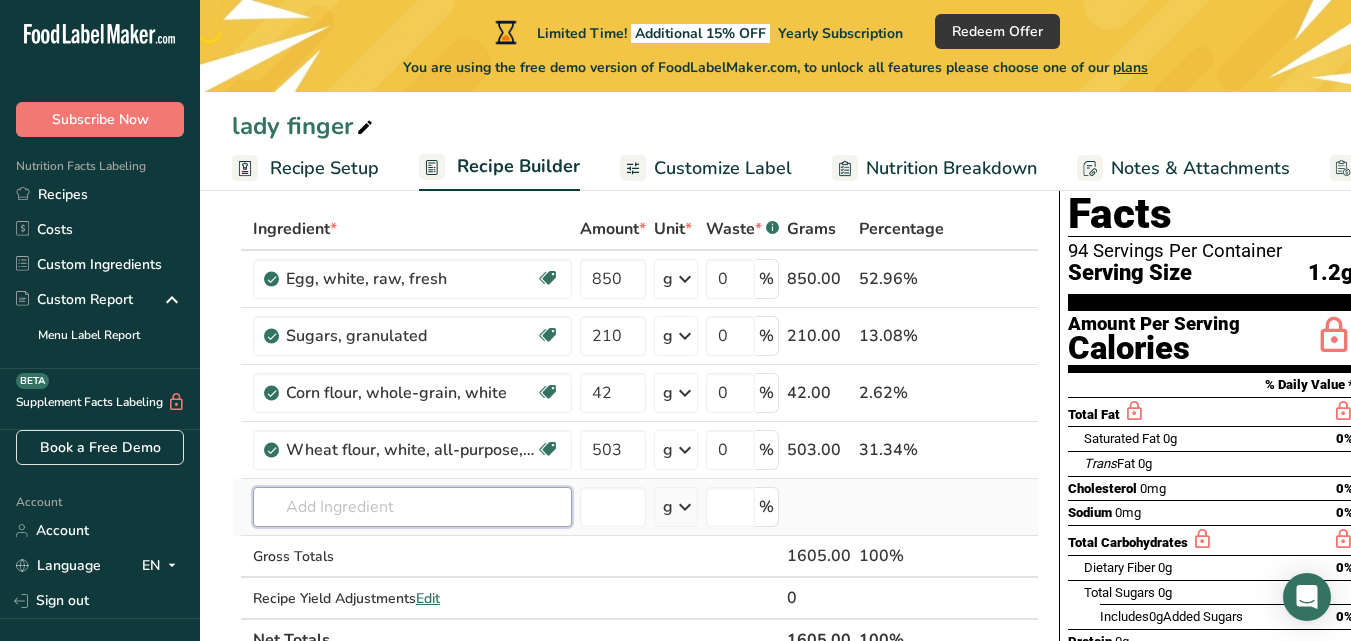 click on "Ingredient *
Amount *
Unit *
Waste *   .a-a{fill:#347362;}.b-a{fill:#fff;}          Grams
Percentage
Egg, white, raw, fresh
Dairy free
Gluten free
Vegetarian
Soy free
850
g
Portions
1 large
1 cup
Weight Units
g
kg
mg
See more
Volume Units
l
Volume units require a density conversion. If you know your ingredient's density enter it below. Otherwise, click on "RIA" our AI Regulatory bot - she will be able to help you
lb/ft3
g/cm3
Confirm
mL
lb/ft3
fl oz" at bounding box center (635, 434) 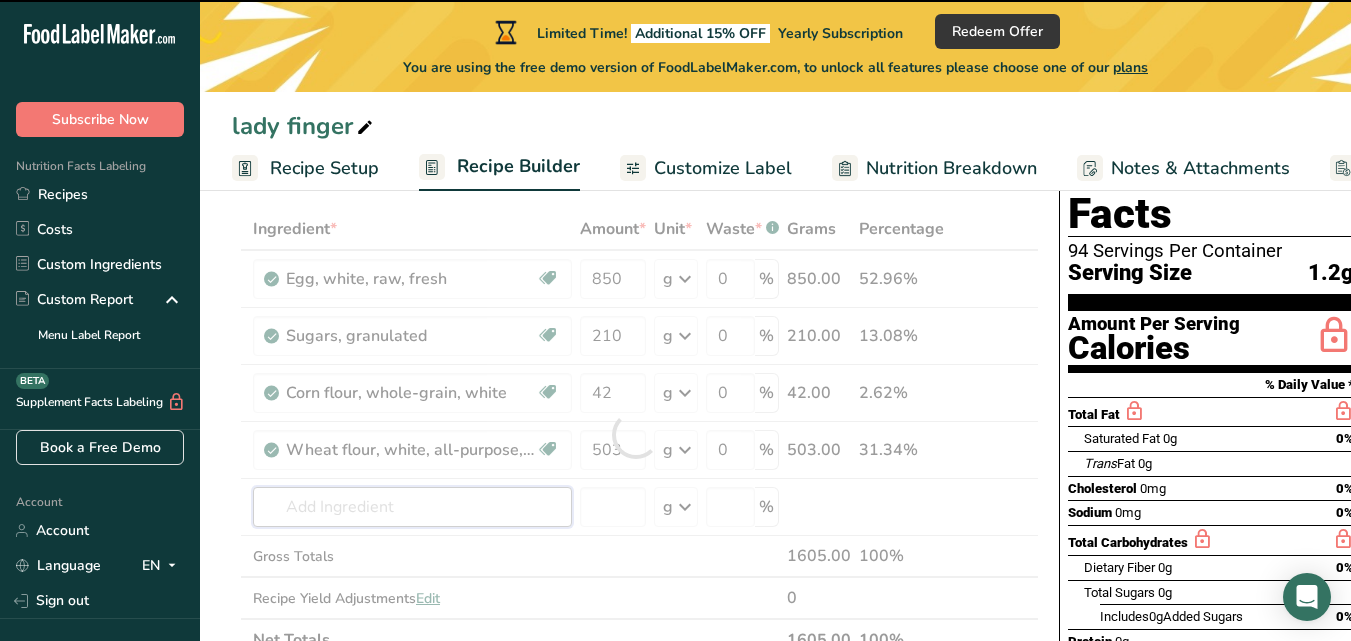 type on "v" 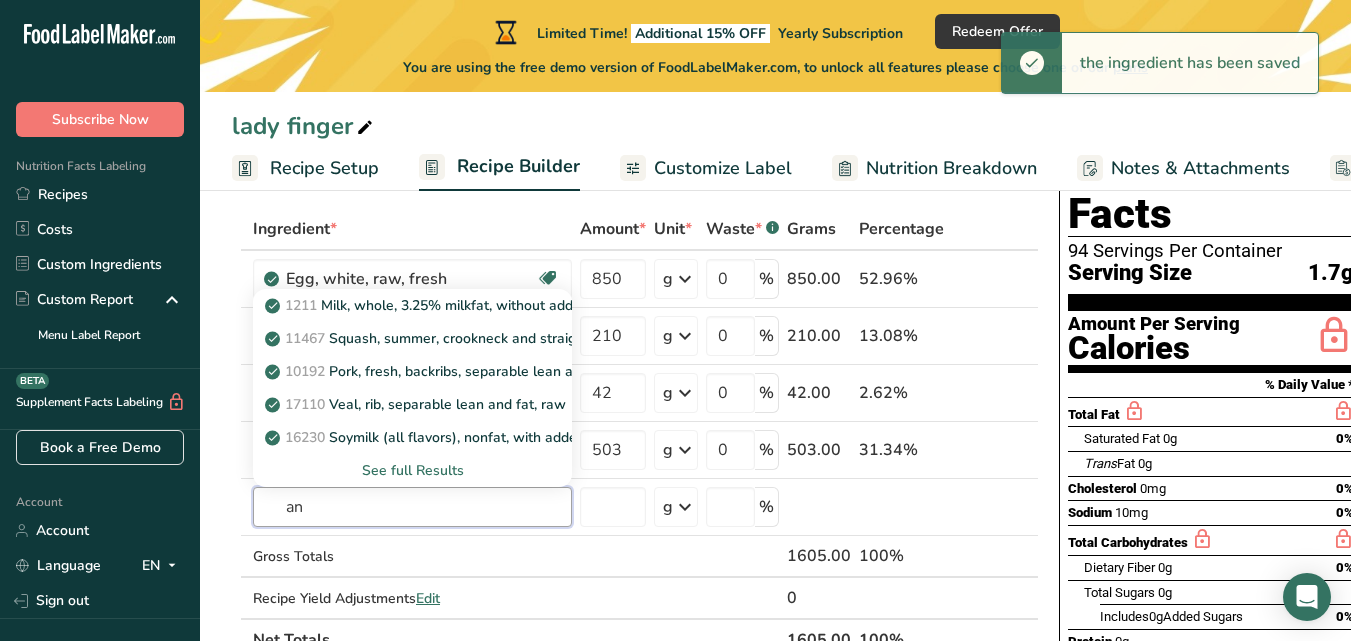 type on "a" 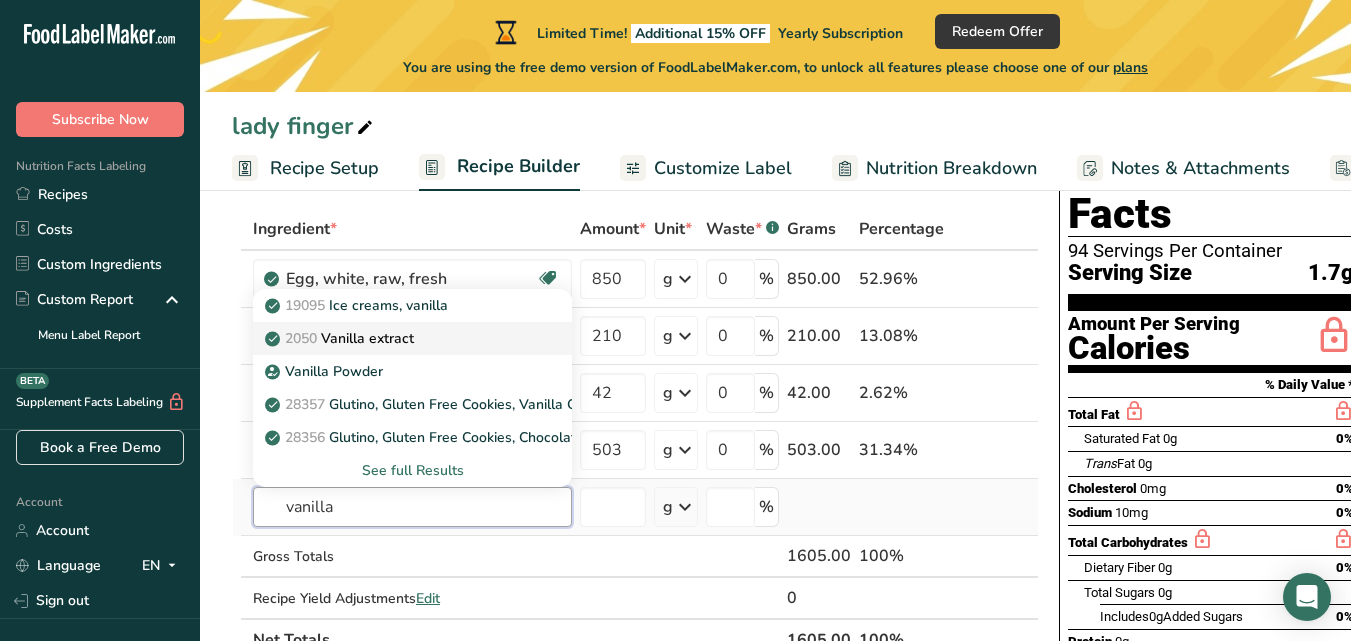 type on "vanilla" 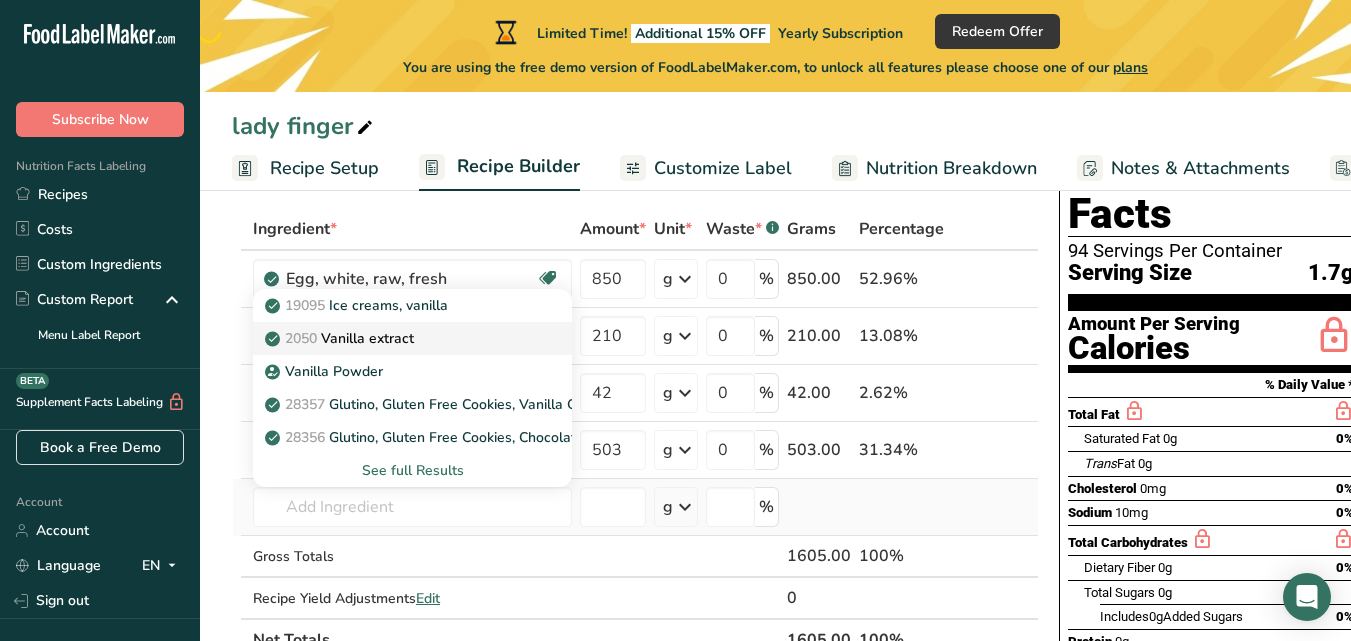 click on "2050
Vanilla extract" at bounding box center [341, 338] 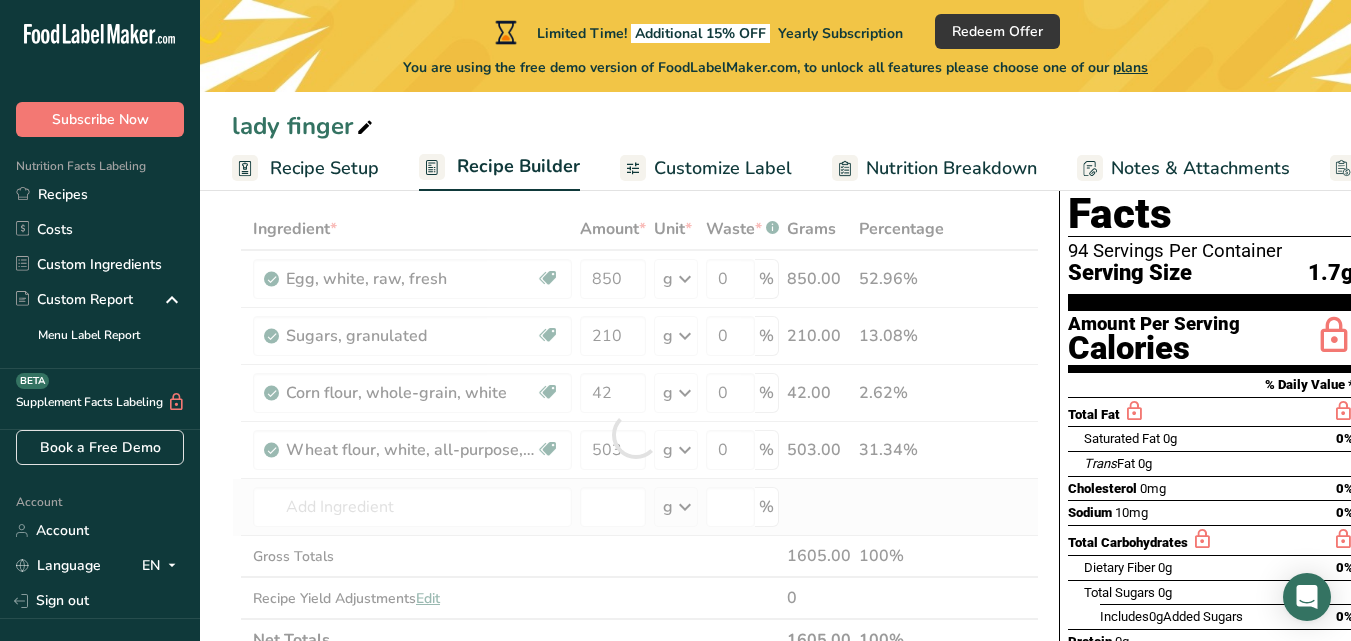 type on "Vanilla extract" 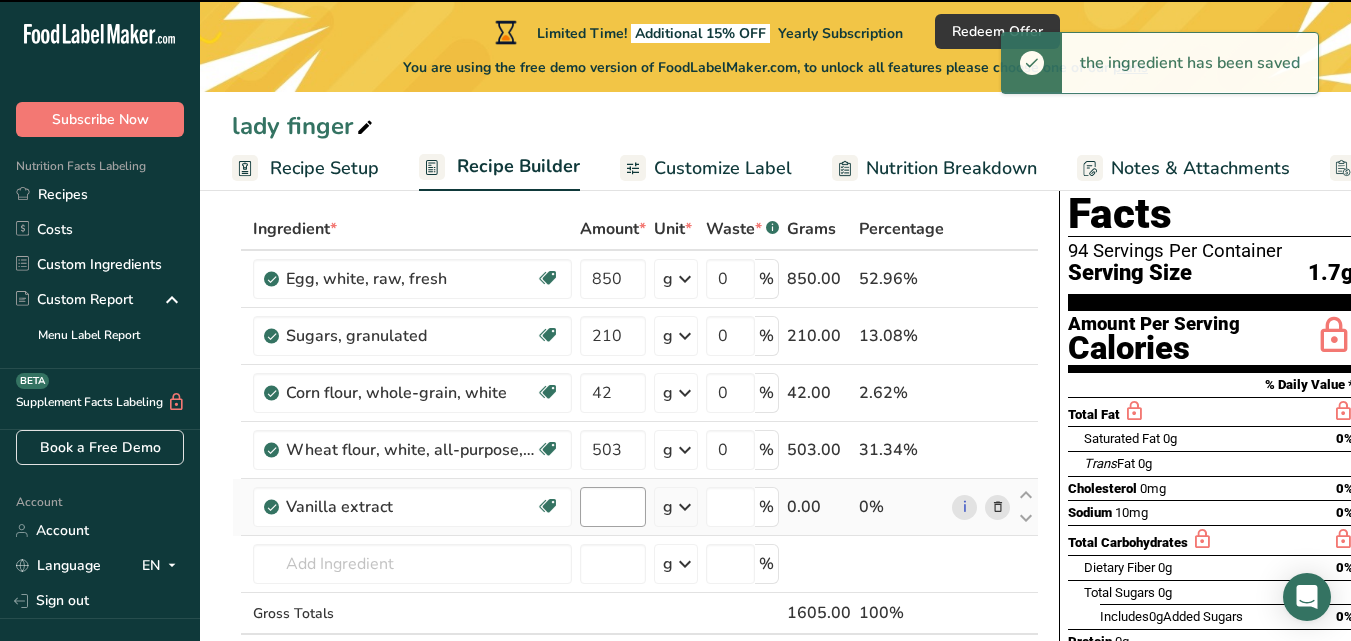 type on "0" 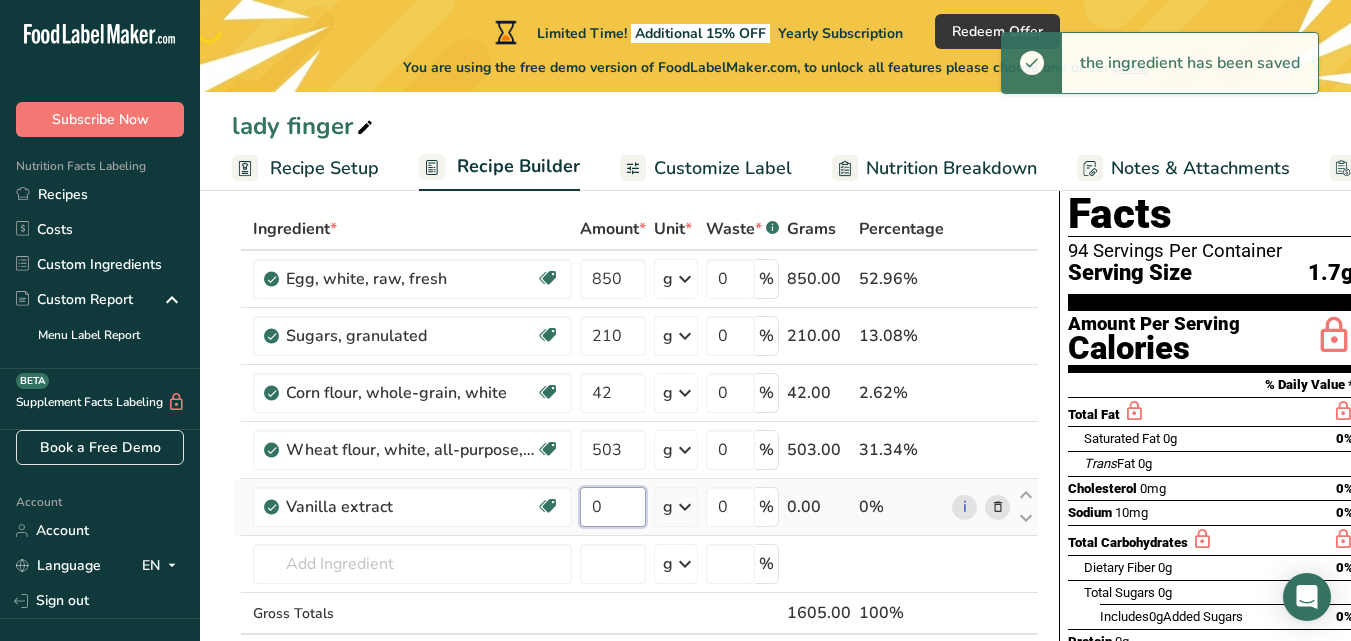 click on "0" at bounding box center [613, 507] 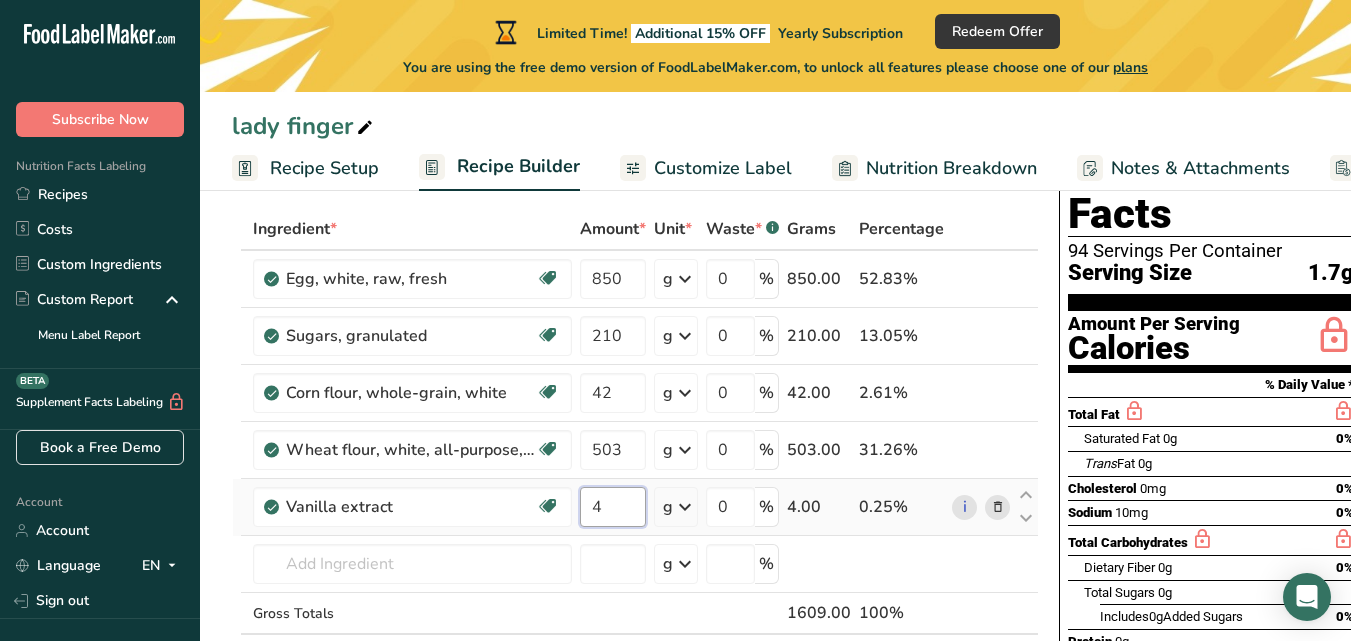 type on "4" 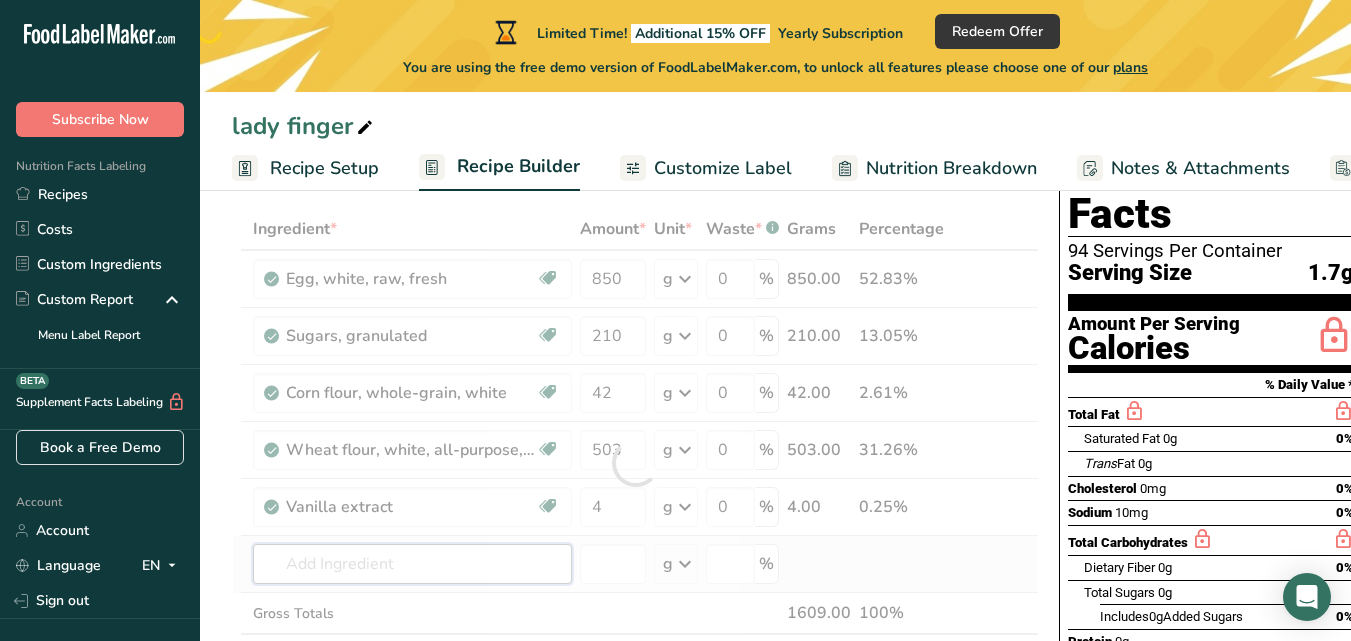 click on "Ingredient *
Amount *
Unit *
Waste *   .a-a{fill:#347362;}.b-a{fill:#fff;}          Grams
Percentage
Egg, white, raw, fresh
Dairy free
Gluten free
Vegetarian
Soy free
850
g
Portions
1 large
1 cup
Weight Units
g
kg
mg
See more
Volume Units
l
Volume units require a density conversion. If you know your ingredient's density enter it below. Otherwise, click on "RIA" our AI Regulatory bot - she will be able to help you
lb/ft3
g/cm3
Confirm
mL
lb/ft3
fl oz" at bounding box center (635, 463) 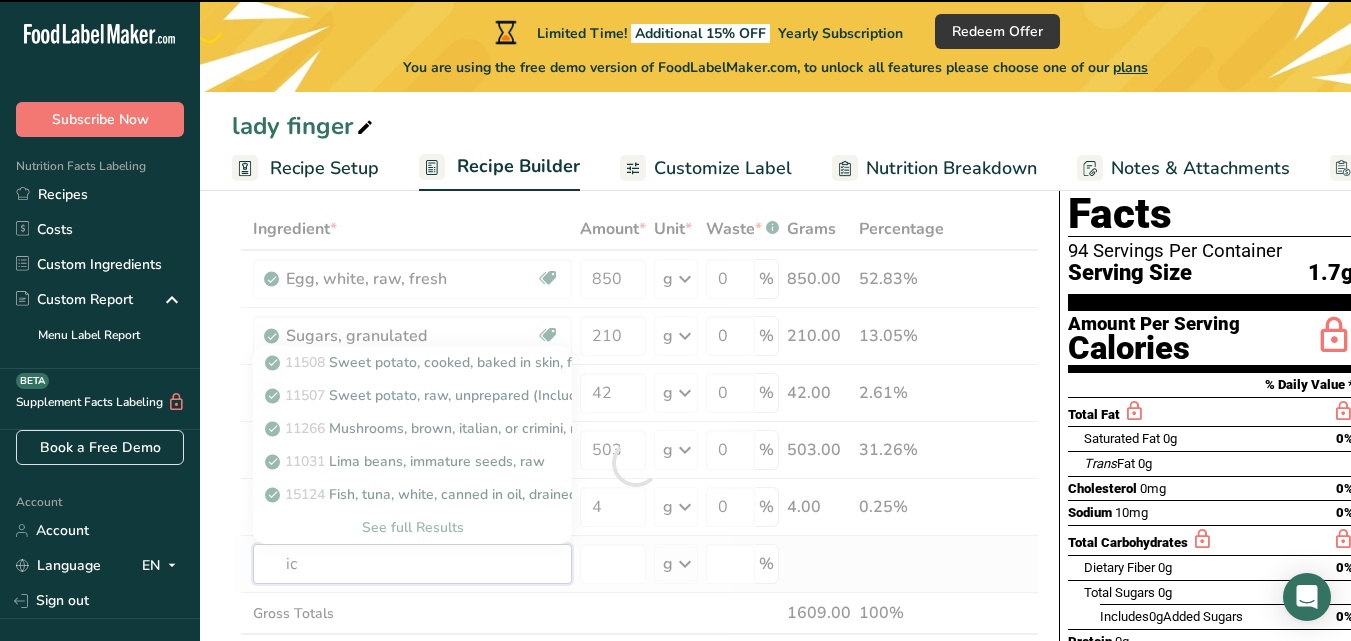 type on "ici" 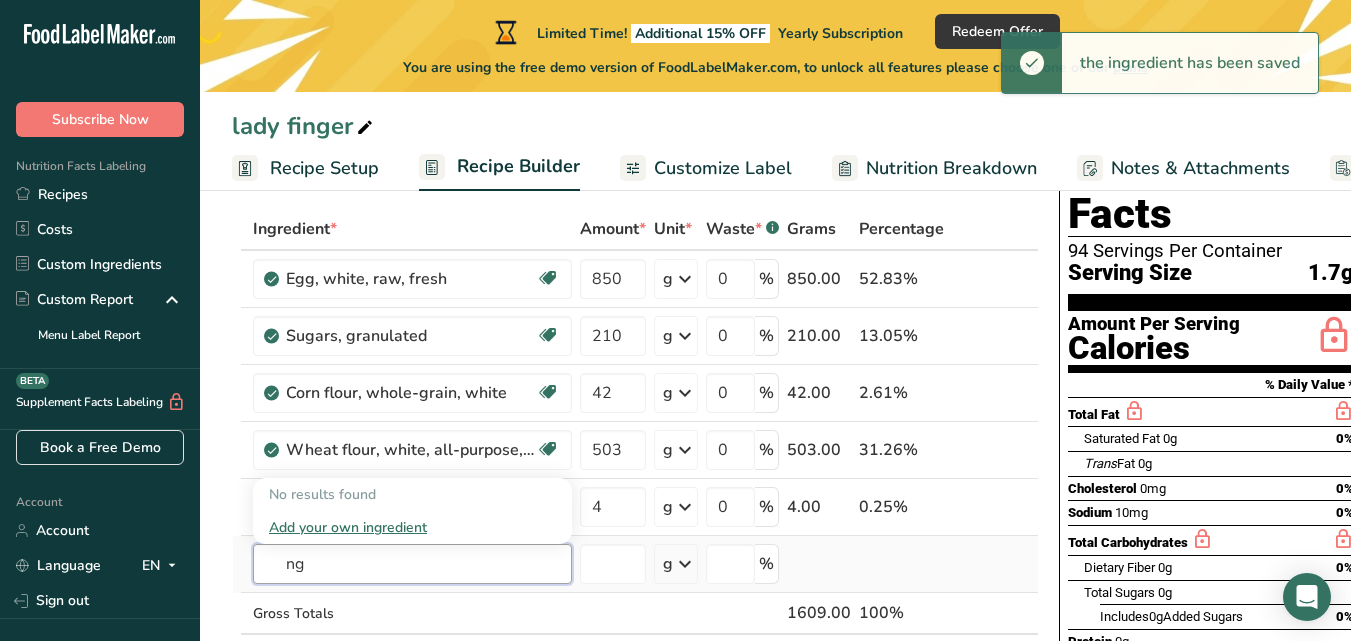 type on "n" 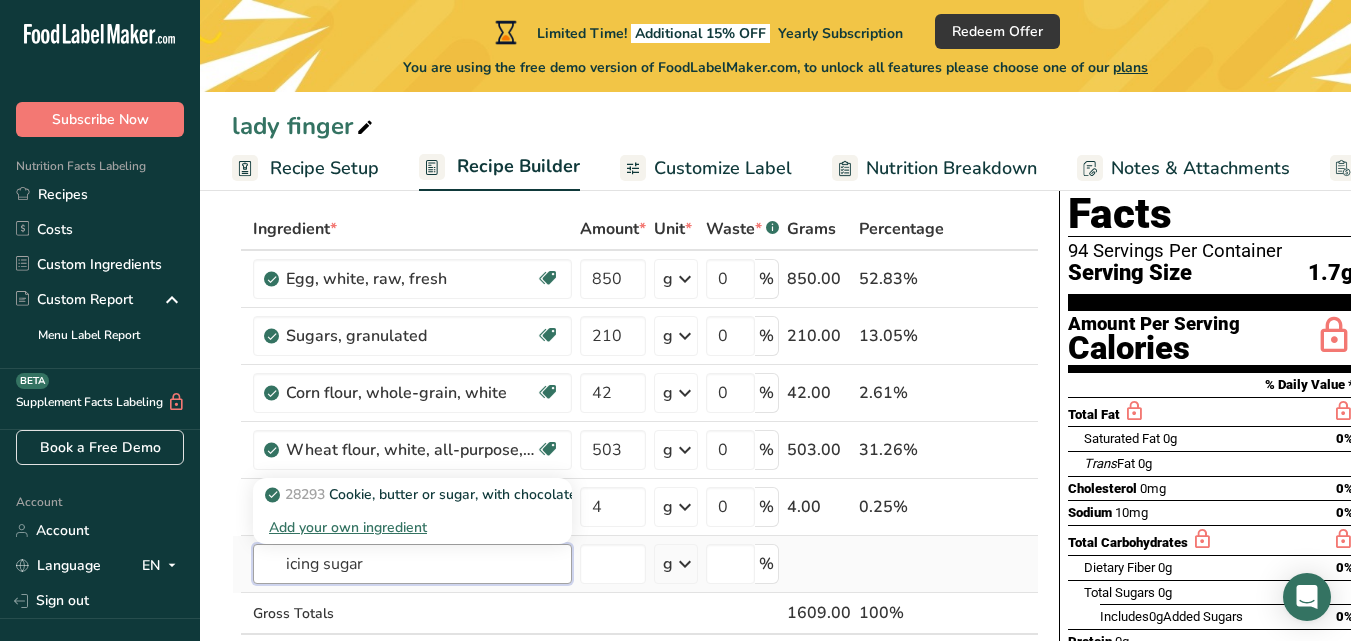scroll, scrollTop: 200, scrollLeft: 0, axis: vertical 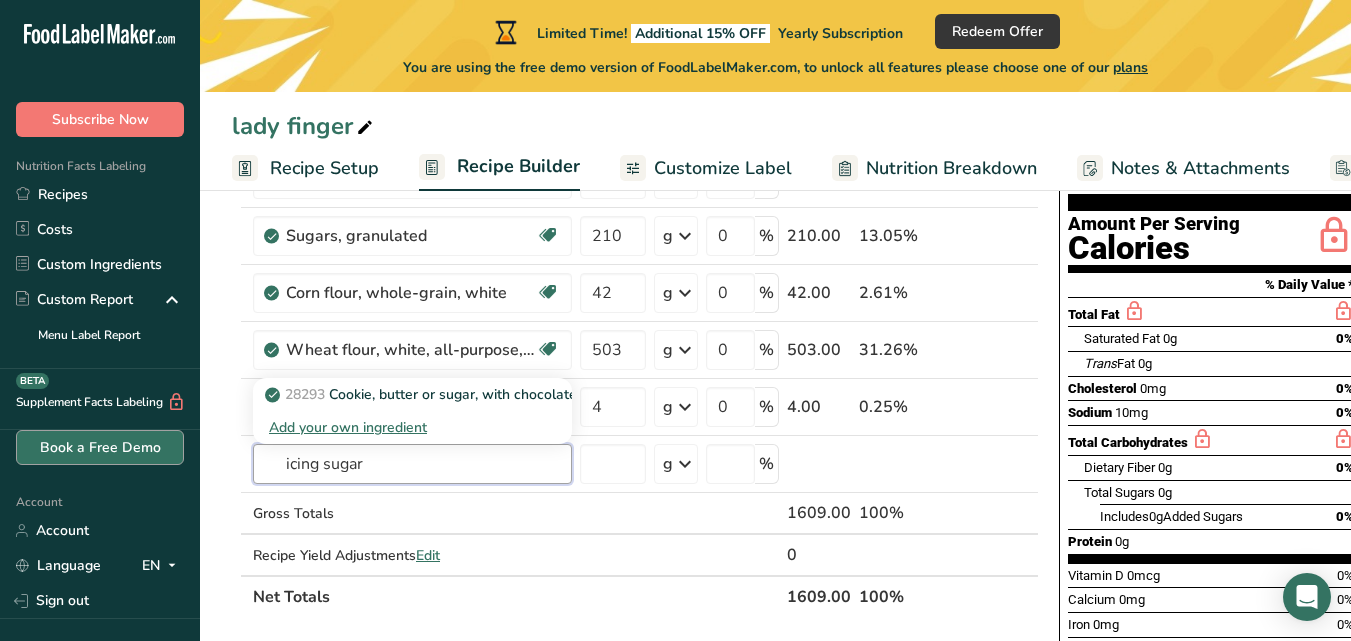 drag, startPoint x: 369, startPoint y: 461, endPoint x: 161, endPoint y: 464, distance: 208.02164 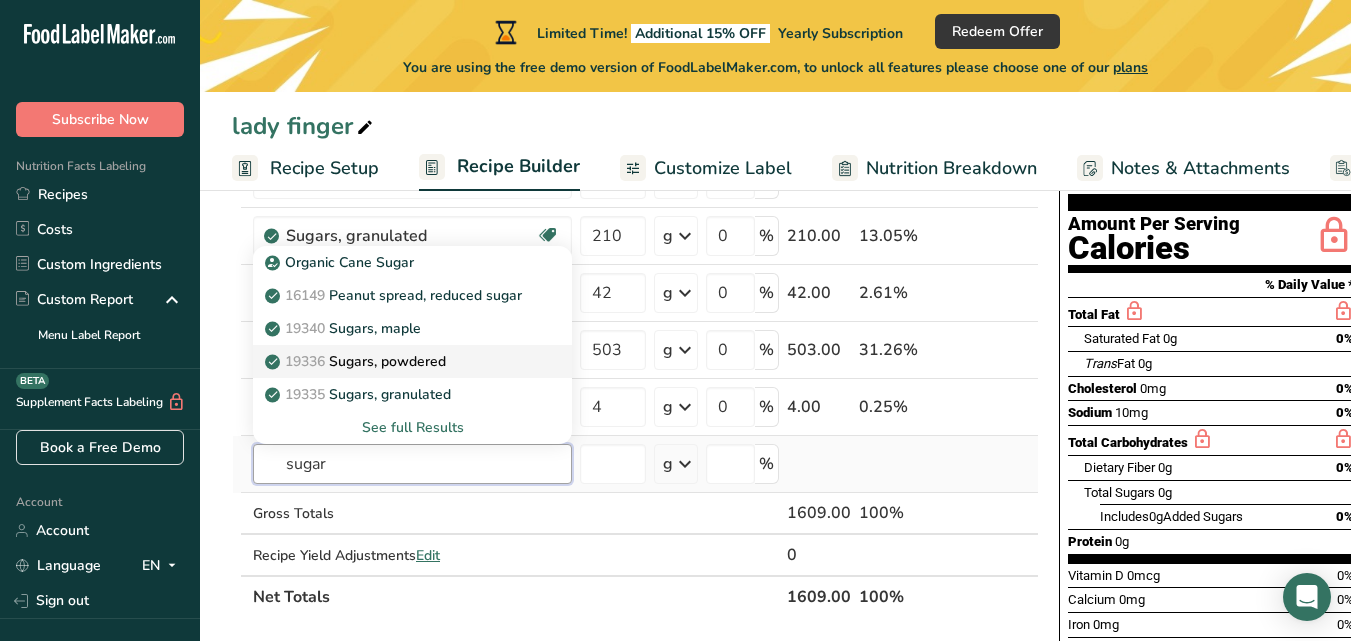 type on "sugar" 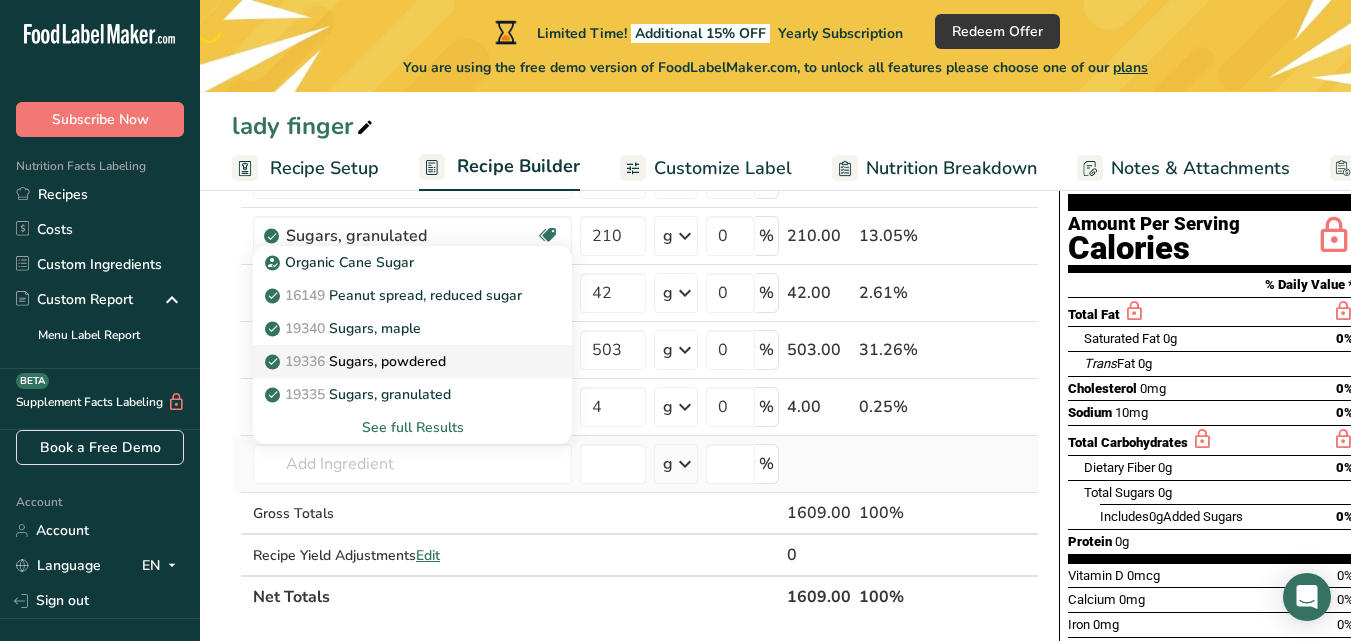 click on "[NUMBER]
Sugars, powdered" at bounding box center [357, 361] 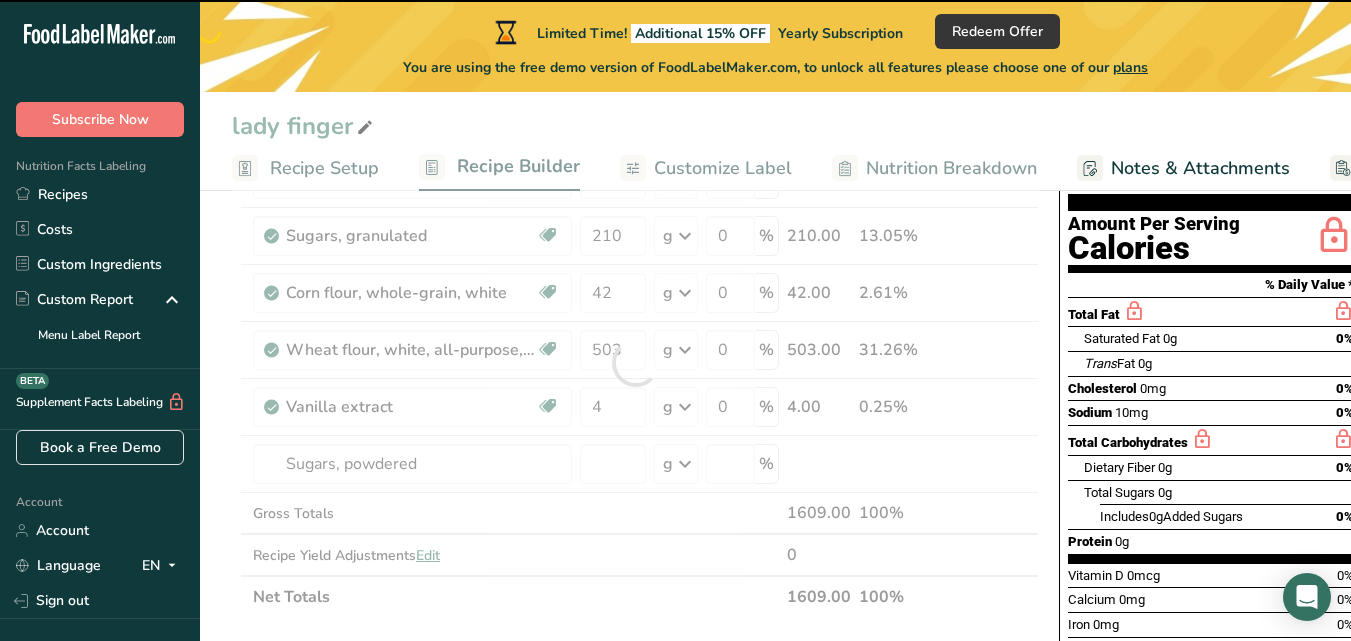 type on "0" 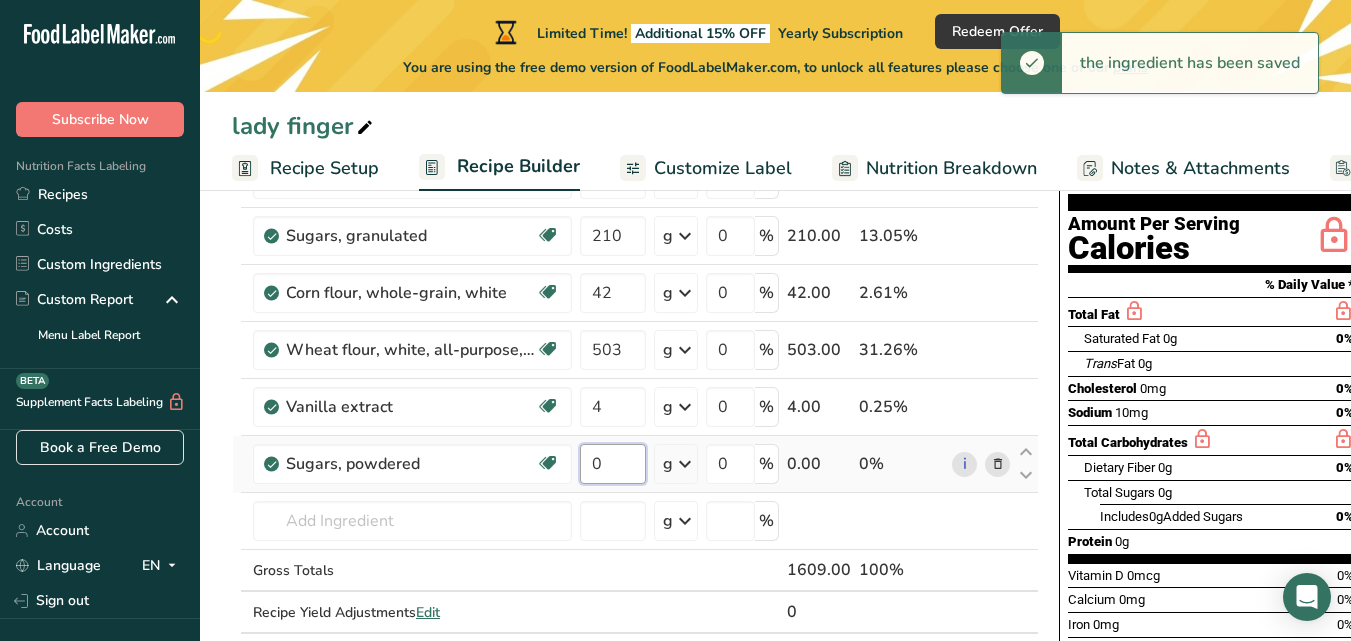 click on "0" at bounding box center (613, 464) 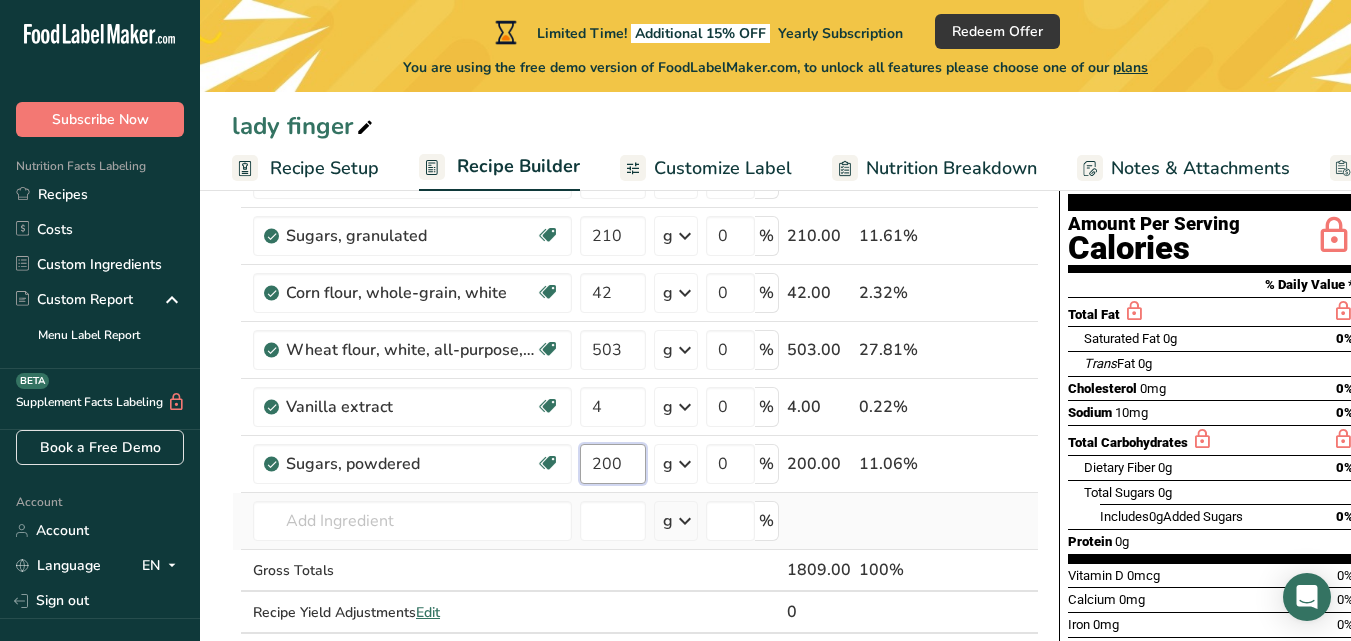 type on "200" 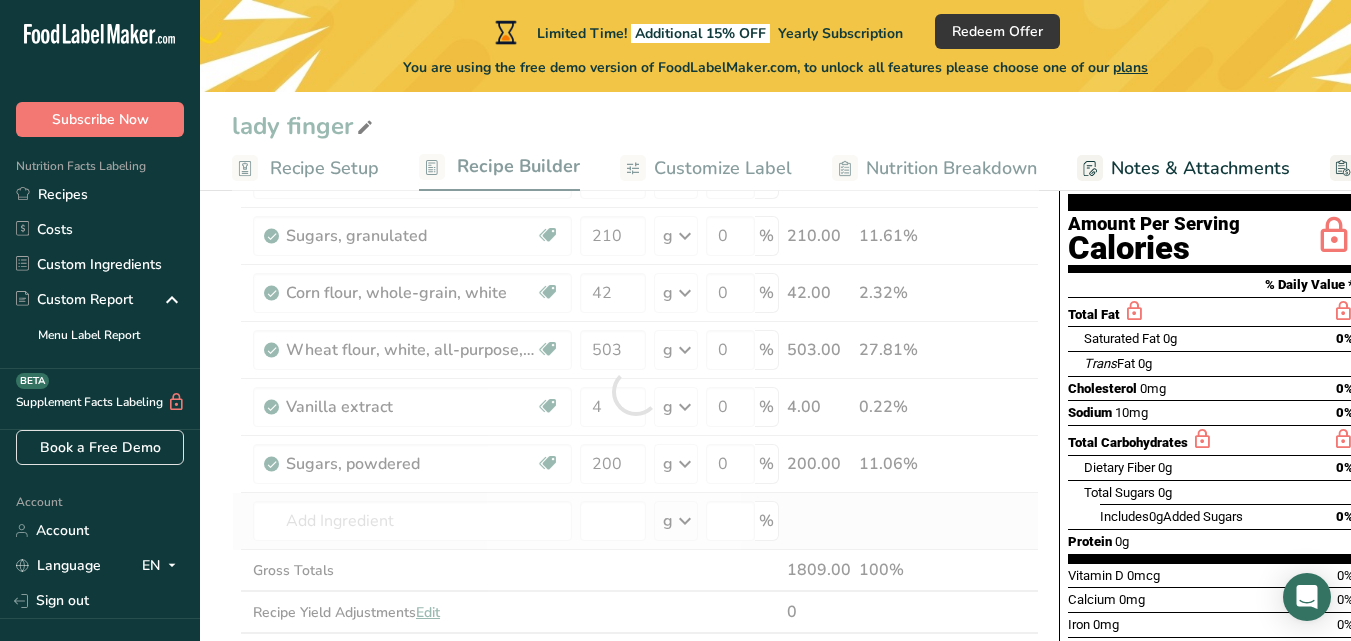 click on "Ingredient *
Amount *
Unit *
Waste *   .a-a{fill:#347362;}.b-a{fill:#fff;}          Grams
Percentage
Egg, white, raw, fresh
Dairy free
Gluten free
Vegetarian
Soy free
850
g
Portions
1 large
1 cup
Weight Units
g
kg
mg
See more
Volume Units
l
Volume units require a density conversion. If you know your ingredient's density enter it below. Otherwise, click on "RIA" our AI Regulatory bot - she will be able to help you
lb/ft3
g/cm3
Confirm
mL
lb/ft3
fl oz" at bounding box center [635, 391] 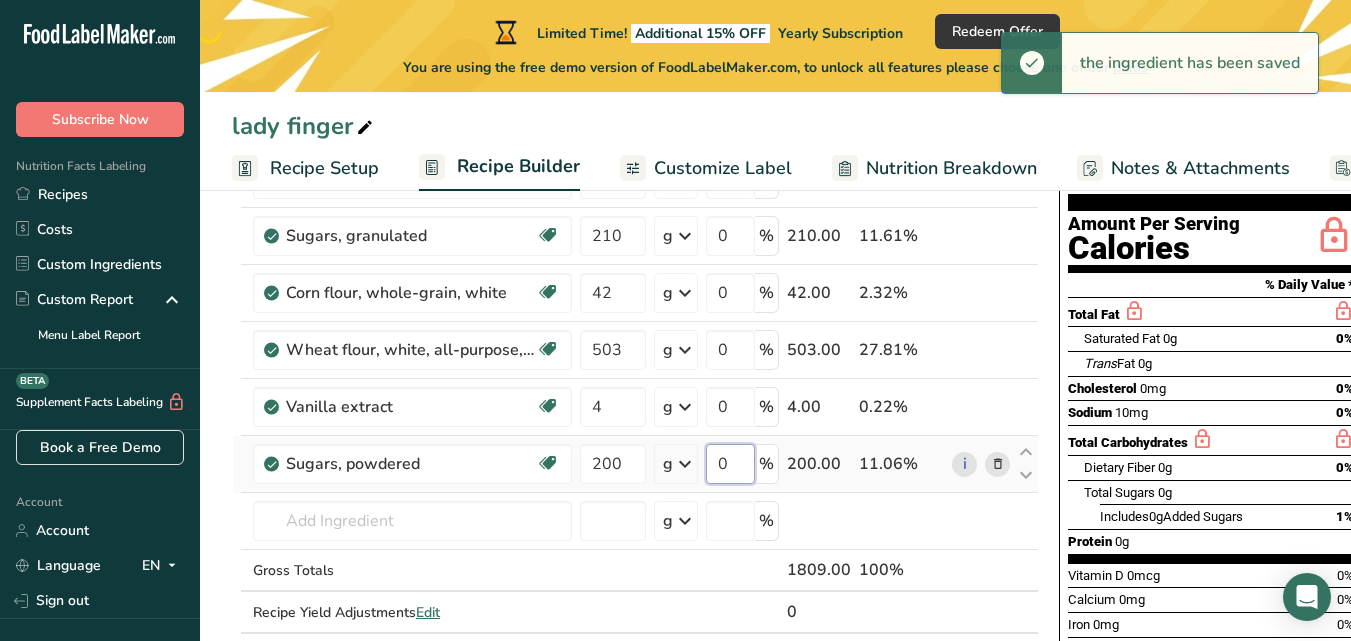 click on "0" at bounding box center [730, 464] 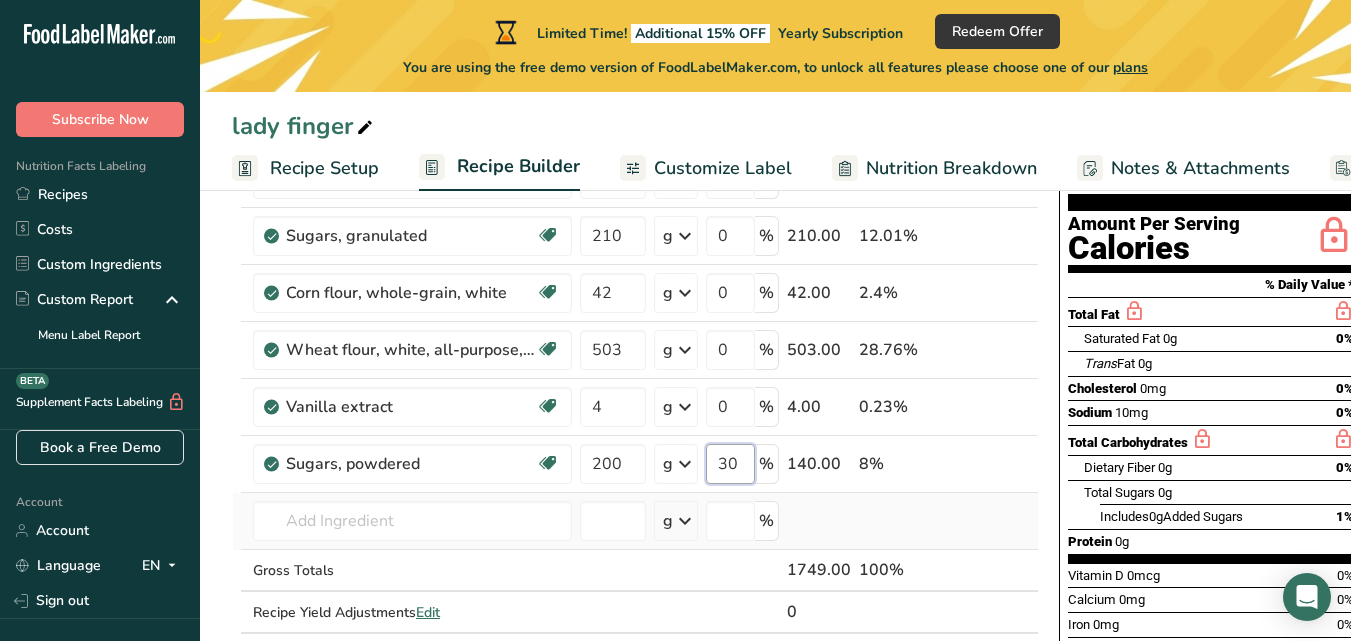 type on "30" 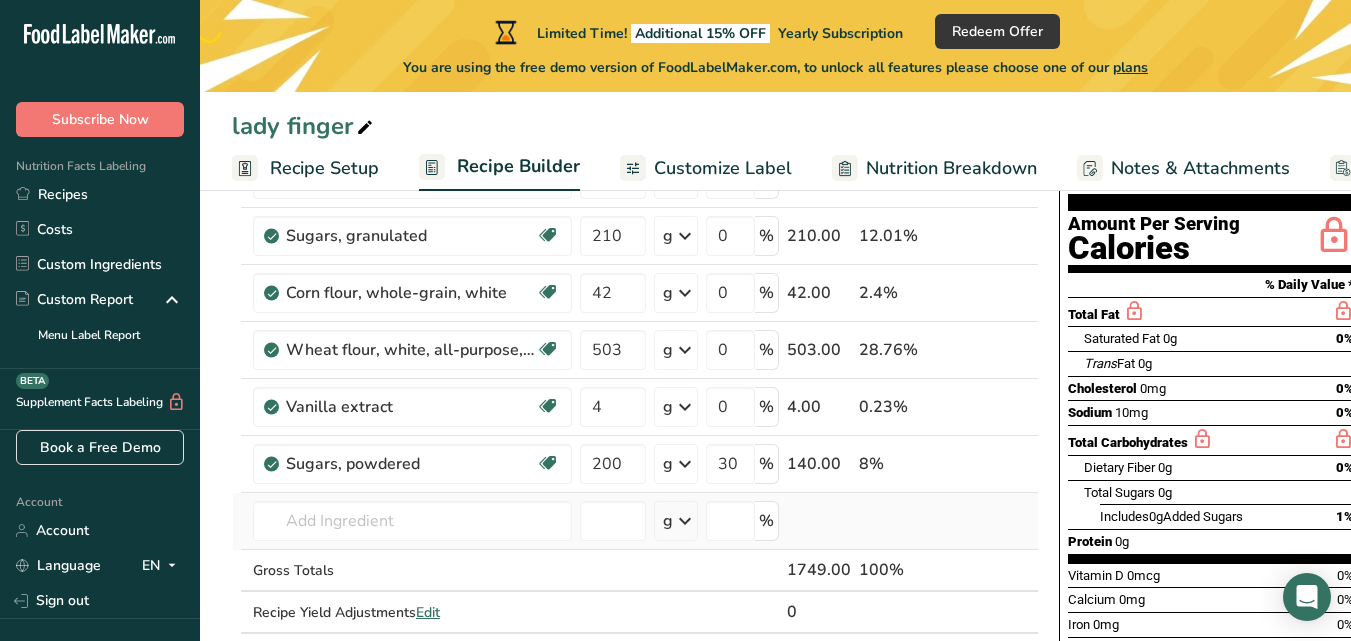 click on "Ingredient *
Amount *
Unit *
Waste *   .a-a{fill:#347362;}.b-a{fill:#fff;}          Grams
Percentage
Egg, white, raw, fresh
Dairy free
Gluten free
Vegetarian
Soy free
850
g
Portions
1 large
1 cup
Weight Units
g
kg
mg
See more
Volume Units
l
Volume units require a density conversion. If you know your ingredient's density enter it below. Otherwise, click on "RIA" our AI Regulatory bot - she will be able to help you
lb/ft3
g/cm3
Confirm
mL
lb/ft3
fl oz" at bounding box center [635, 391] 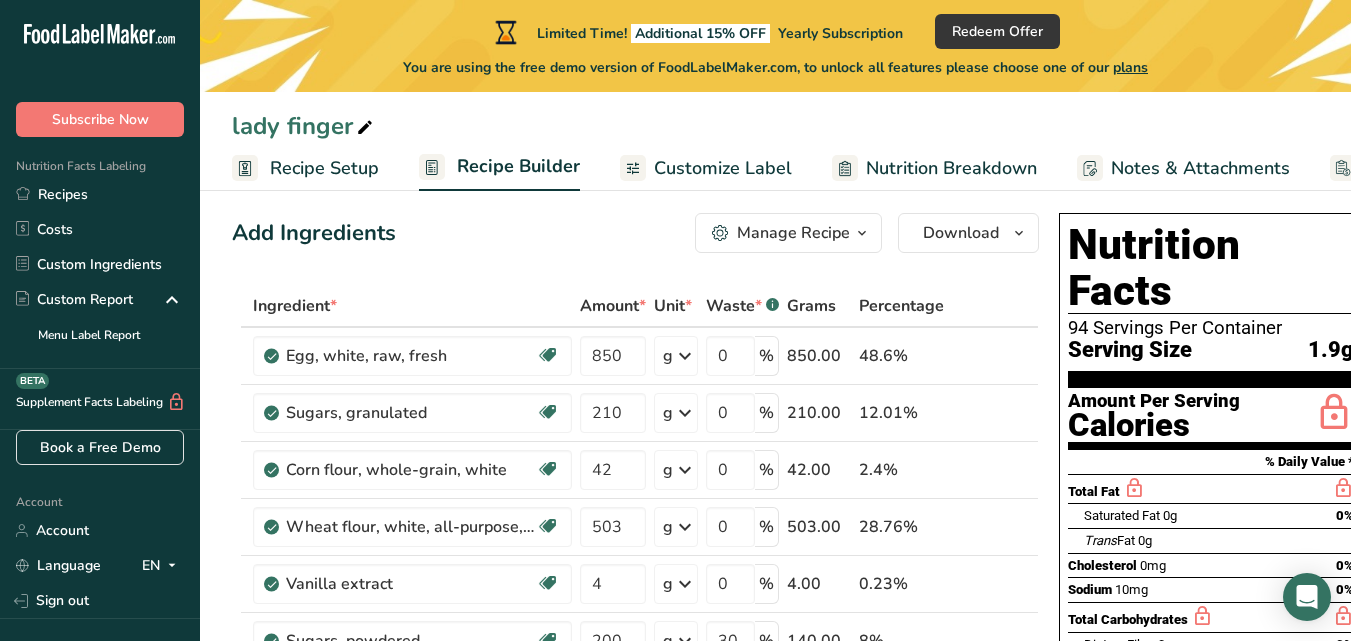 scroll, scrollTop: 0, scrollLeft: 0, axis: both 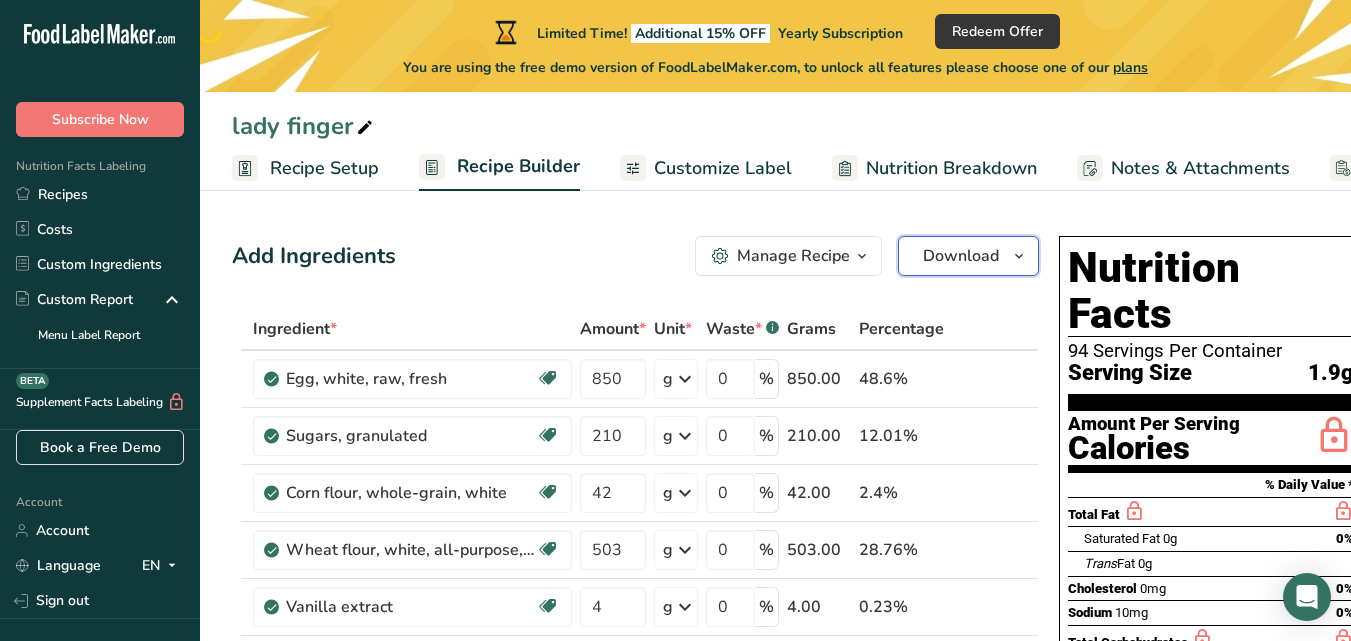 click on "Download" at bounding box center [961, 256] 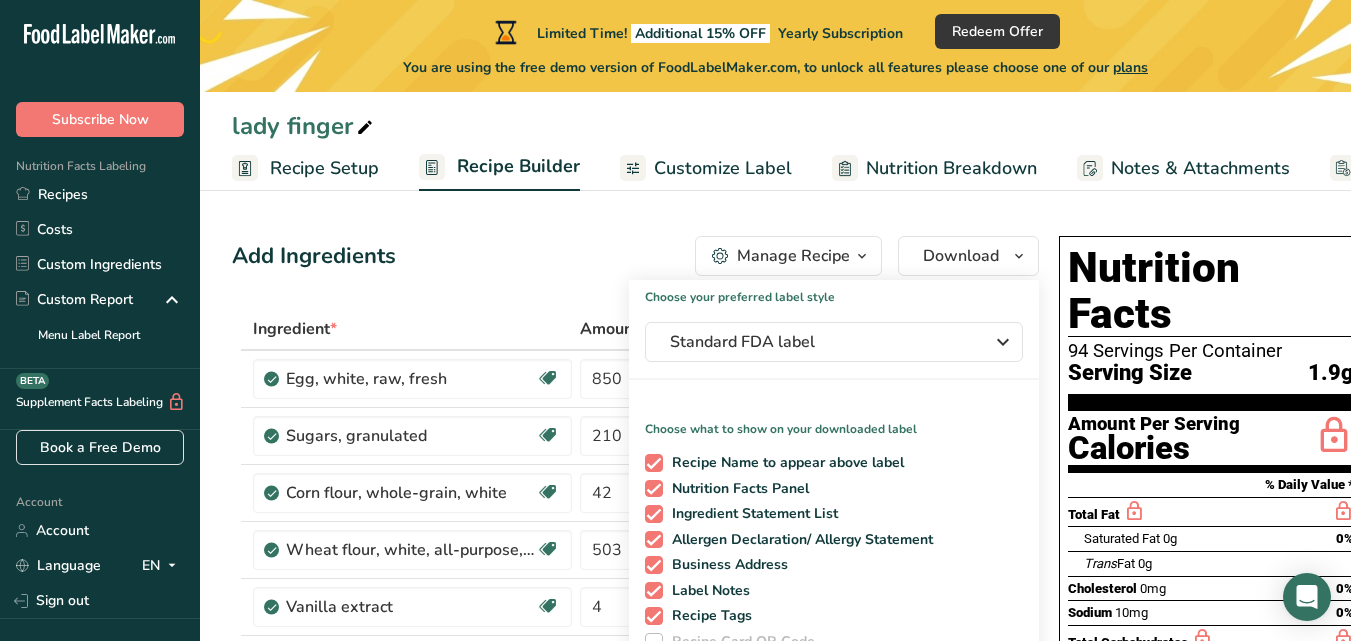 click on "Add Ingredients
Manage Recipe         Delete Recipe             Duplicate Recipe               Scale Recipe               Save as Sub-Recipe   .a-a{fill:#347362;}.b-a{fill:#fff;}                                 Nutrition Breakdown                 Recipe Card
NEW
Amino Acids Pattern Report             Activity History
Download
Choose your preferred label style
Standard FDA label
Standard FDA label
The most common format for nutrition facts labels in compliance with the FDA's typeface, style and requirements
Tabular FDA label
A label format compliant with the FDA regulations presented in a tabular (horizontal) display.
Linear FDA label
A simple linear display for small sized packages.
Simplified FDA label" at bounding box center [635, 256] 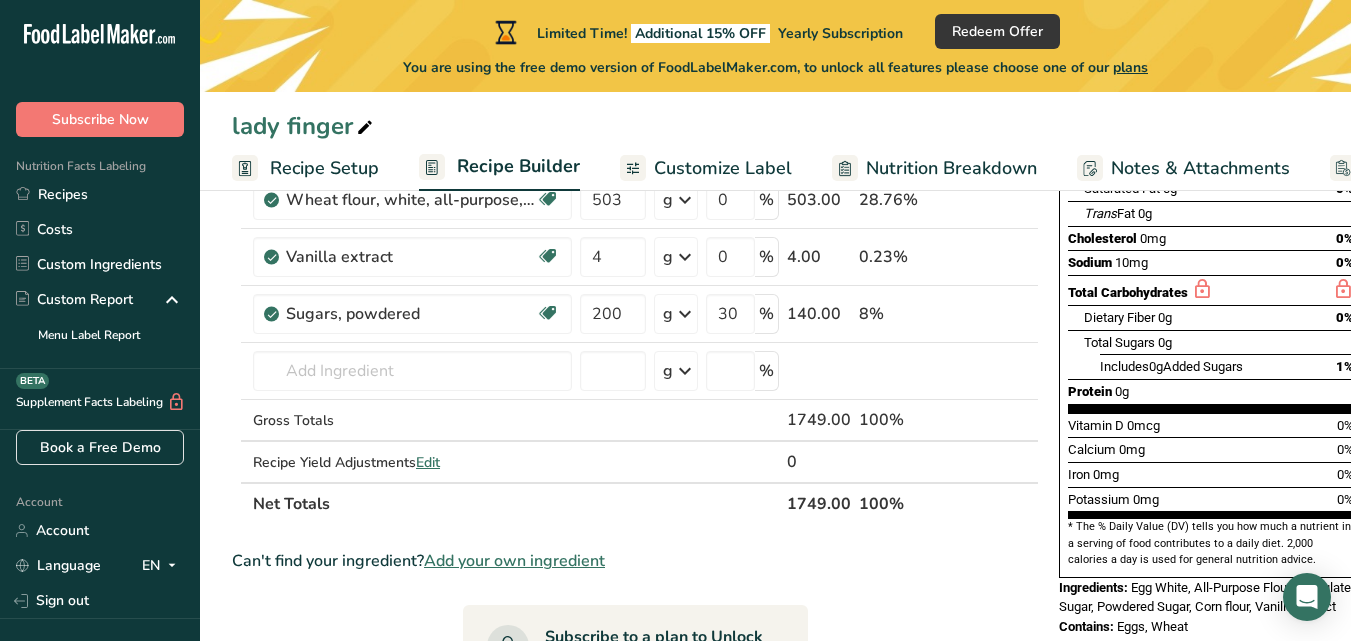 scroll, scrollTop: 315, scrollLeft: 0, axis: vertical 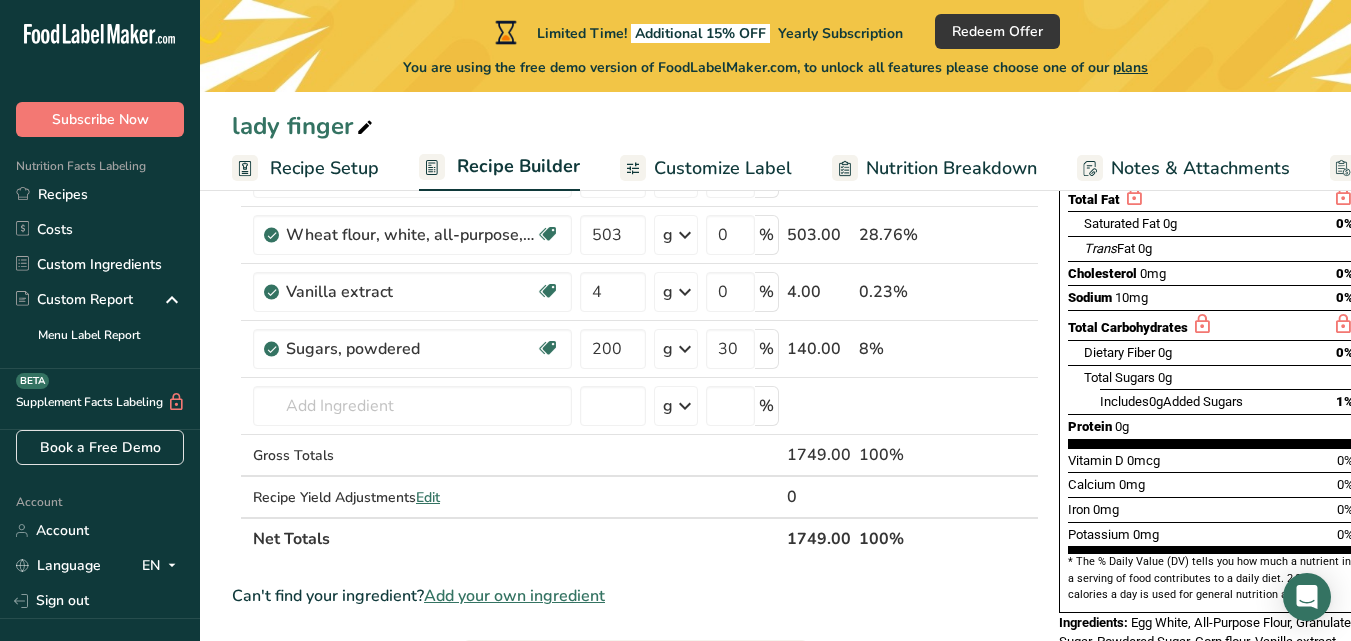 click on "Nutrition Breakdown" at bounding box center [951, 168] 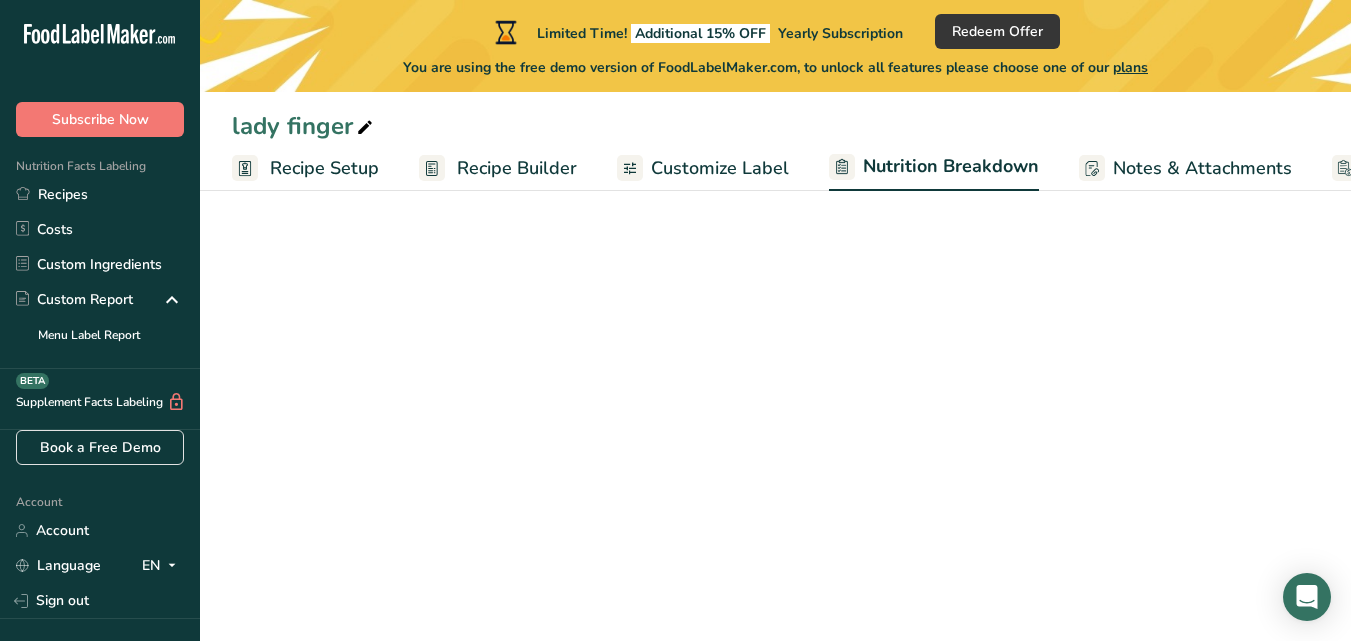 select on "Calories" 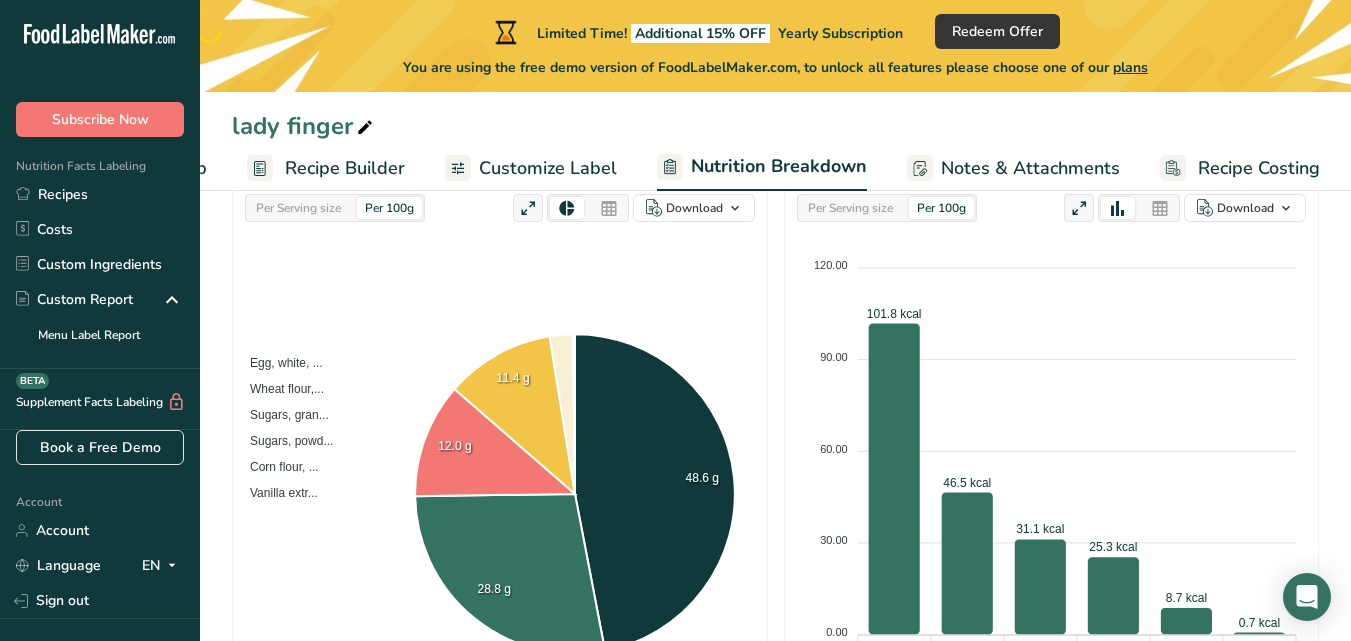 click on "Recipe Builder" at bounding box center (345, 168) 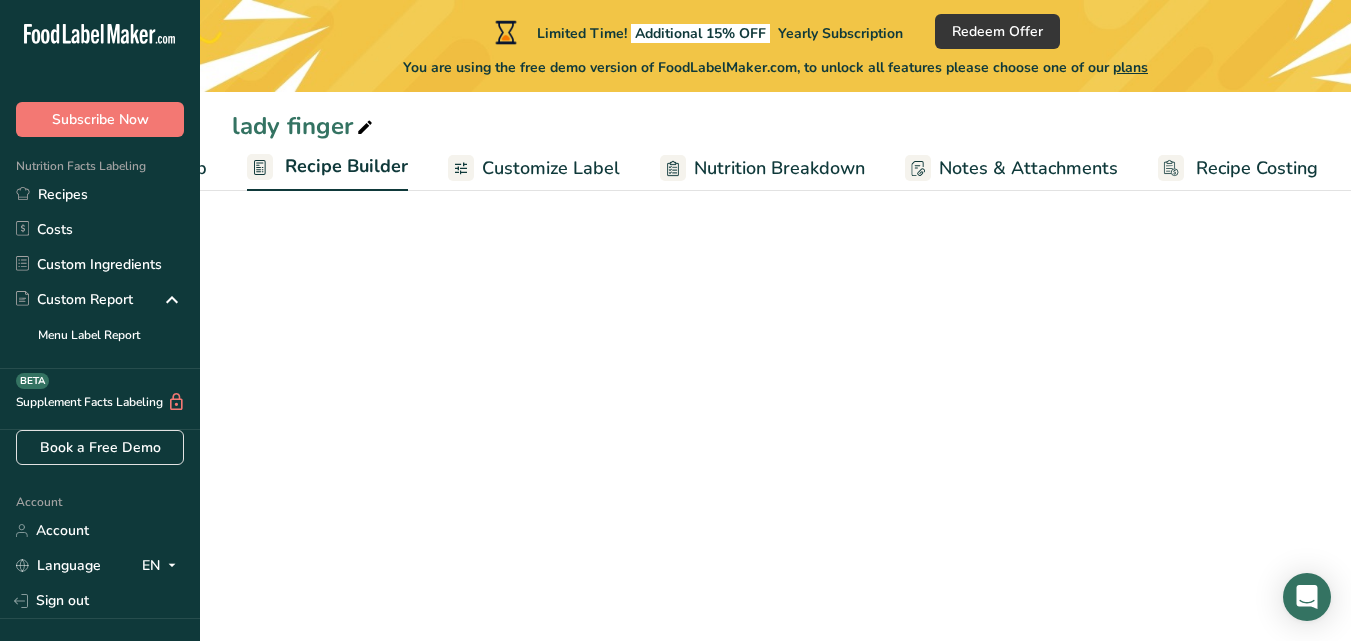 scroll, scrollTop: 0, scrollLeft: 170, axis: horizontal 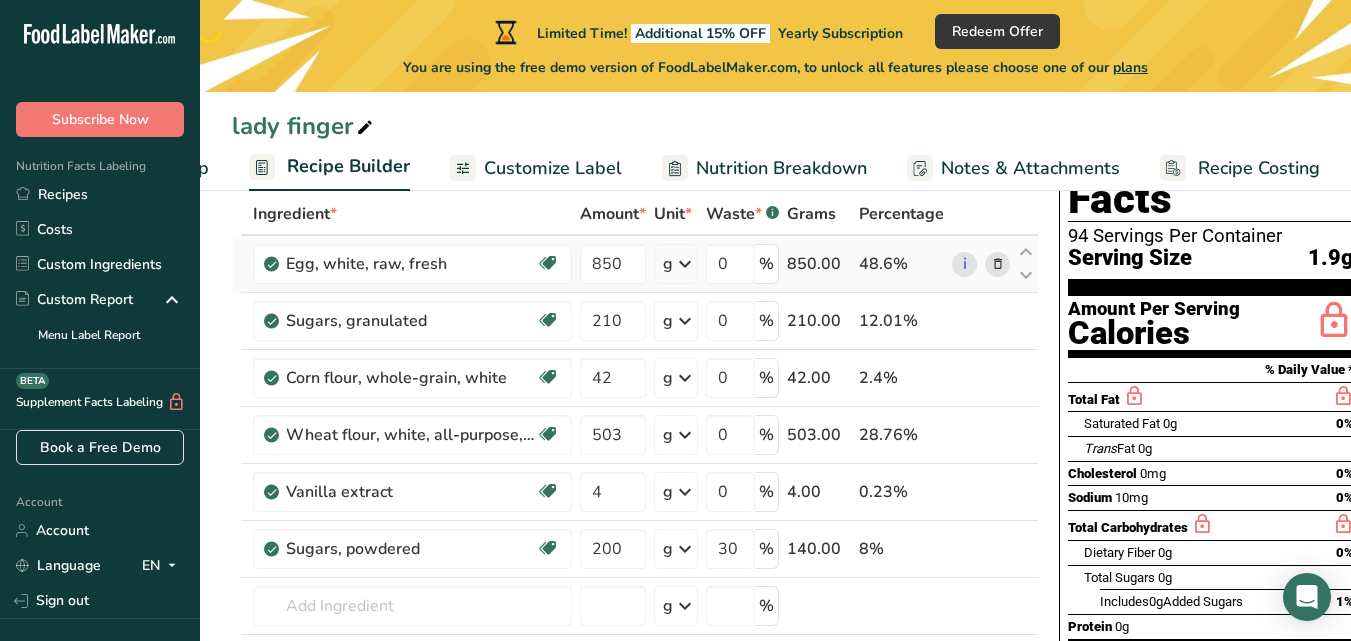 click on "48.6%" at bounding box center (901, 264) 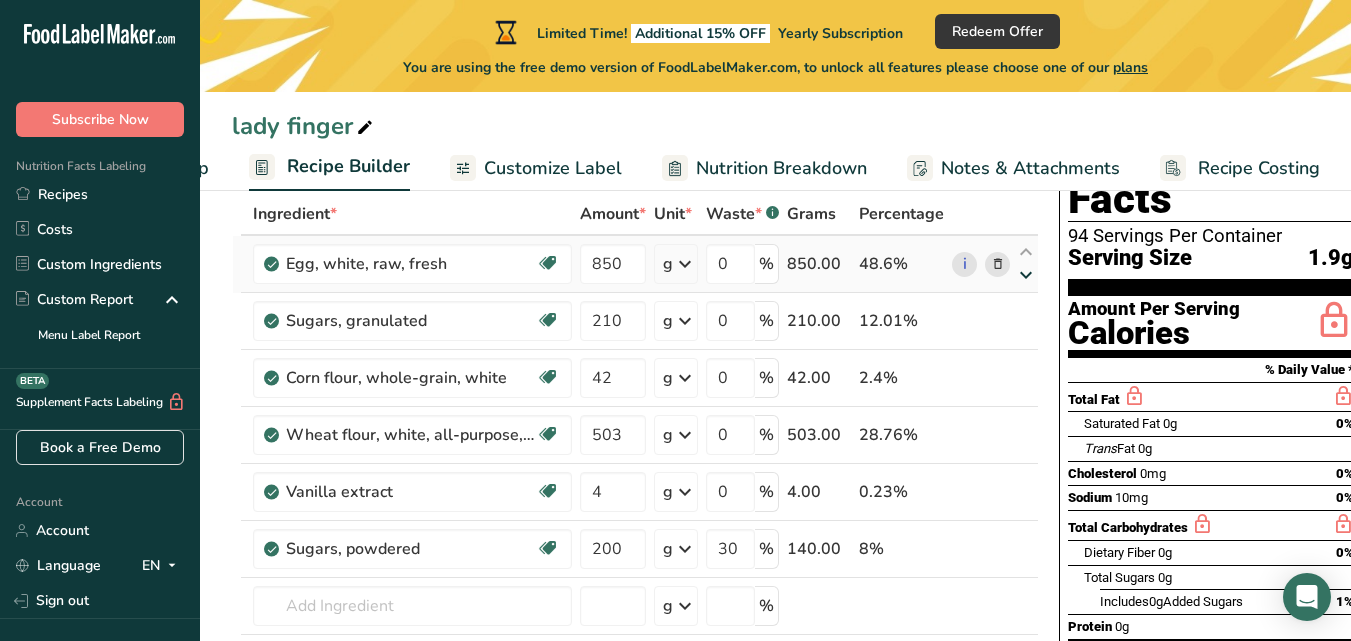 click at bounding box center [1026, 275] 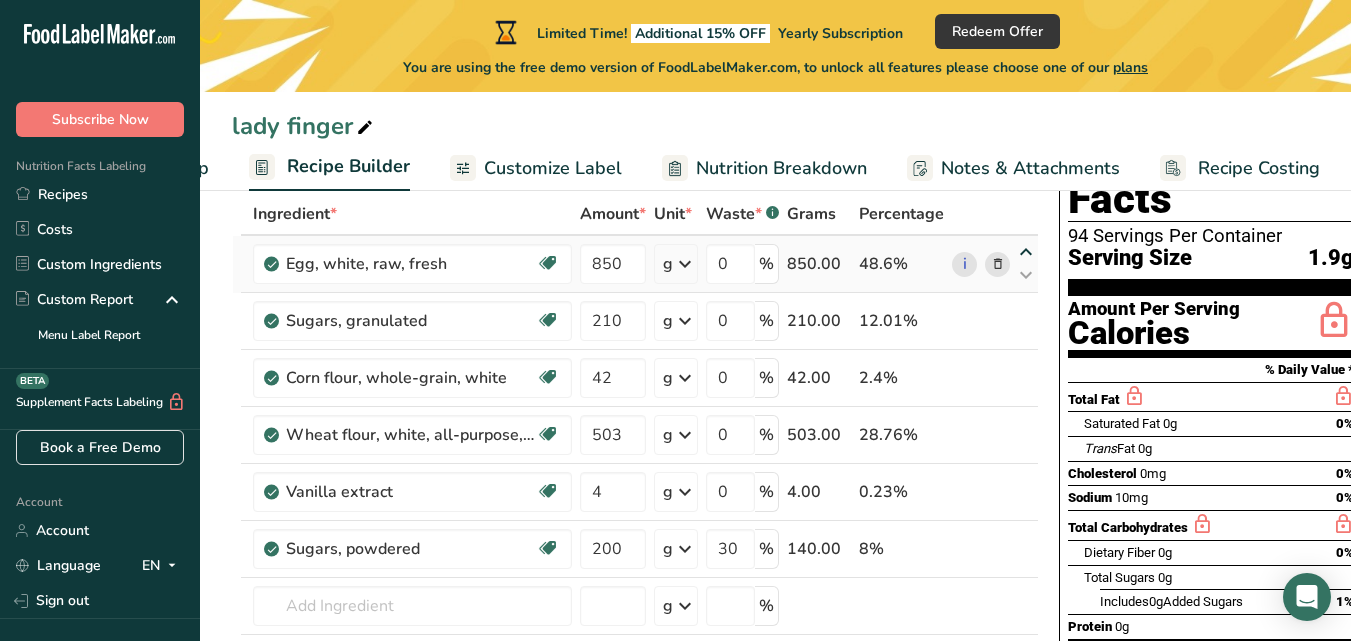 click at bounding box center (1026, 252) 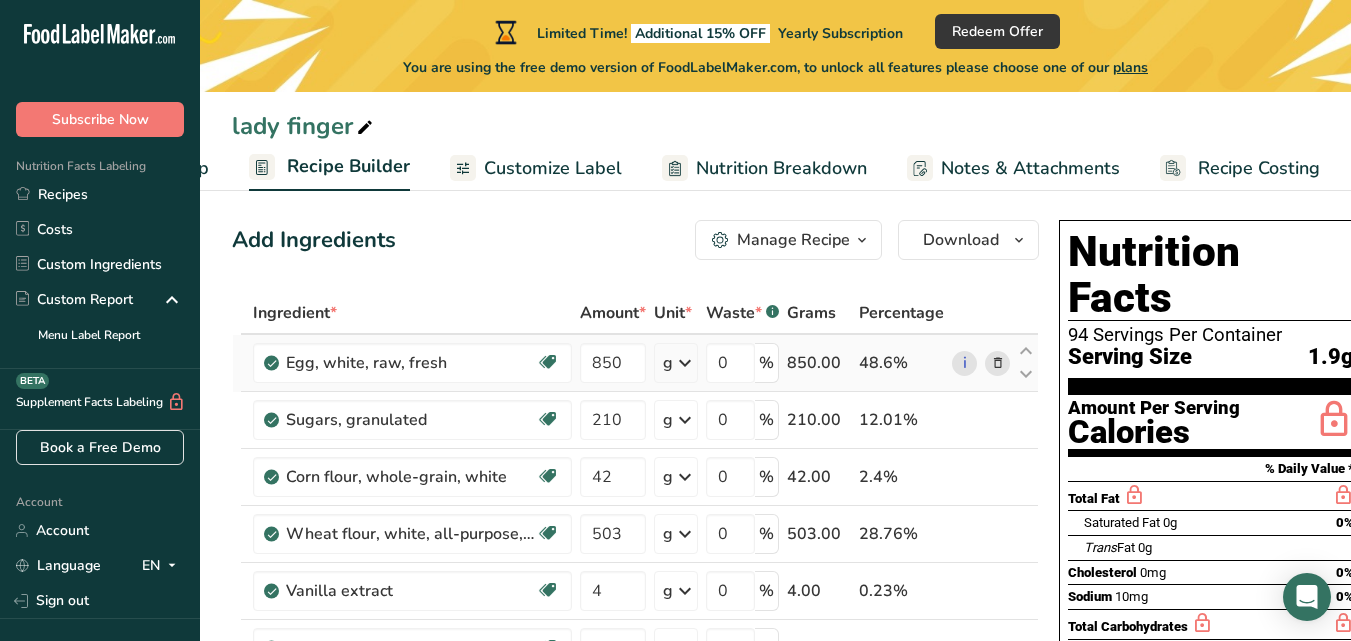 scroll, scrollTop: 15, scrollLeft: 0, axis: vertical 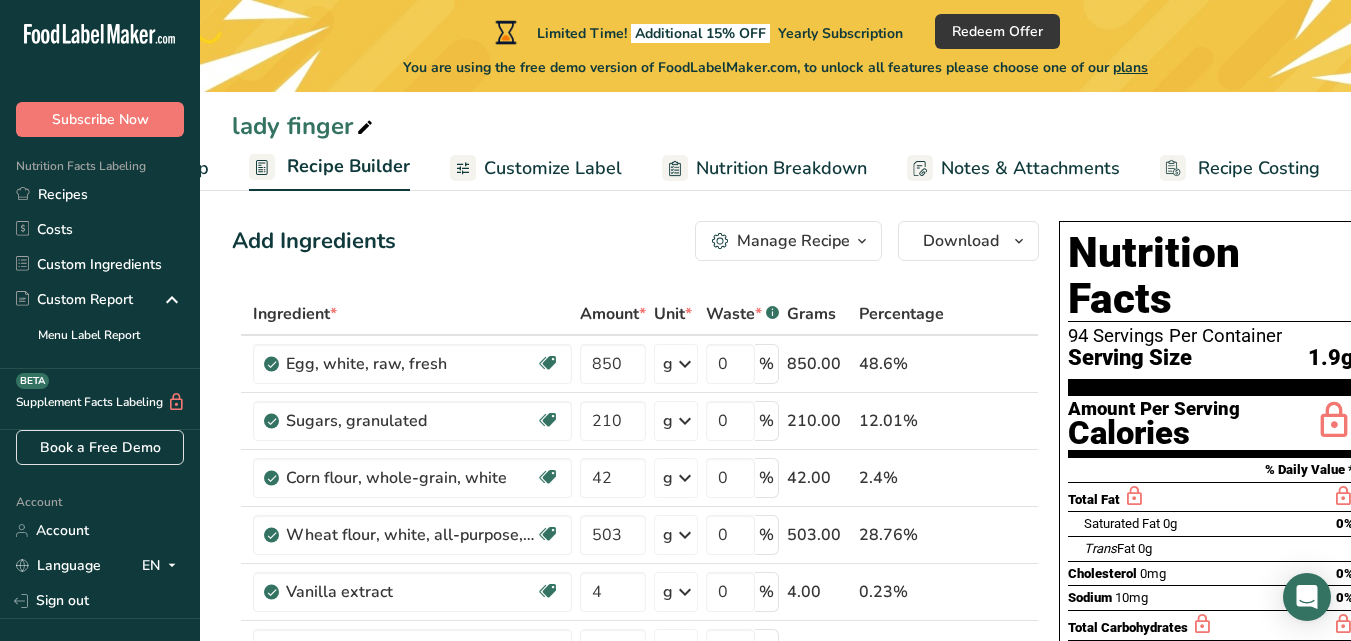 click on "Percentage" at bounding box center [901, 314] 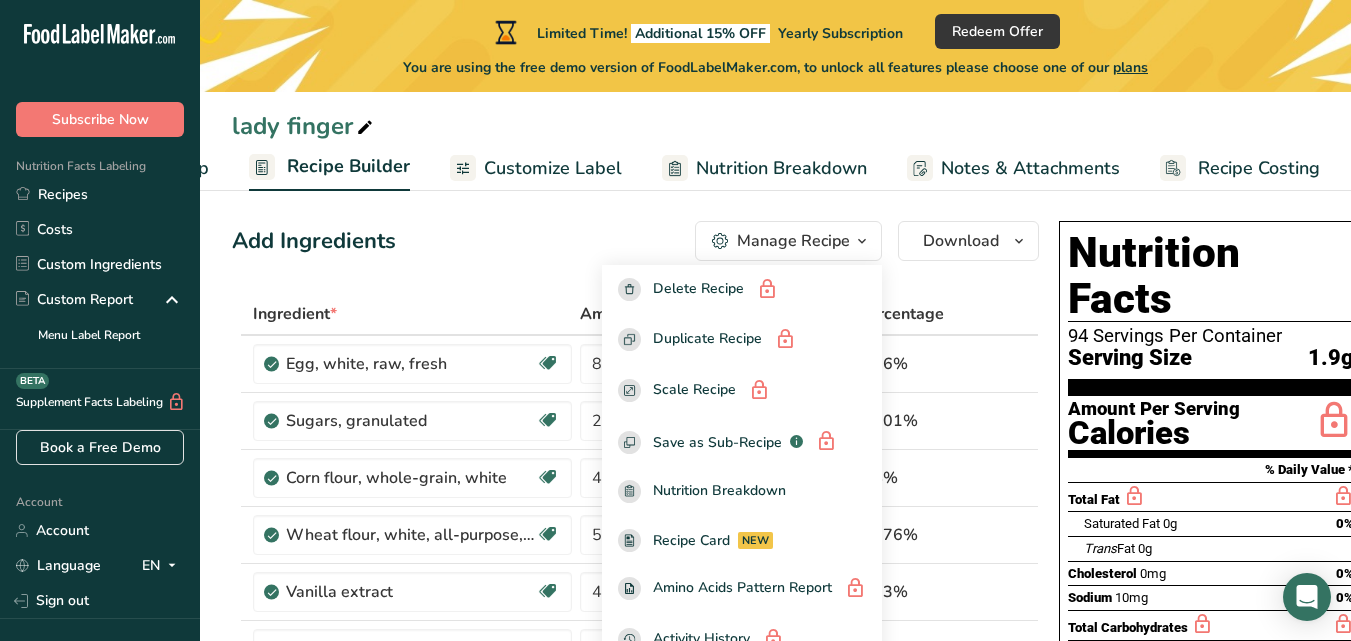 click on "Add Ingredients
Manage Recipe         Delete Recipe             Duplicate Recipe               Scale Recipe               Save as Sub-Recipe   .a-a{fill:#347362;}.b-a{fill:#fff;}                                 Nutrition Breakdown                 Recipe Card
NEW
Amino Acids Pattern Report             Activity History
Download
Choose your preferred label style
Standard FDA label
Standard FDA label
The most common format for nutrition facts labels in compliance with the FDA's typeface, style and requirements
Tabular FDA label
A label format compliant with the FDA regulations presented in a tabular (horizontal) display.
Linear FDA label
A simple linear display for small sized packages.
Simplified FDA label" at bounding box center (641, 903) 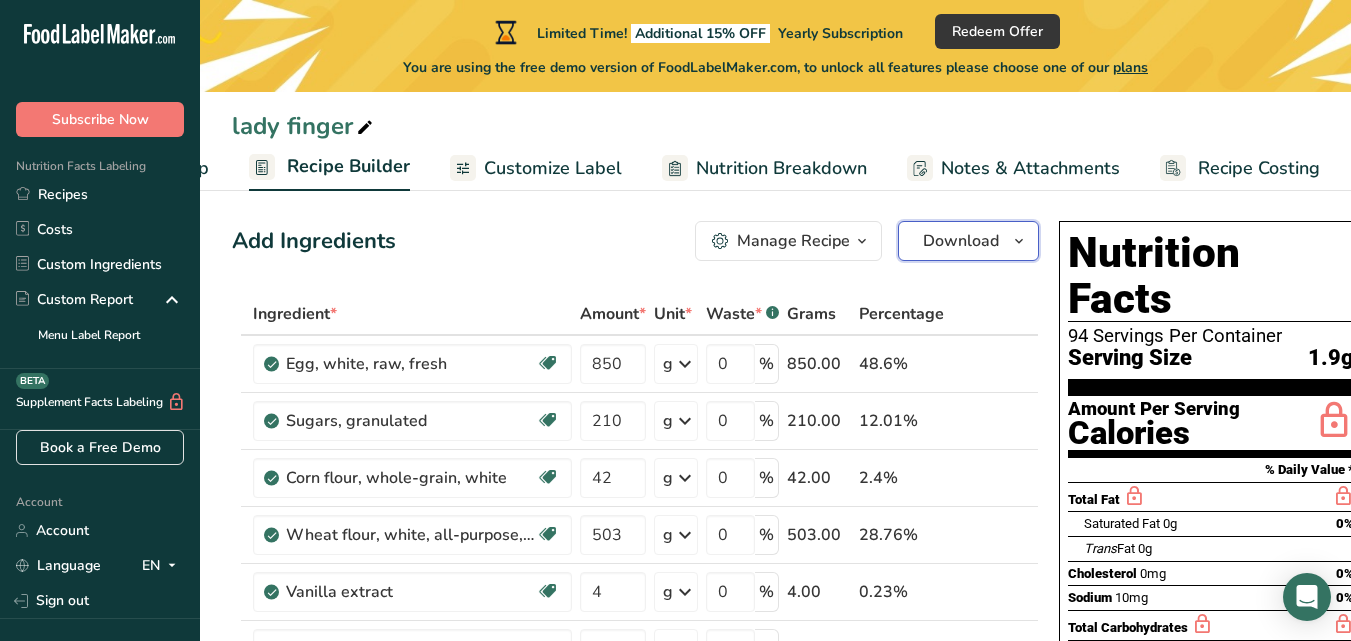 click at bounding box center (1019, 241) 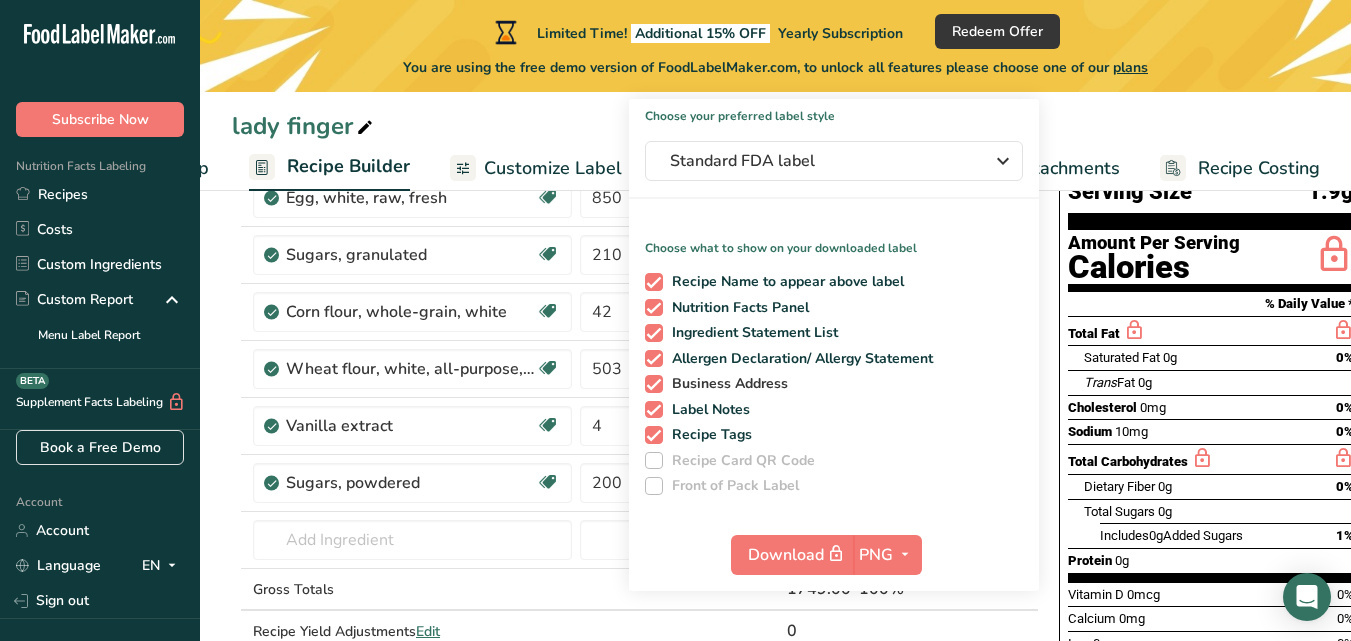 scroll, scrollTop: 215, scrollLeft: 0, axis: vertical 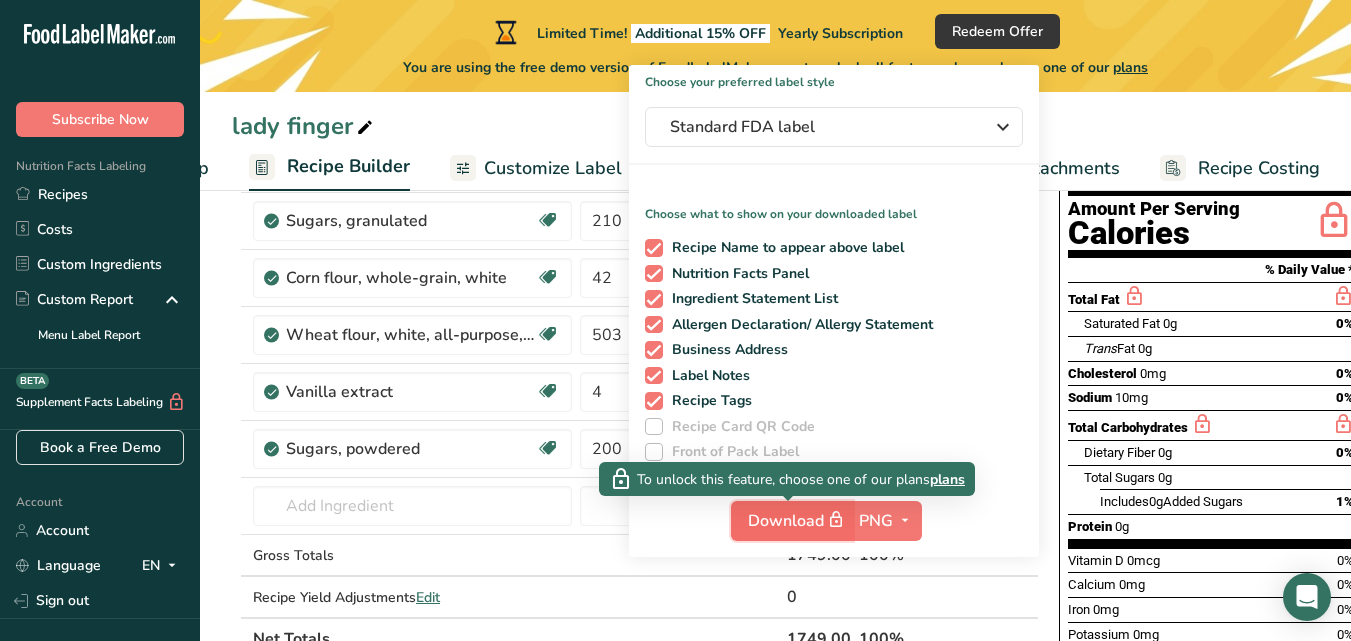 click on "Download" at bounding box center [798, 520] 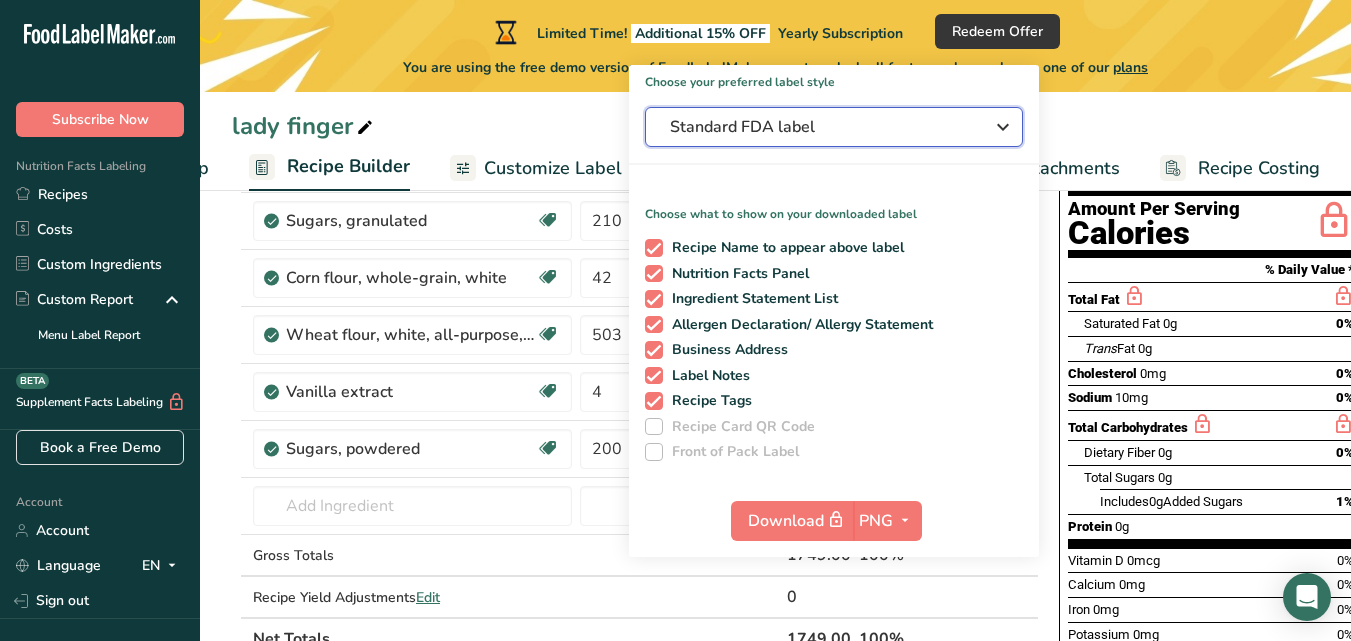 click at bounding box center [1003, 127] 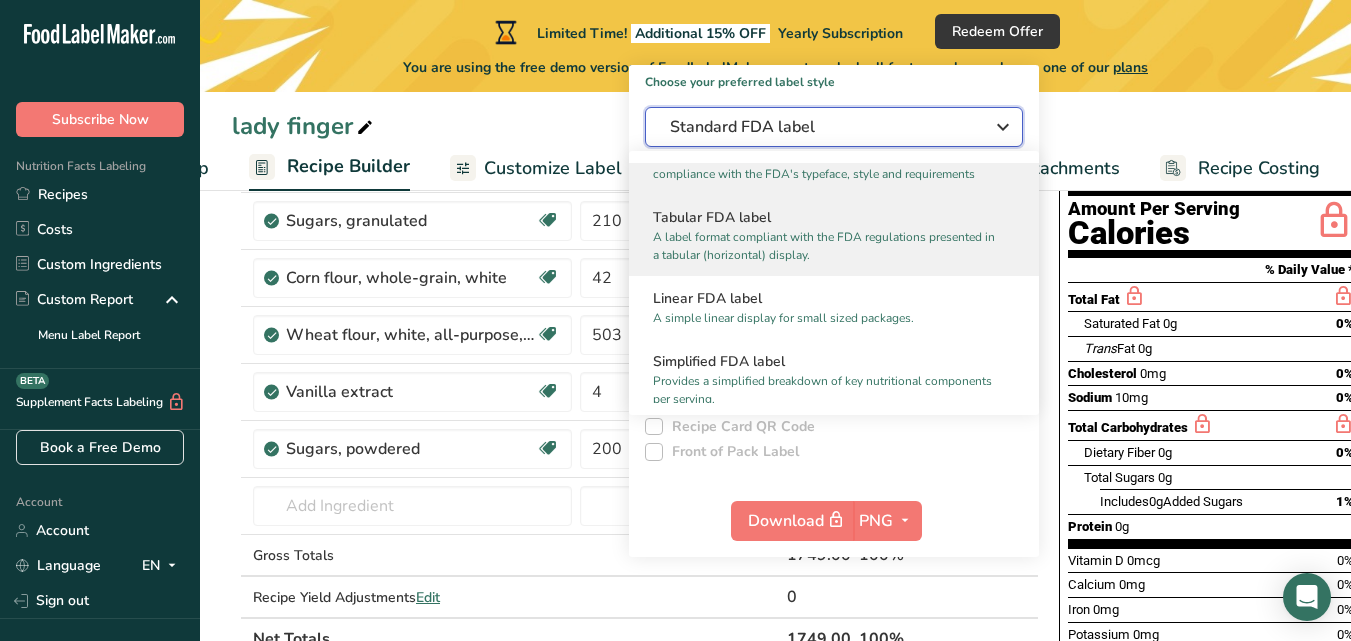 scroll, scrollTop: 0, scrollLeft: 0, axis: both 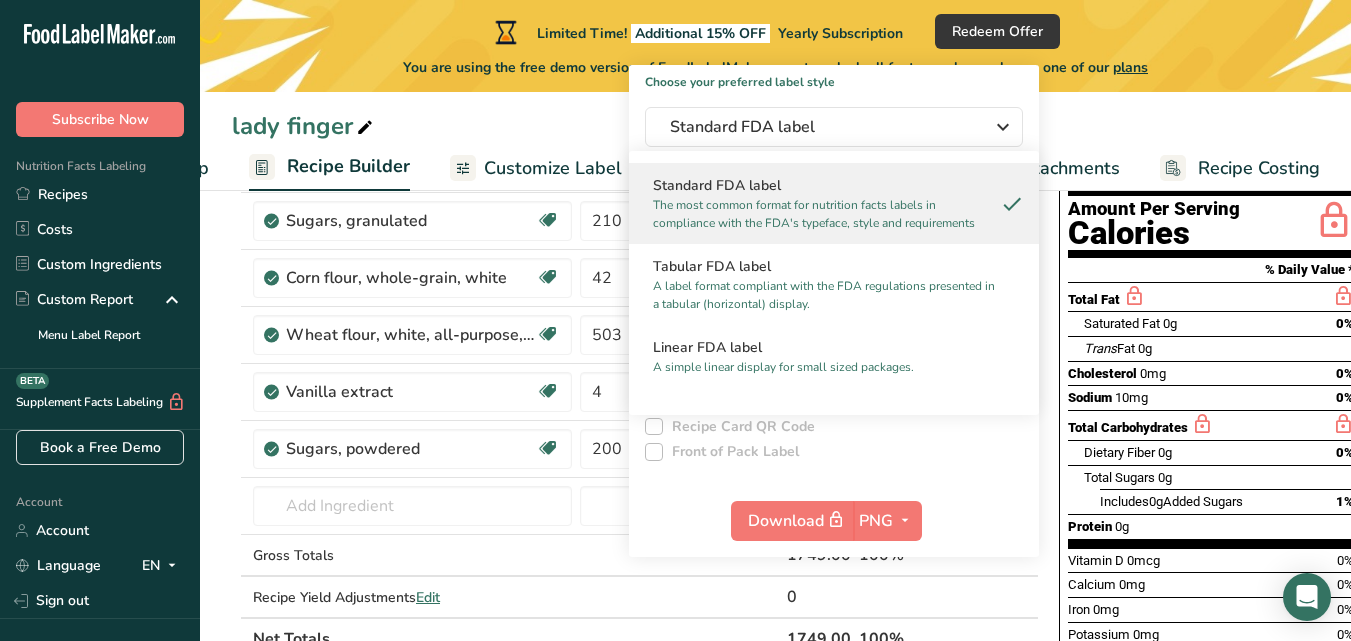 click on "The most common format for nutrition facts labels in compliance with the FDA's typeface, style and requirements" at bounding box center [825, 214] 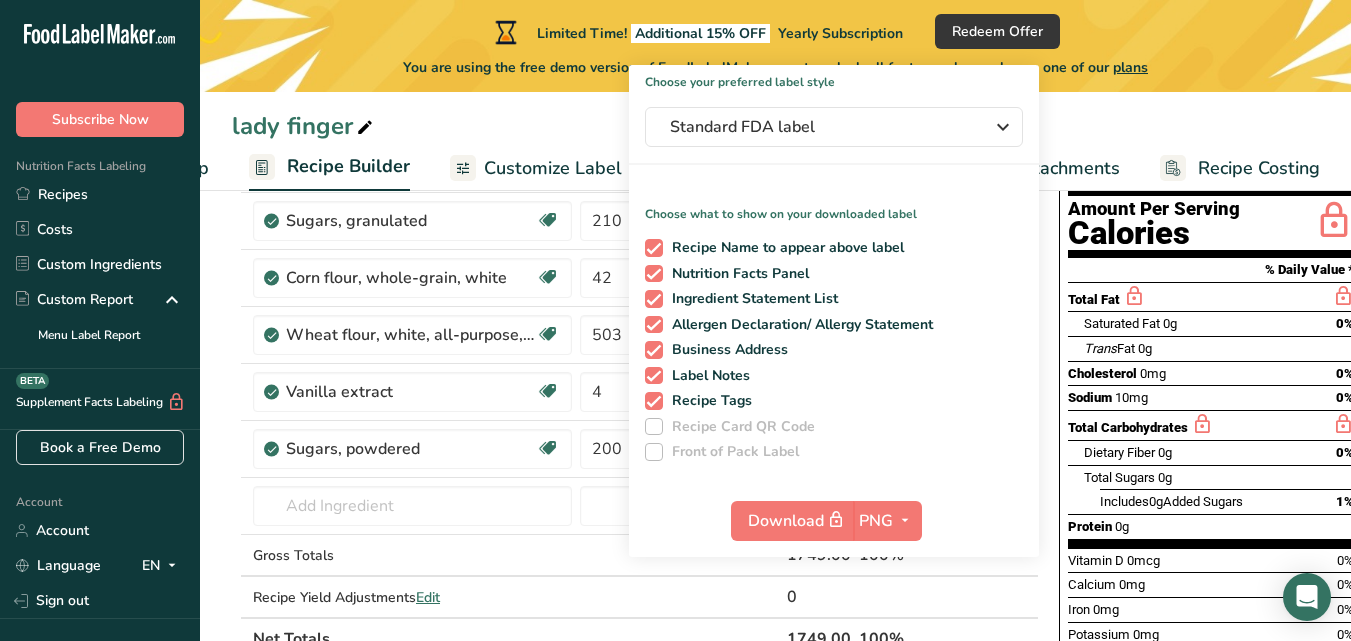 click on "[NAME]
Recipe Setup                       Recipe Builder   Customize Label               Nutrition Breakdown               Notes & Attachments                 Recipe Costing" at bounding box center [775, 95] 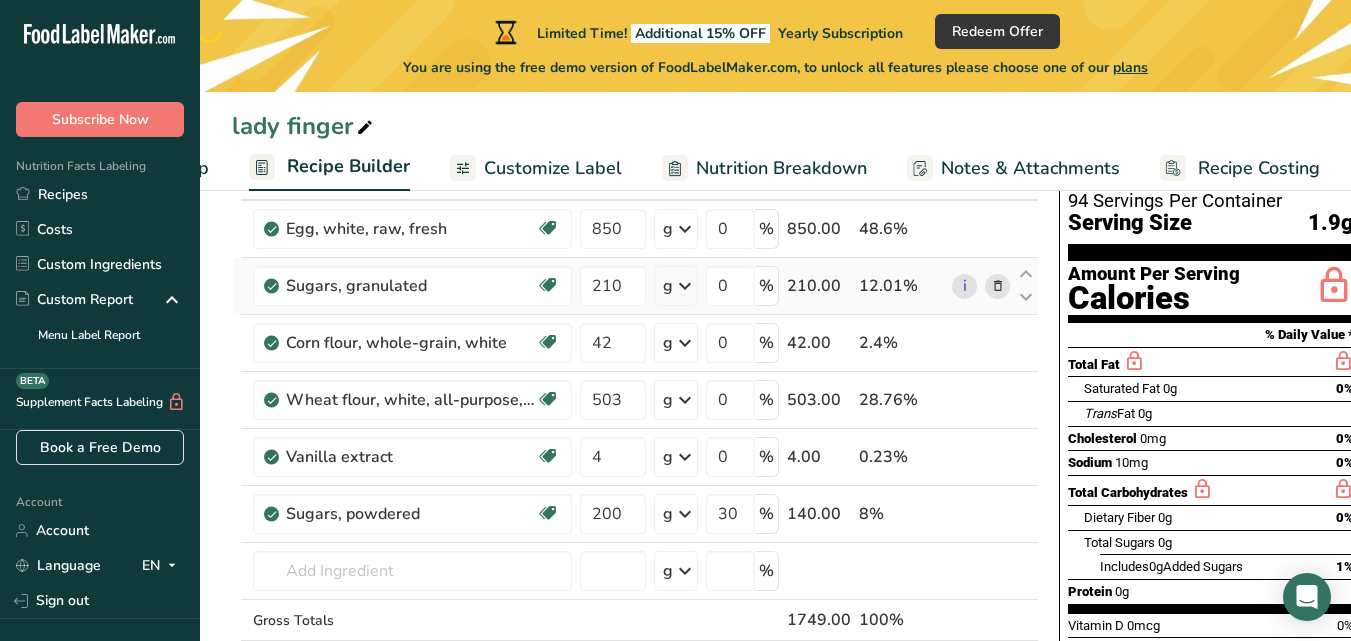 scroll, scrollTop: 115, scrollLeft: 0, axis: vertical 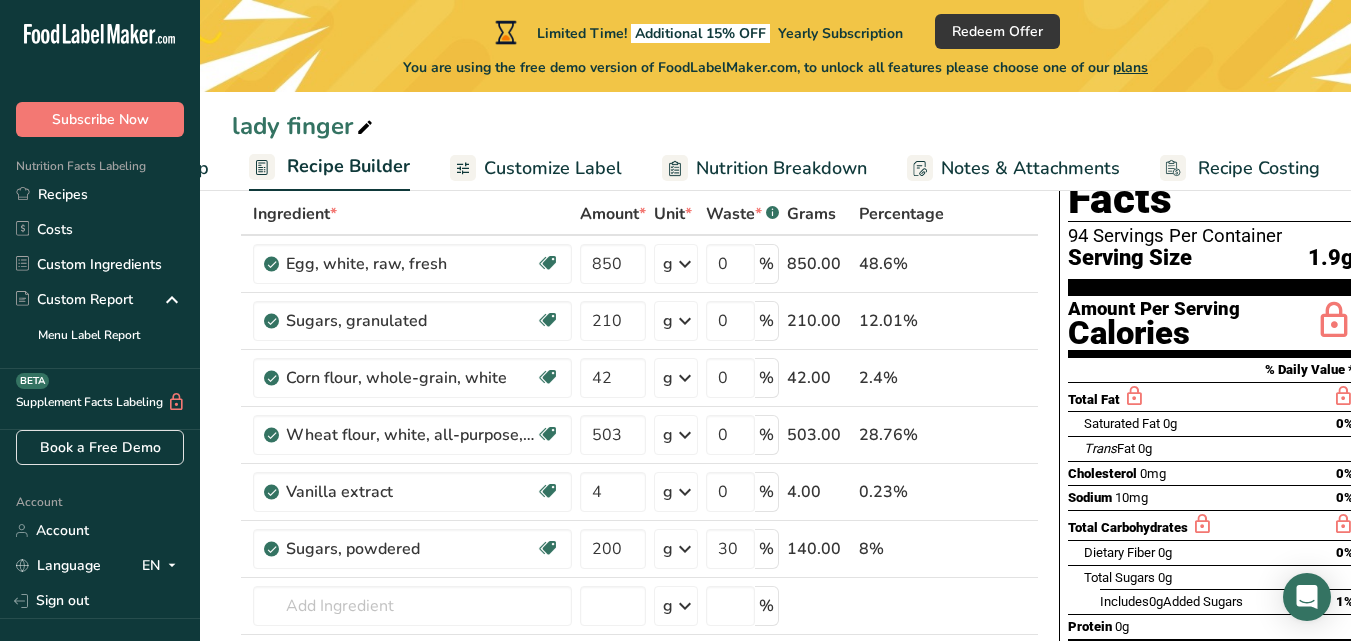 click on "Recipe Costing" at bounding box center [1259, 168] 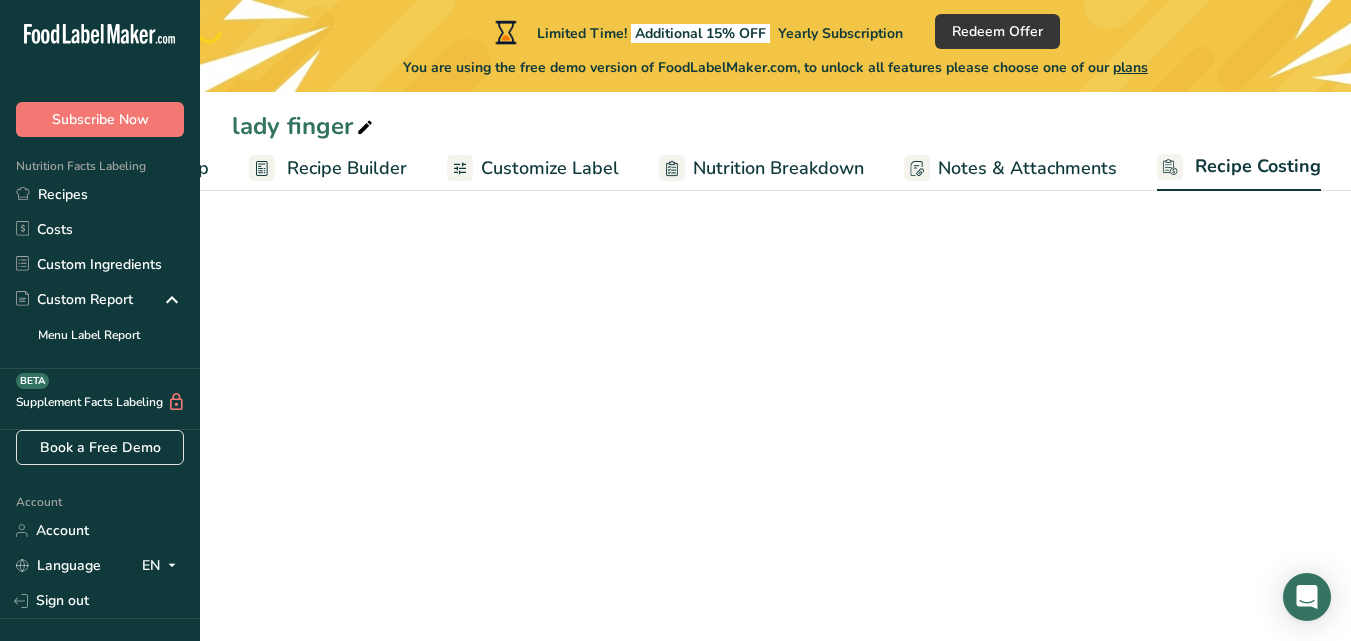 select on "1" 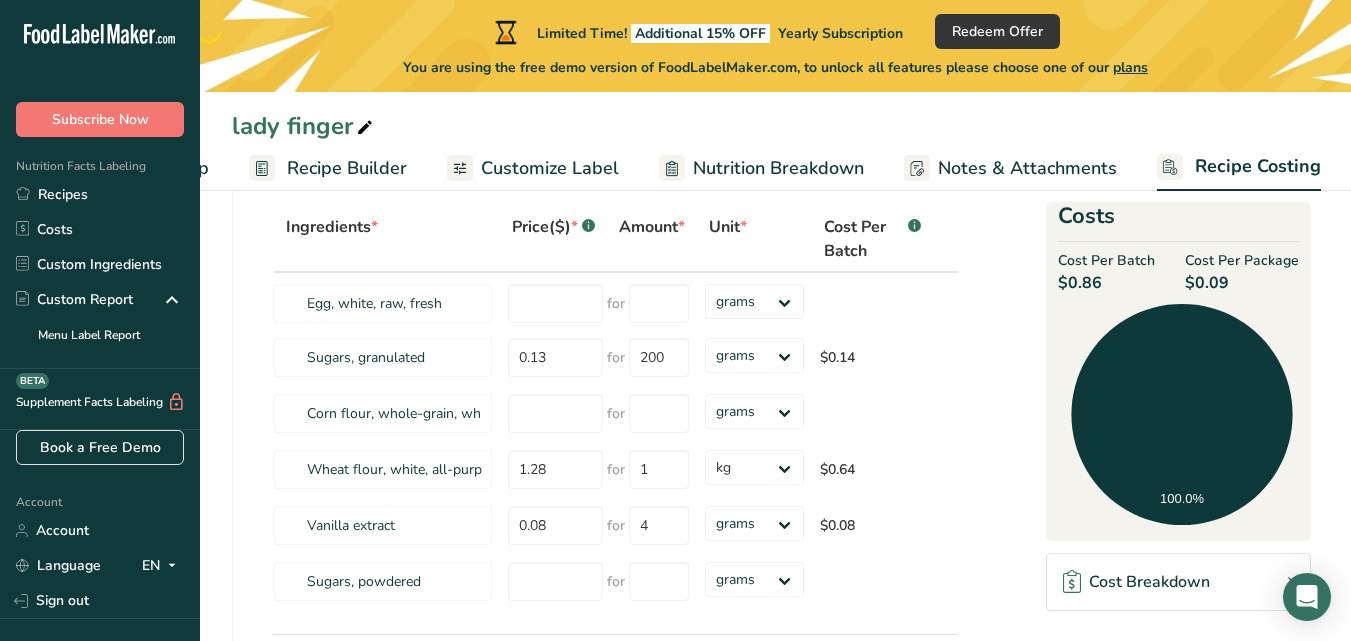 scroll, scrollTop: 0, scrollLeft: 0, axis: both 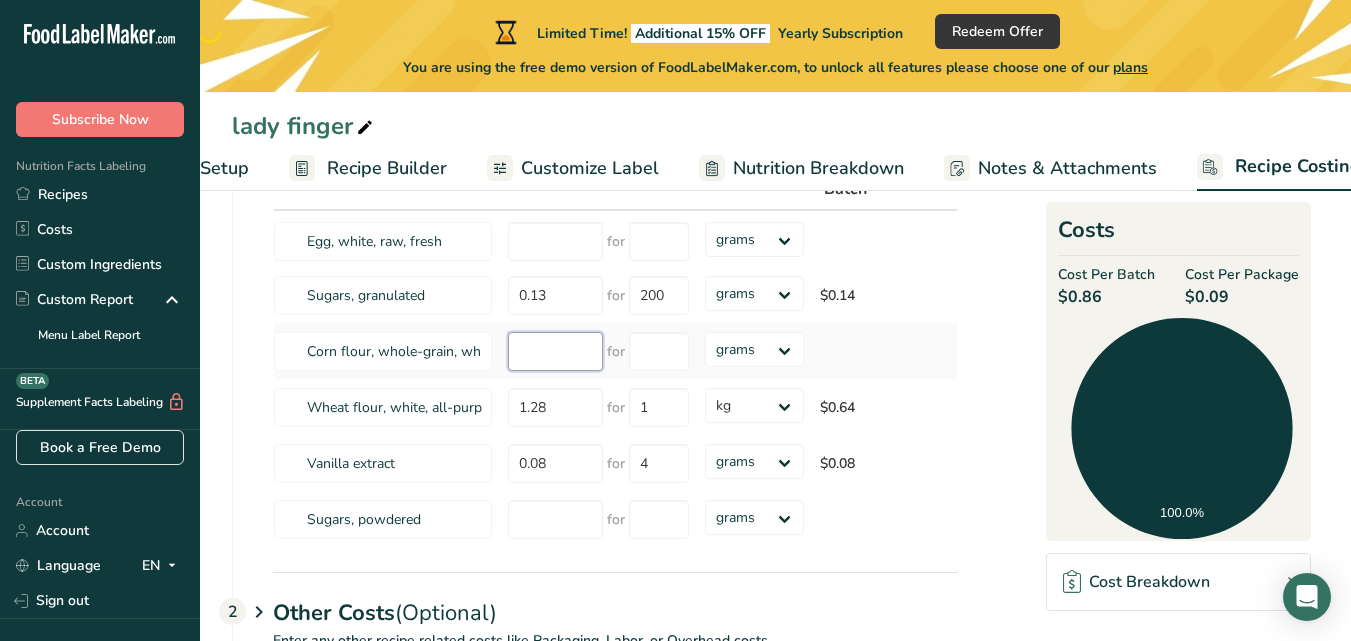 click at bounding box center [555, 351] 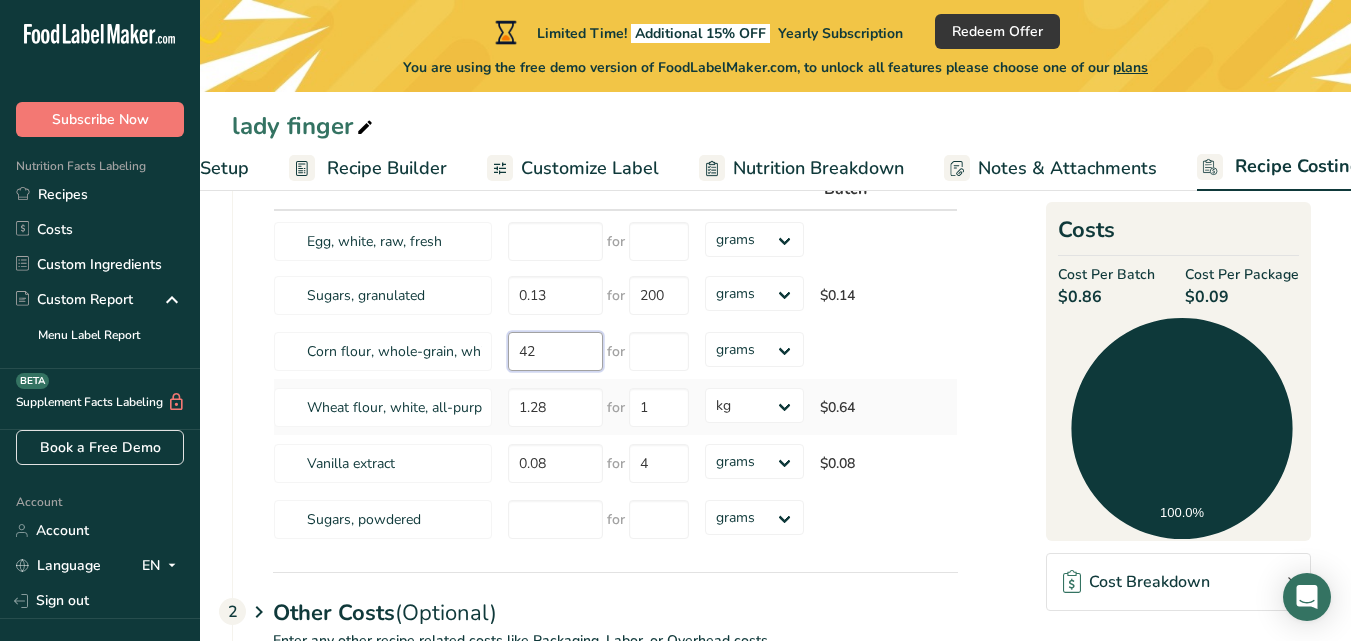 type on "42" 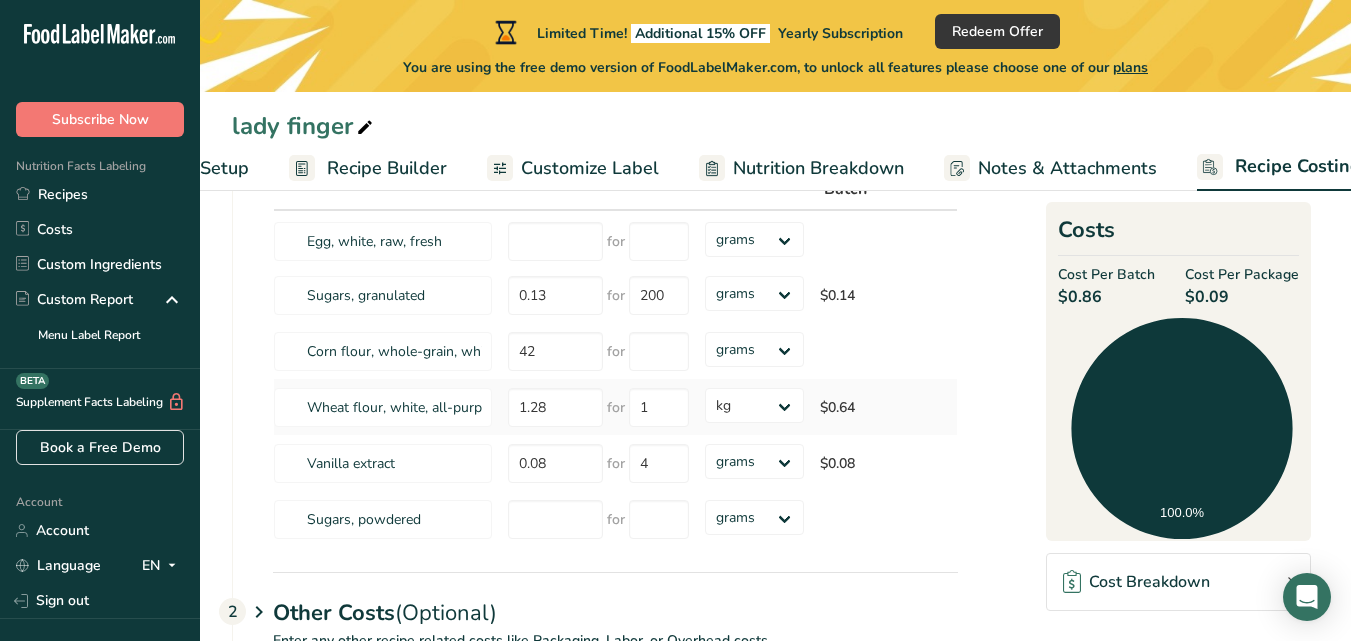 click on "1.28" at bounding box center [553, 407] 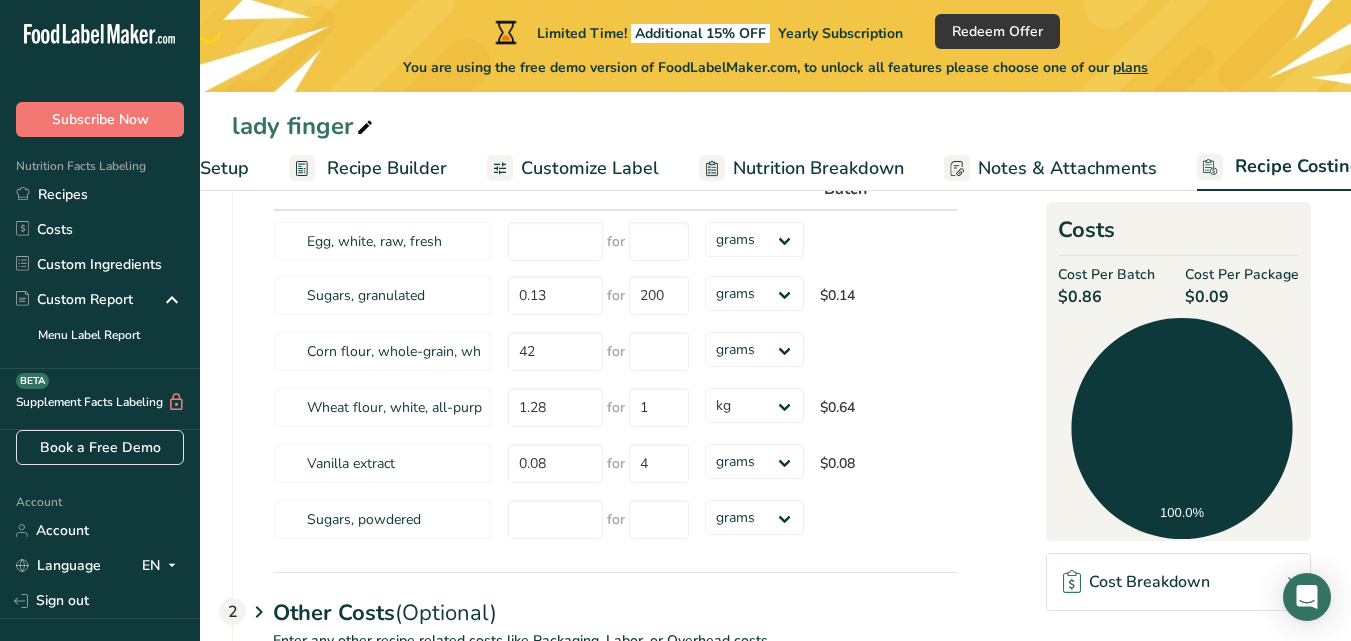 click on "Download
Ingredient Costs
1
Enter the total price you pay for each ingredient
Ingredients *
Price($) *   .a-a{fill:#347362;}.b-a{fill:#fff;}
Amount *
Unit *
Cost Per Batch
.a-a{fill:#347362;}.b-a{fill:#fff;}            Egg, white, raw, fresh
for
grams
kg
mg
mcg
lb
oz
Sugars, granulated   0.13
for
200
grams
kg
mg
mcg
lb
oz
$0.14
Corn flour, whole-grain, white   42
for
grams
kg
mg
1.28" at bounding box center (775, 430) 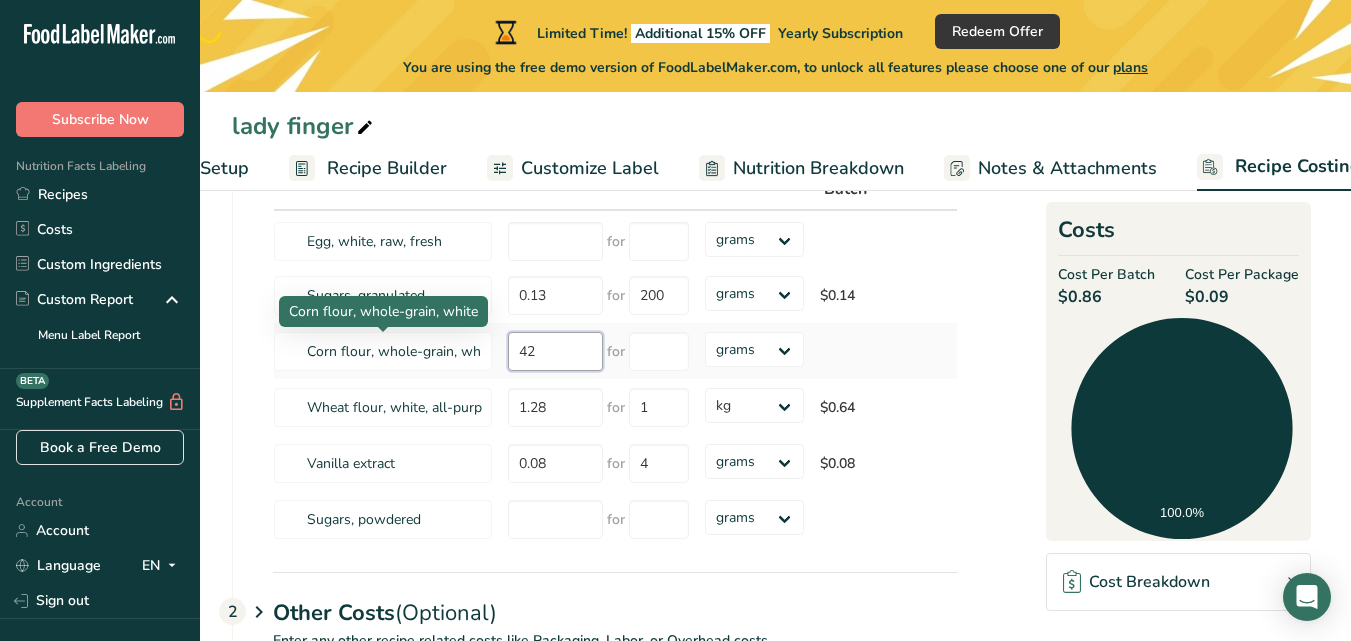 click on "Corn flour, whole-grain, white   42
for
grams
kg
mg
mcg
lb
oz" at bounding box center [615, 351] 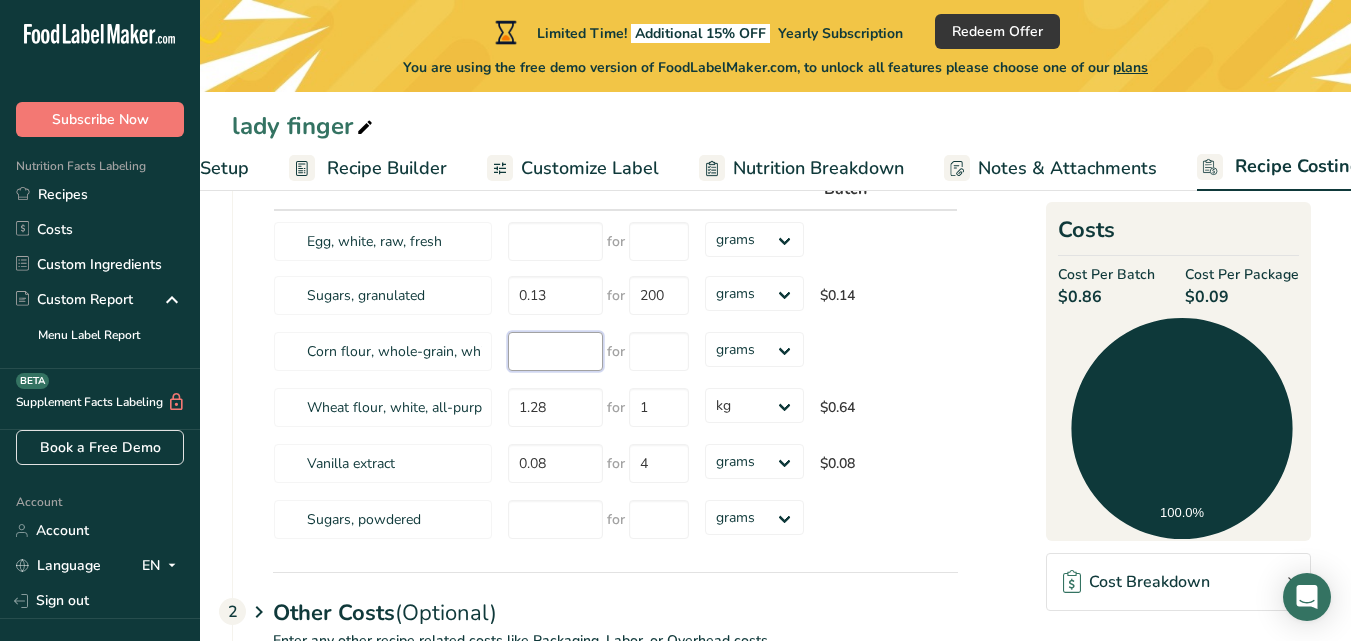 type 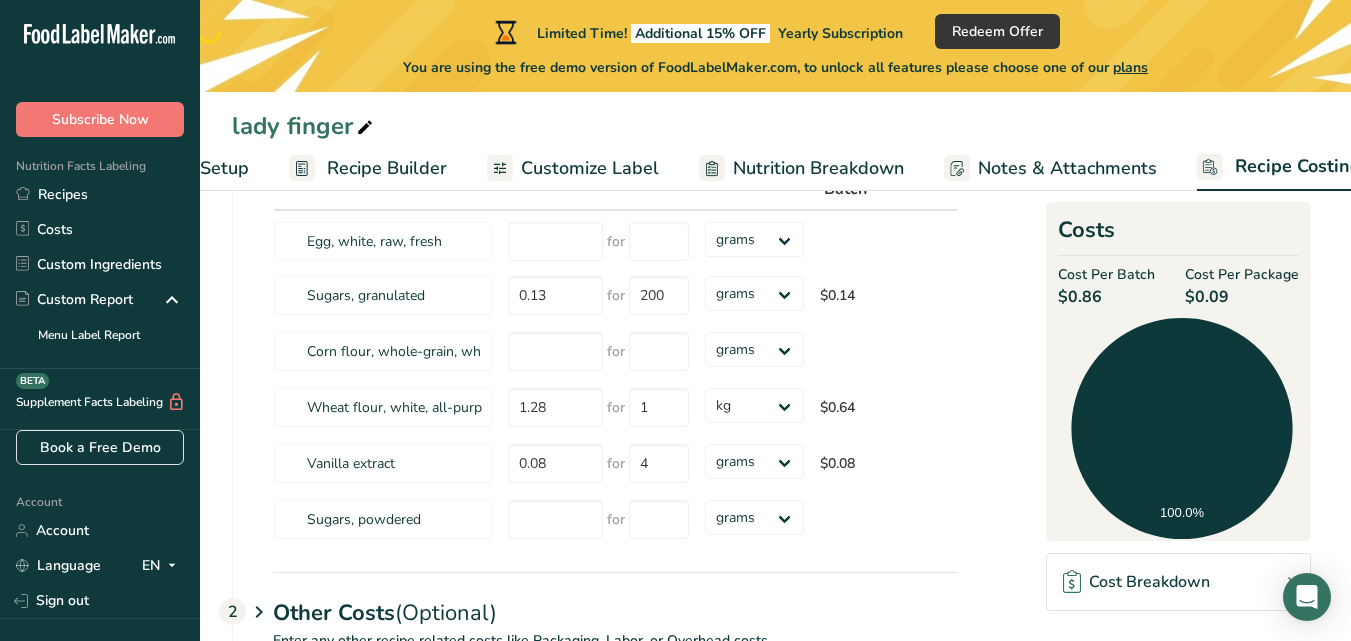 click on "Download
Ingredient Costs
1
Enter the total price you pay for each ingredient
Ingredients *
Price($) *   .a-a{fill:#347362;}.b-a{fill:#fff;}
Amount *
Unit *
Cost Per Batch
.a-a{fill:#347362;}.b-a{fill:#fff;}            Egg, white, raw, fresh
for
grams
kg
mg
mcg
lb
oz
Sugars, granulated 0.13
for
200
grams
kg
mg
mcg
lb
oz
$0.14
Corn flour, whole-grain, white
for
grams
kg
mg" at bounding box center (775, 430) 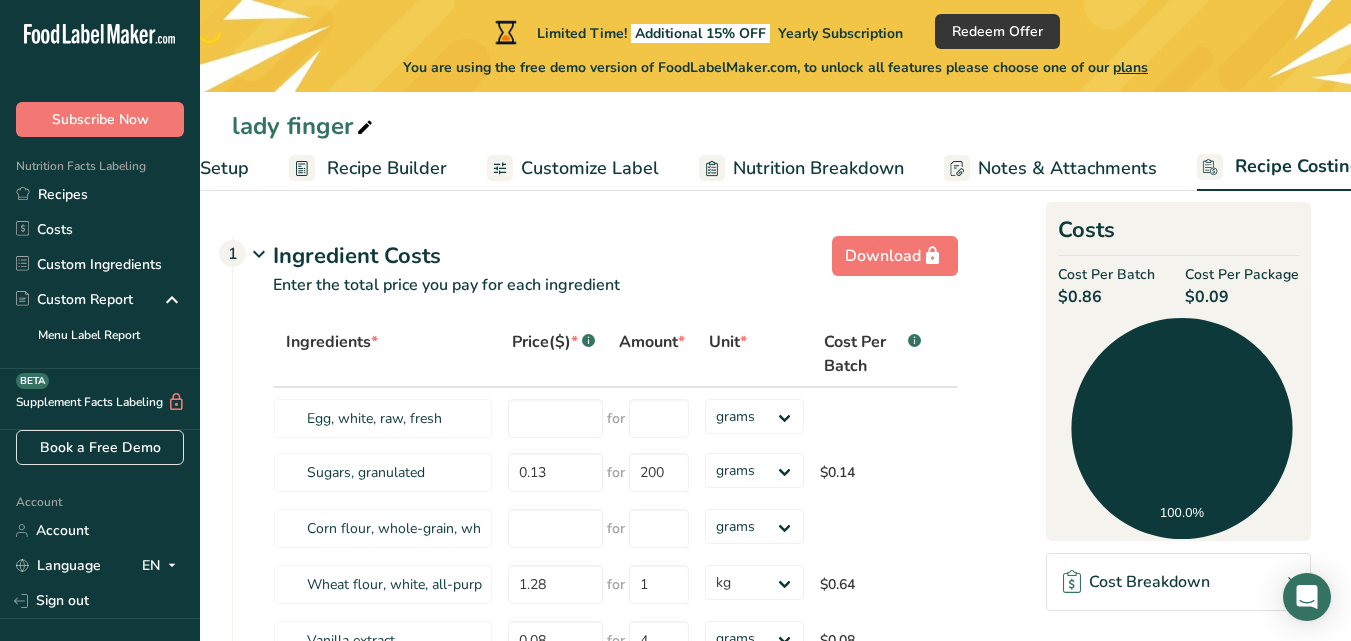 scroll, scrollTop: 100, scrollLeft: 0, axis: vertical 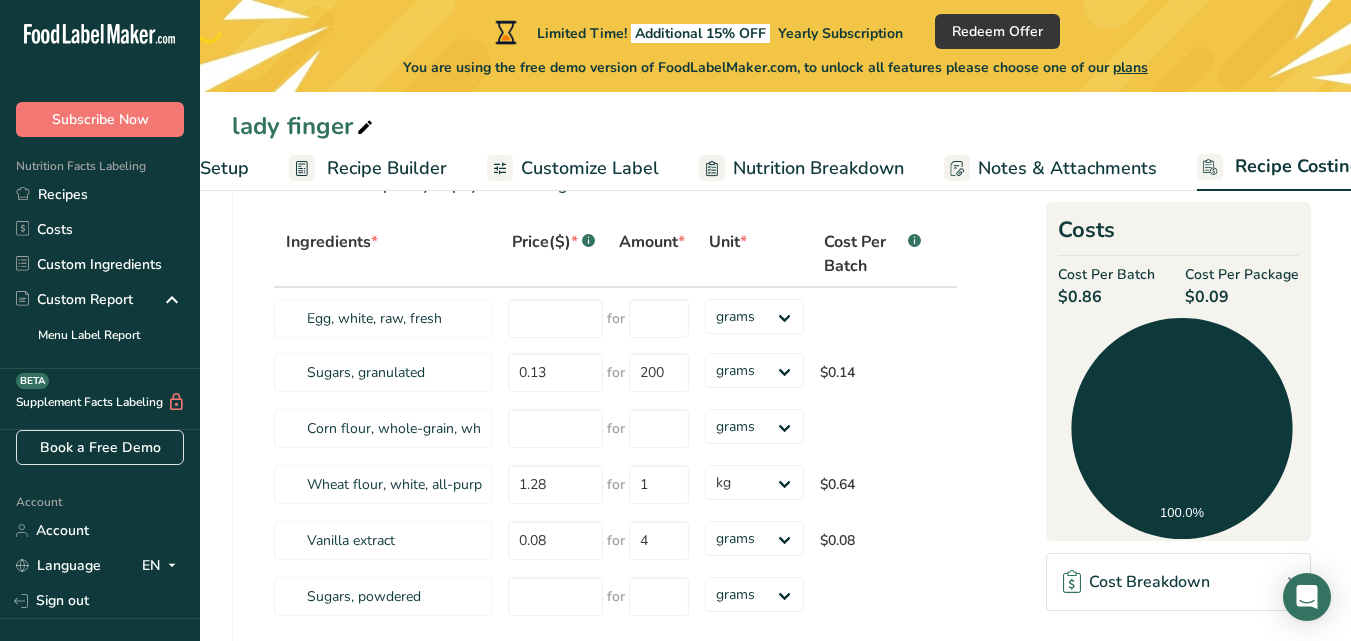 click on "Notes & Attachments" at bounding box center (1067, 168) 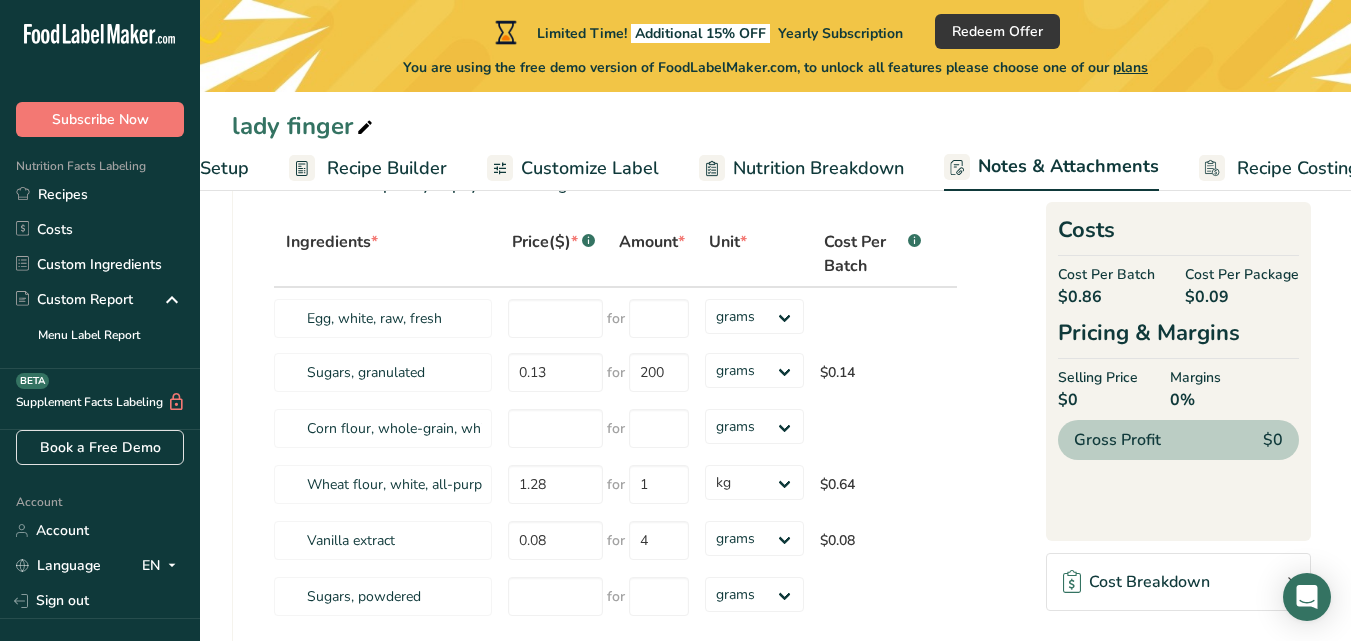 scroll, scrollTop: 0, scrollLeft: 171, axis: horizontal 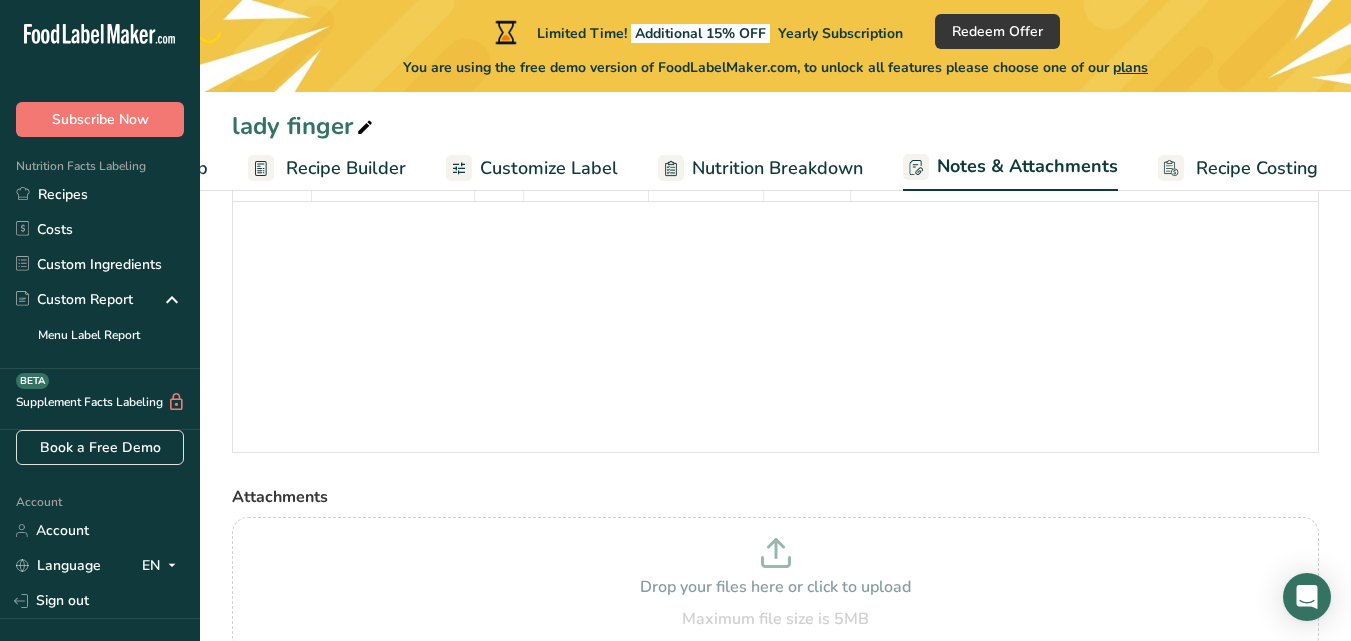 click on "Nutrition Breakdown" at bounding box center [777, 168] 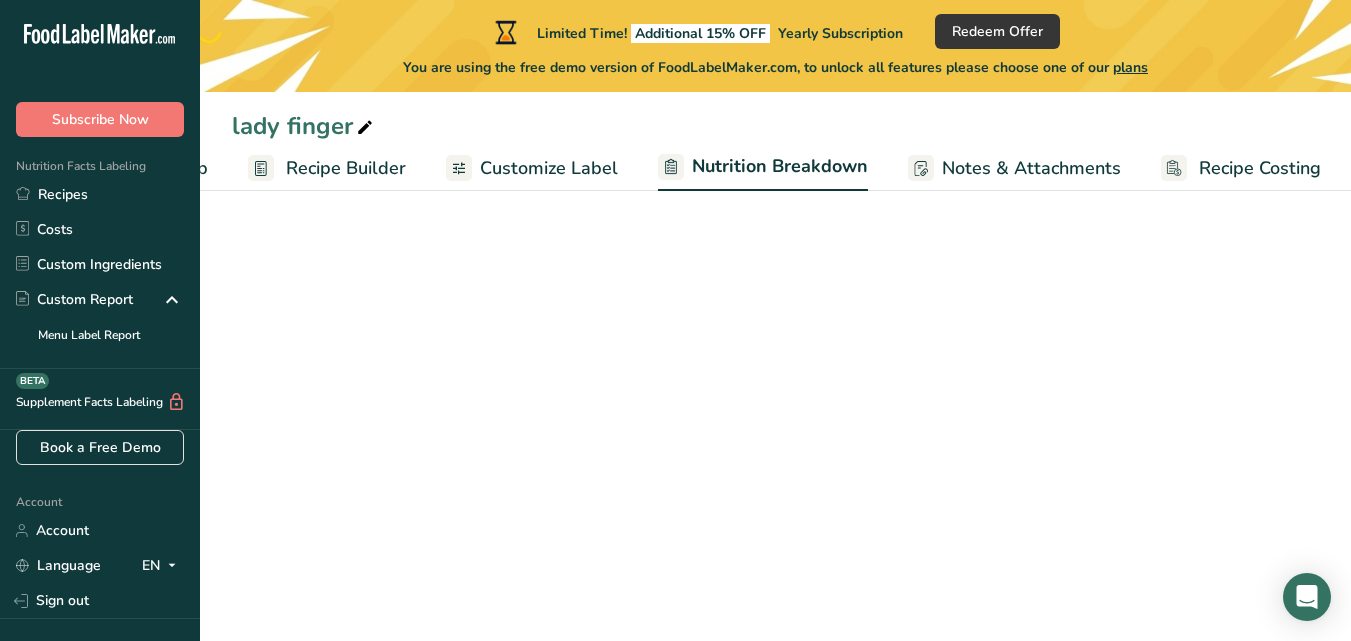 scroll, scrollTop: 0, scrollLeft: 172, axis: horizontal 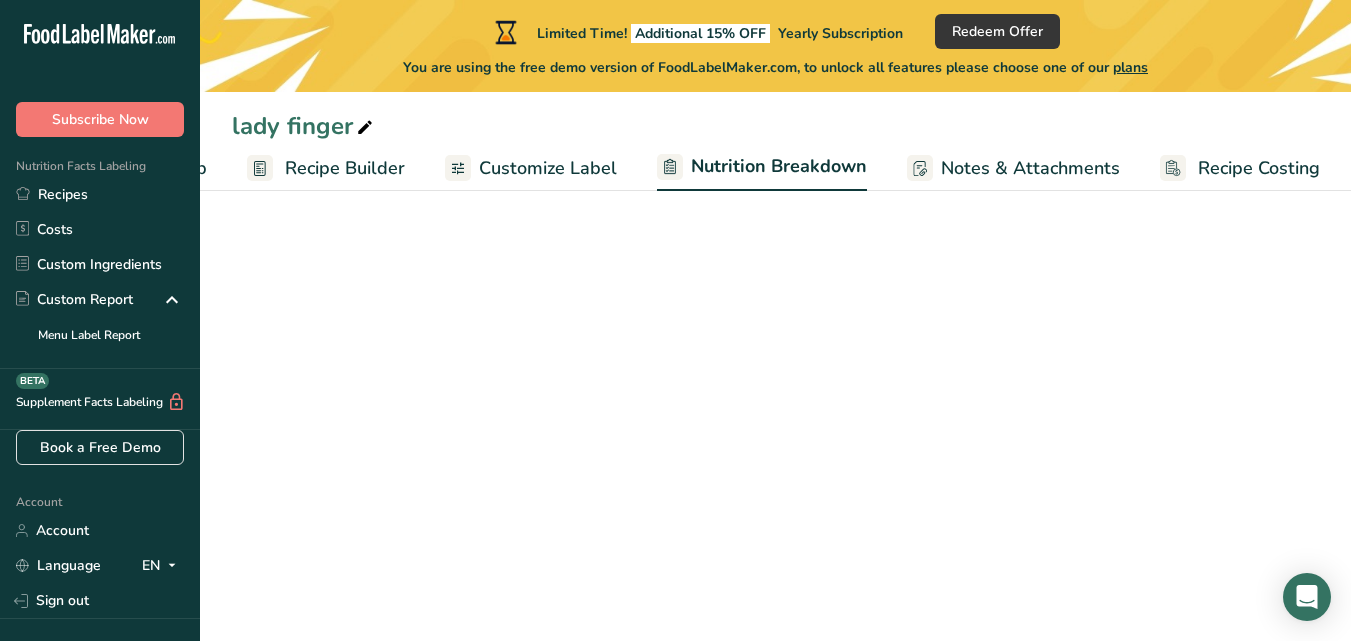 select on "Calories" 